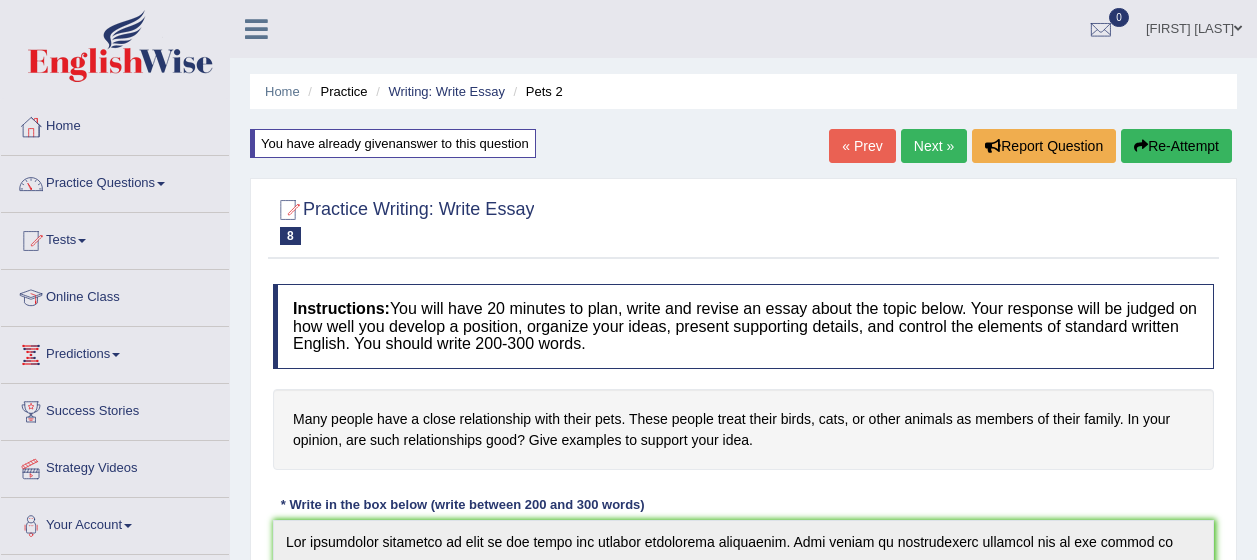 scroll, scrollTop: 833, scrollLeft: 0, axis: vertical 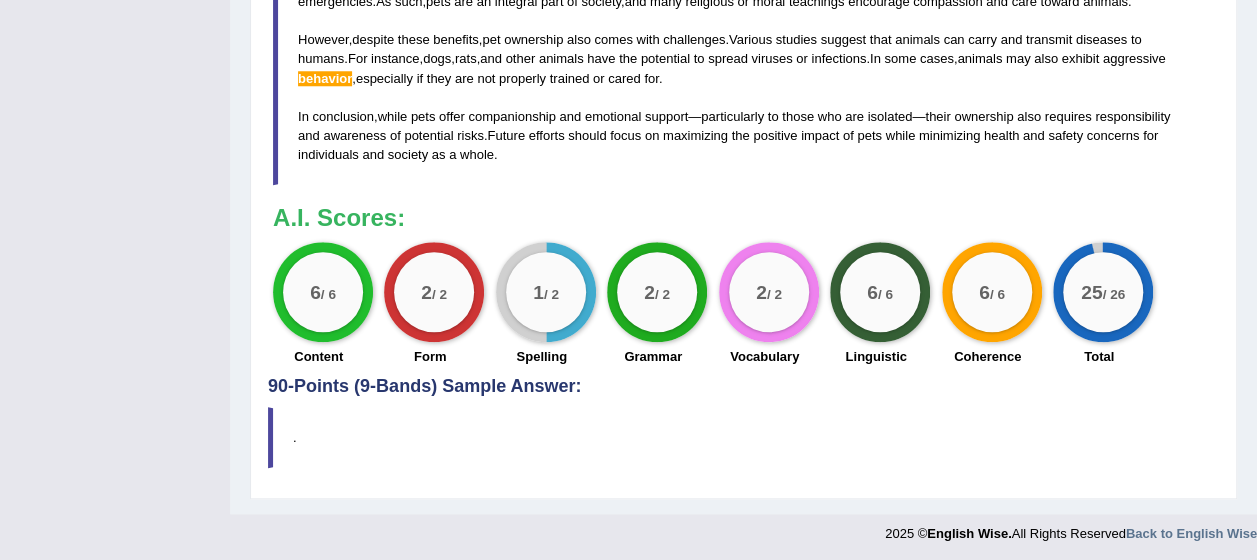 drag, startPoint x: 959, startPoint y: 419, endPoint x: 932, endPoint y: 381, distance: 46.615448 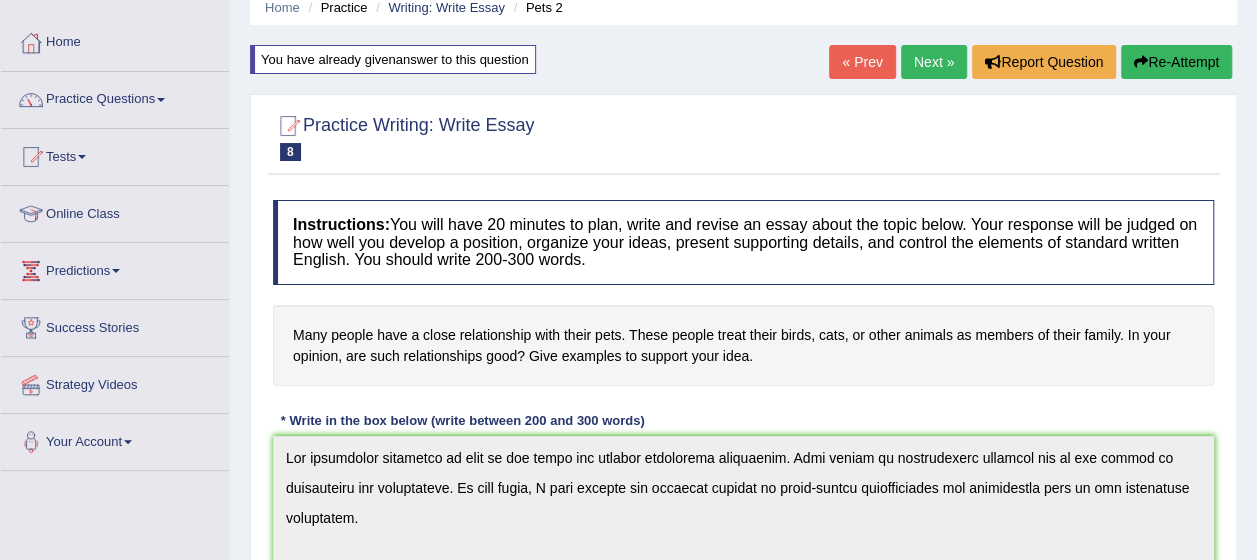 scroll, scrollTop: 0, scrollLeft: 0, axis: both 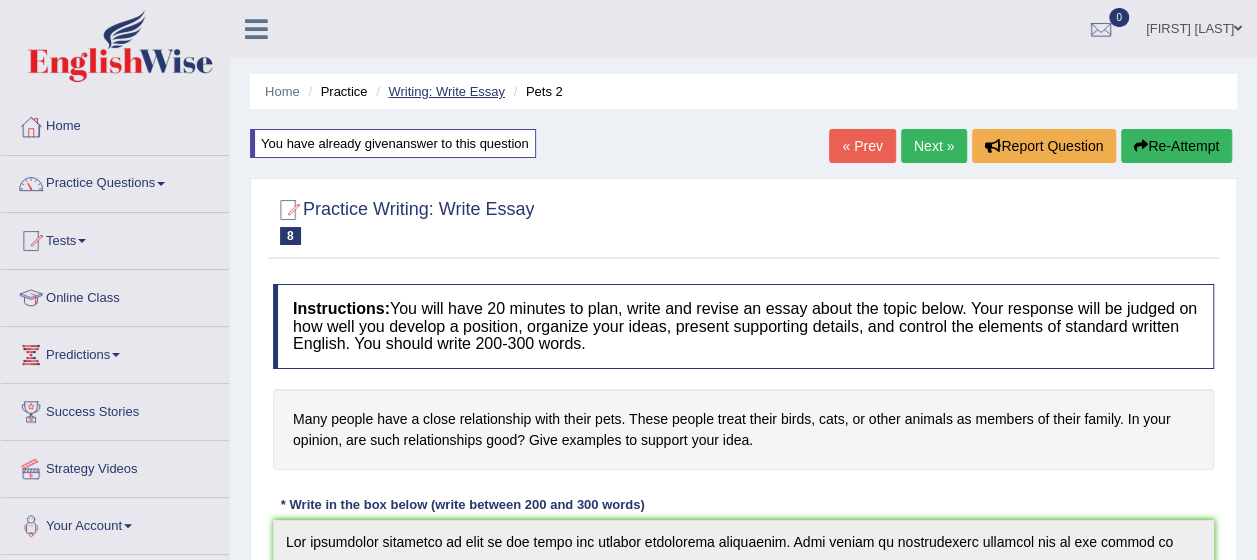 click on "Writing: Write Essay" at bounding box center [446, 91] 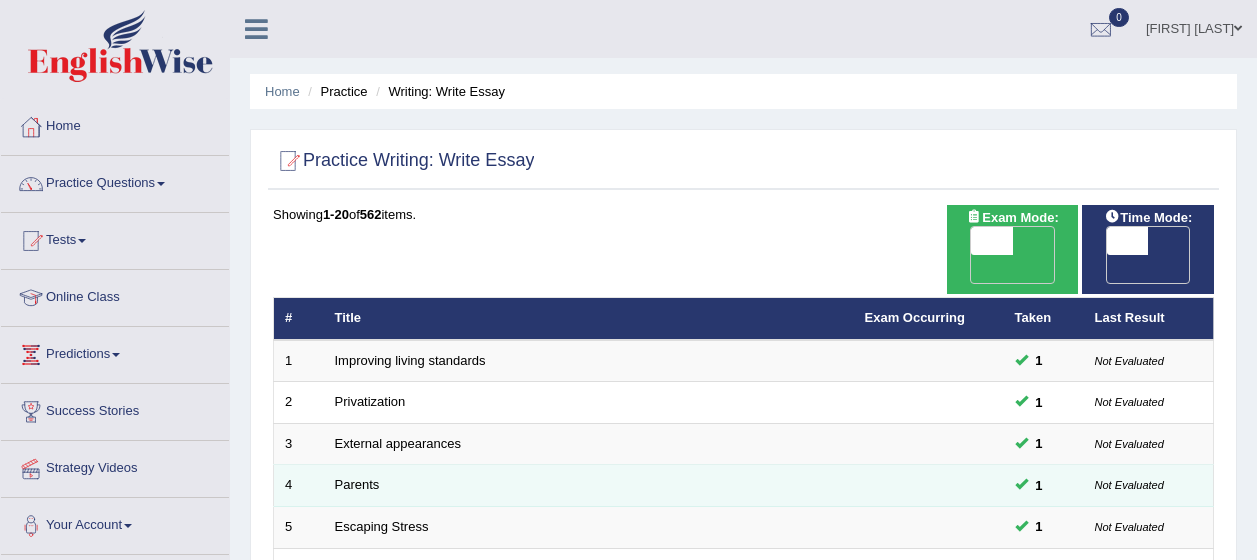 scroll, scrollTop: 200, scrollLeft: 0, axis: vertical 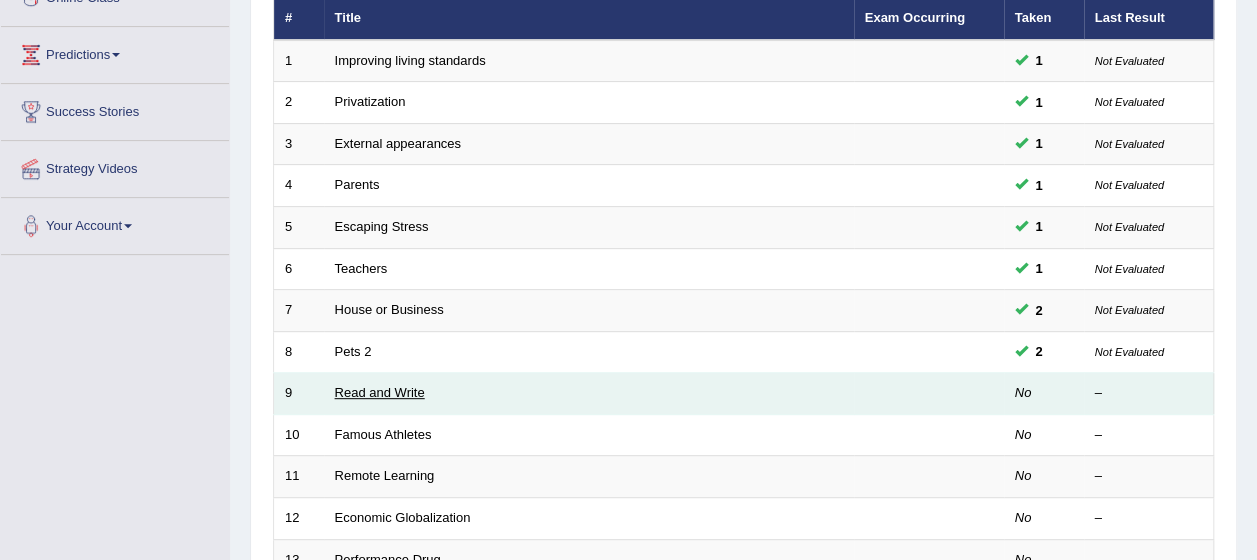 click on "Read and Write" at bounding box center (380, 392) 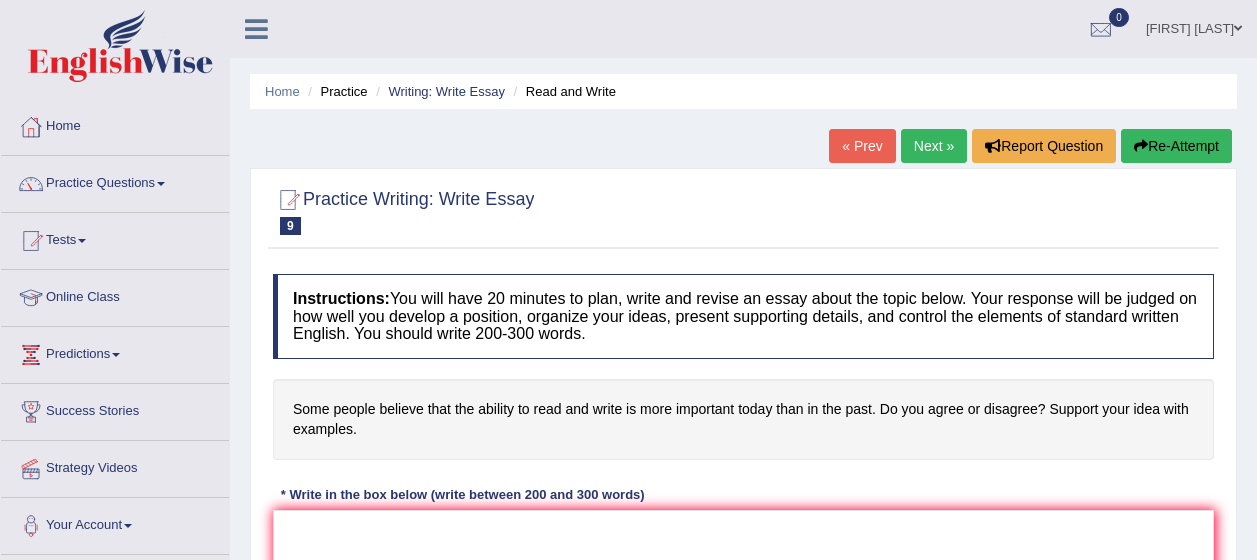 scroll, scrollTop: 0, scrollLeft: 0, axis: both 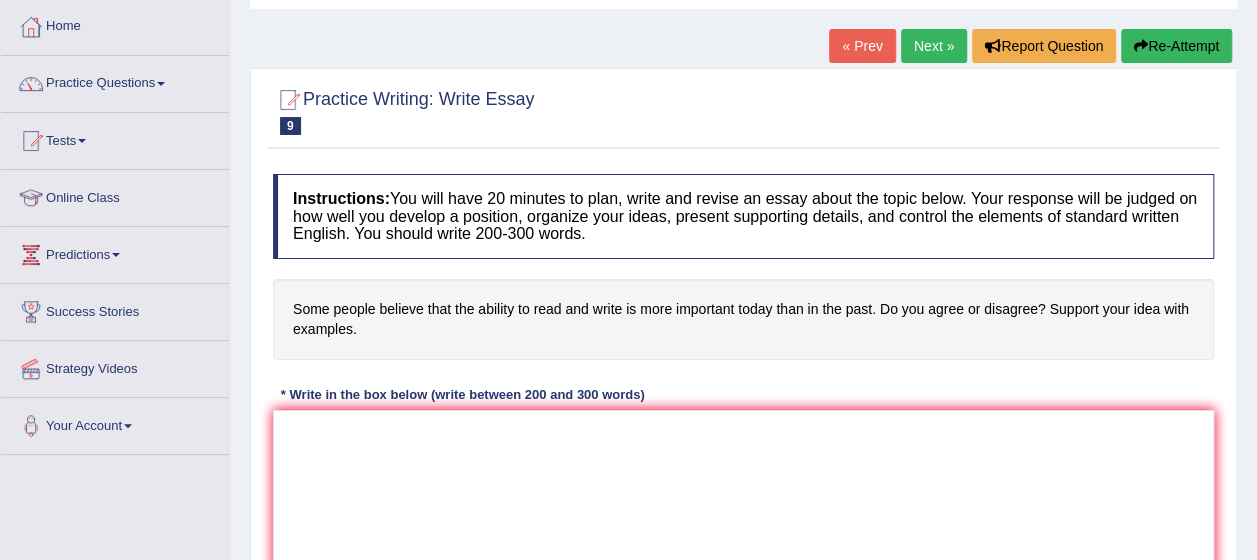 drag, startPoint x: 455, startPoint y: 310, endPoint x: 636, endPoint y: 296, distance: 181.54063 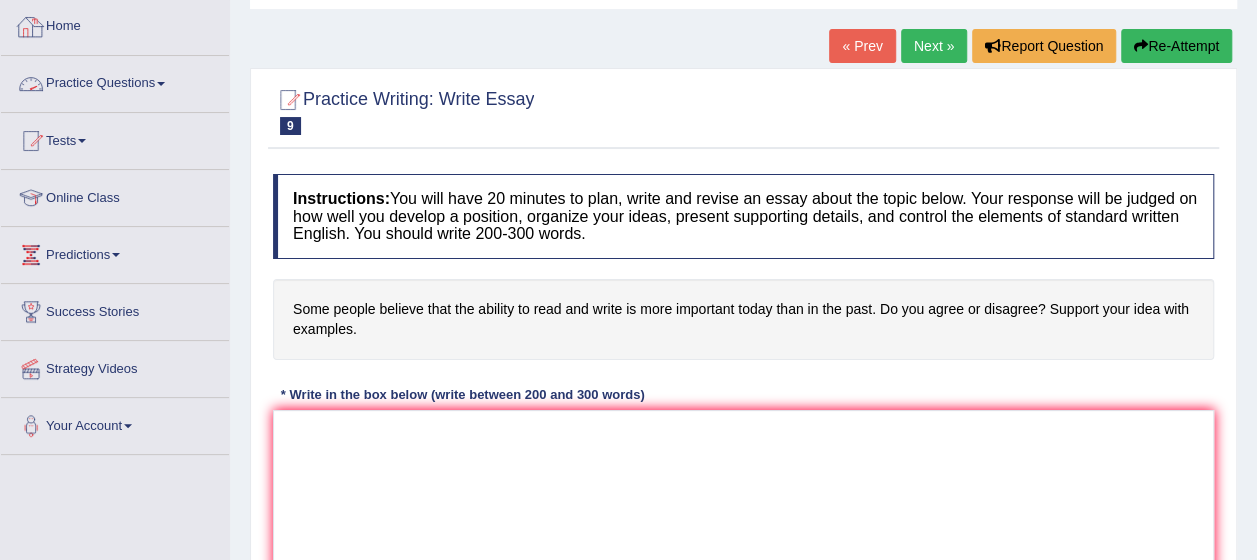 click on "Toggle navigation
Home
Practice Questions   Speaking Practice Read Aloud
Repeat Sentence
Describe Image
Re-tell Lecture
Answer Short Question
Summarize Group Discussion
Respond To A Situation
Writing Practice  Summarize Written Text
Write Essay
Reading Practice  Reading & Writing: Fill In The Blanks
Choose Multiple Answers
Re-order Paragraphs
Fill In The Blanks
Choose Single Answer
Listening Practice  Summarize Spoken Text
Highlight Incorrect Words
Highlight Correct Summary
Select Missing Word
Choose Single Answer
Choose Multiple Answers
Fill In The Blanks
Write From Dictation
Pronunciation
Tests  Take Practice Sectional Test
Take Mock Test" at bounding box center [628, 420] 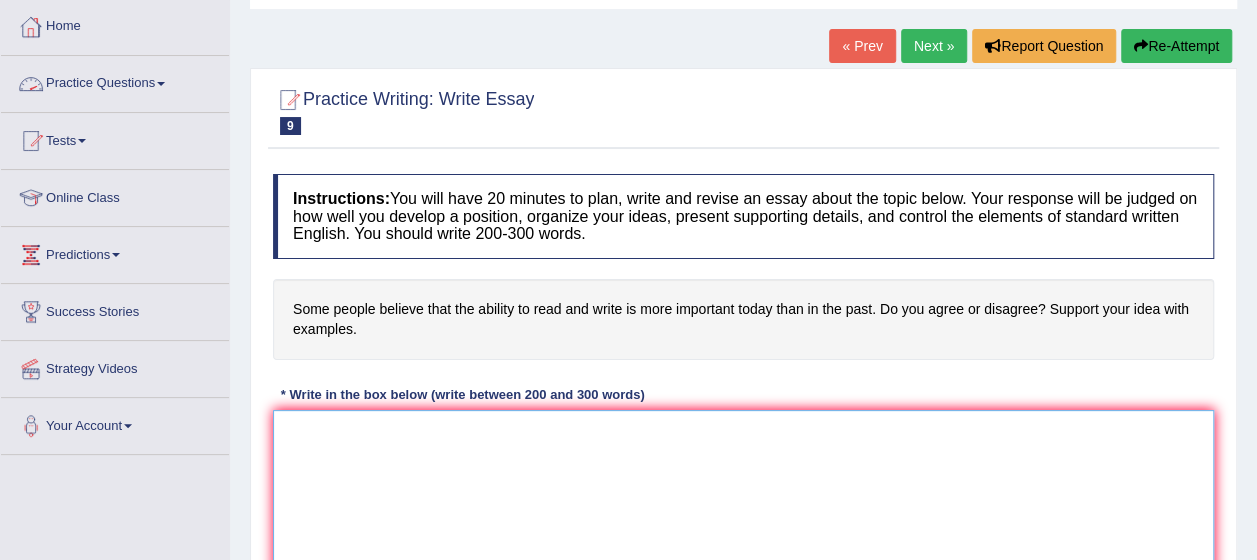 click at bounding box center (743, 507) 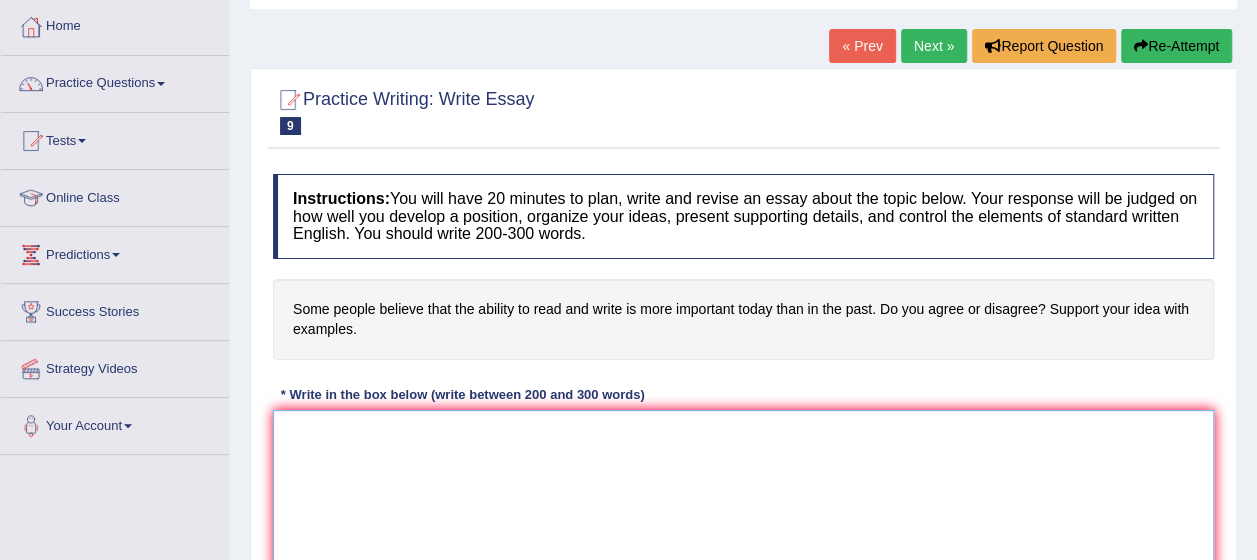 paste on "The increasing influence of read and write on our world has ignited numerous discussions. This matter particularly relevant due to its impact and implications on our lives and society. In this essay I will examine the advantages and disadvantages of reading and writing and their implications on our individuals and communities.
One of the primary advantages of read and write together lies in the significant amount of enhancement of focus. This is further supported by the face that, it also contributes on multi tasking. Research demonstrated that, reading has substantial impact on writing in modern era, yielding positive outcomes for a wide range of individuals. Moreover, a additional benefits of read and write simultaneously is keeping flow of writing. Consequently, the advantages of reading and writing are essential for promoting both individual and societal success.
Despite these benefits, read and write comes with significant of considerable challenges. For instance, inappropriate uses of the writing h..." 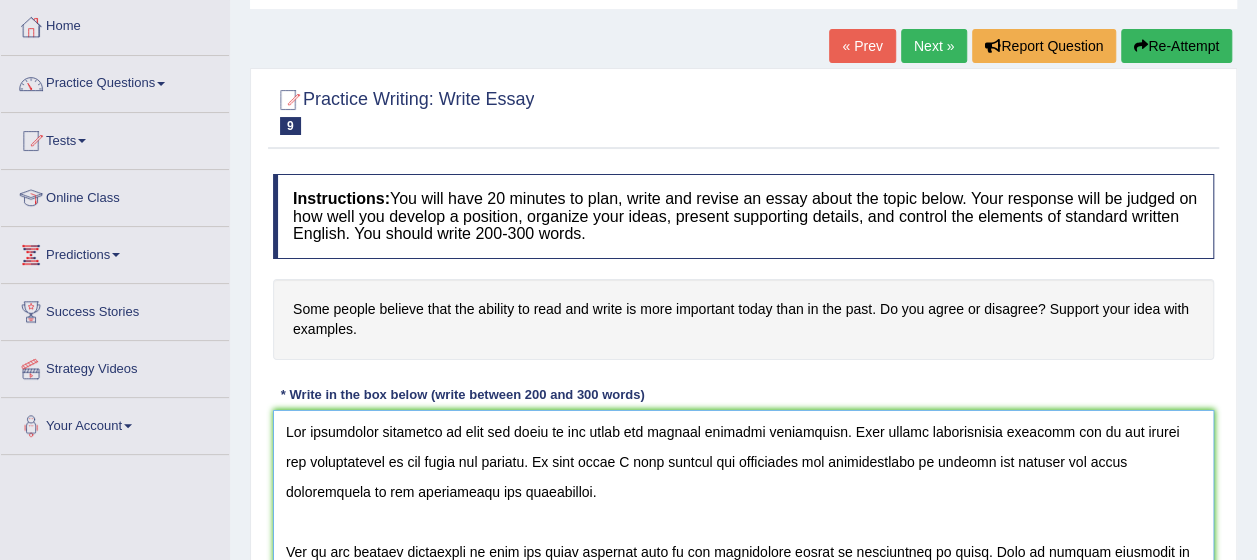 scroll, scrollTop: 140, scrollLeft: 0, axis: vertical 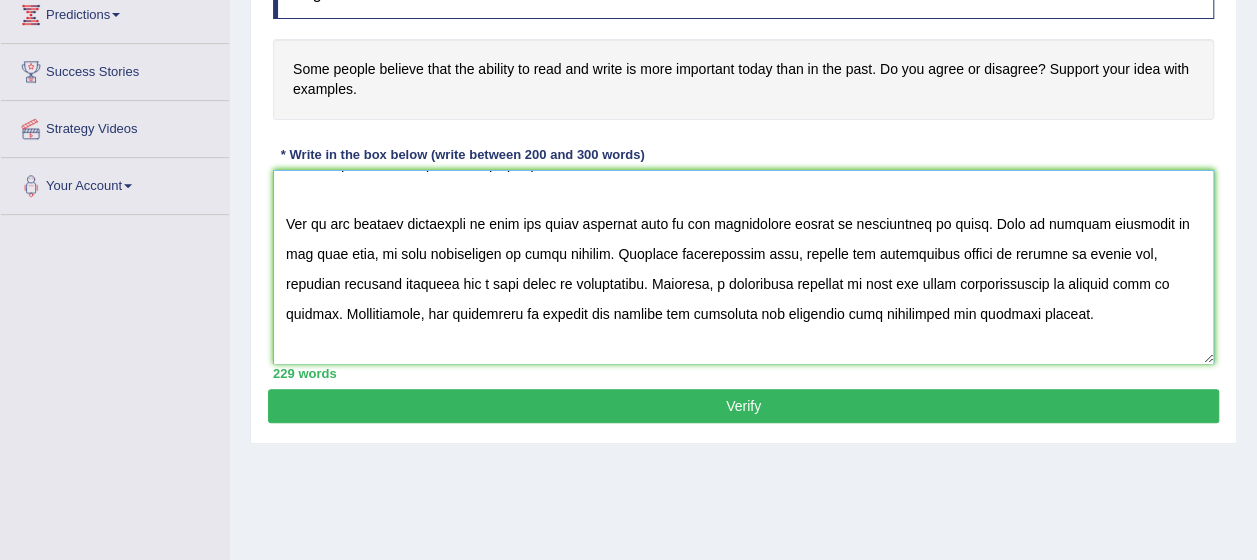 type on "The increasing influence of read and write on our world has ignited numerous discussions. This matter particularly relevant due to its impact and implications on our lives and society. In this essay I will examine the advantages and disadvantages of reading and writing and their implications on our individuals and communities.
One of the primary advantages of read and write together lies in the significant amount of enhancement of focus. This is further supported by the face that, it also contributes on multi tasking. Research demonstrated that, reading has substantial impact on writing in modern era, yielding positive outcomes for a wide range of individuals. Moreover, a additional benefits of read and write simultaneously is keeping flow of writing. Consequently, the advantages of reading and writing are essential for promoting both individual and societal success.
Despite these benefits, read and write comes with significant of considerable challenges. For instance, inappropriate uses of the writing h..." 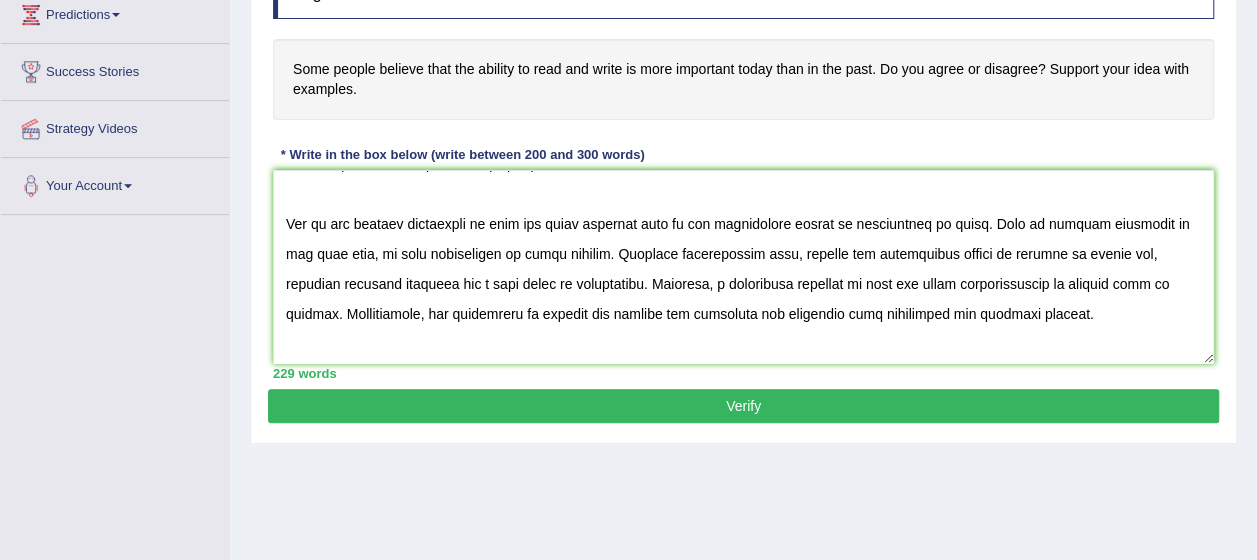 click on "Verify" at bounding box center [743, 406] 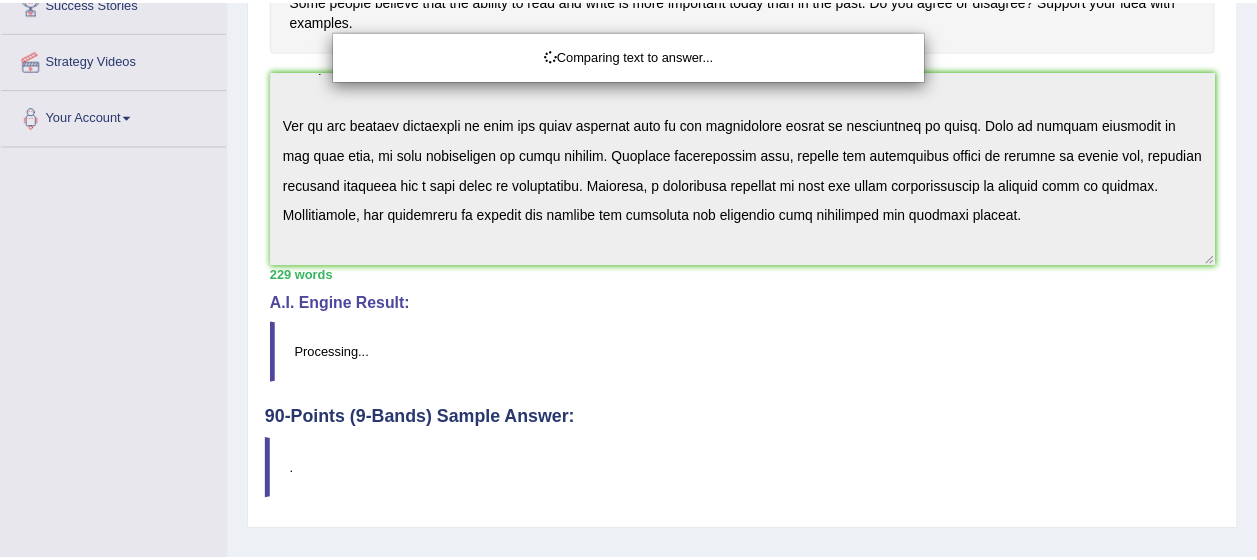 scroll, scrollTop: 440, scrollLeft: 0, axis: vertical 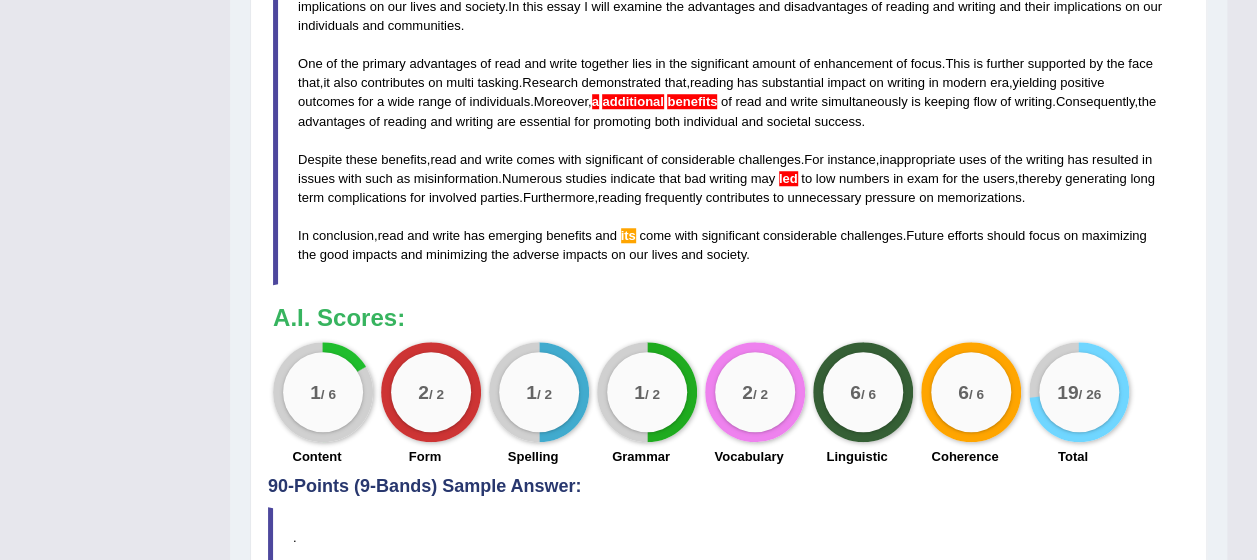 click on "Numerous" at bounding box center (532, 178) 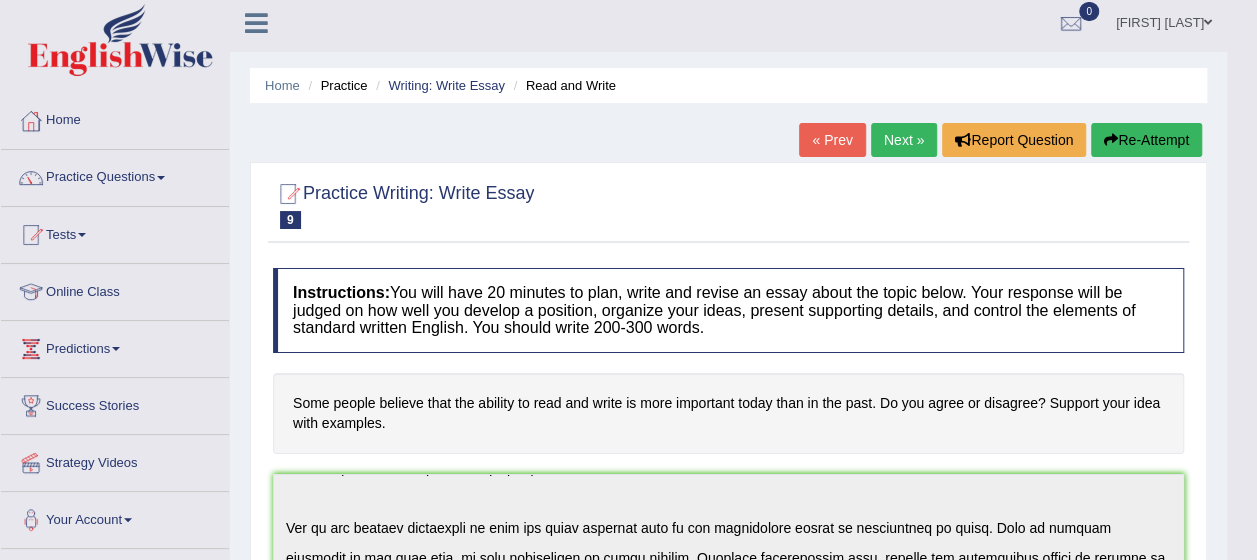 scroll, scrollTop: 0, scrollLeft: 0, axis: both 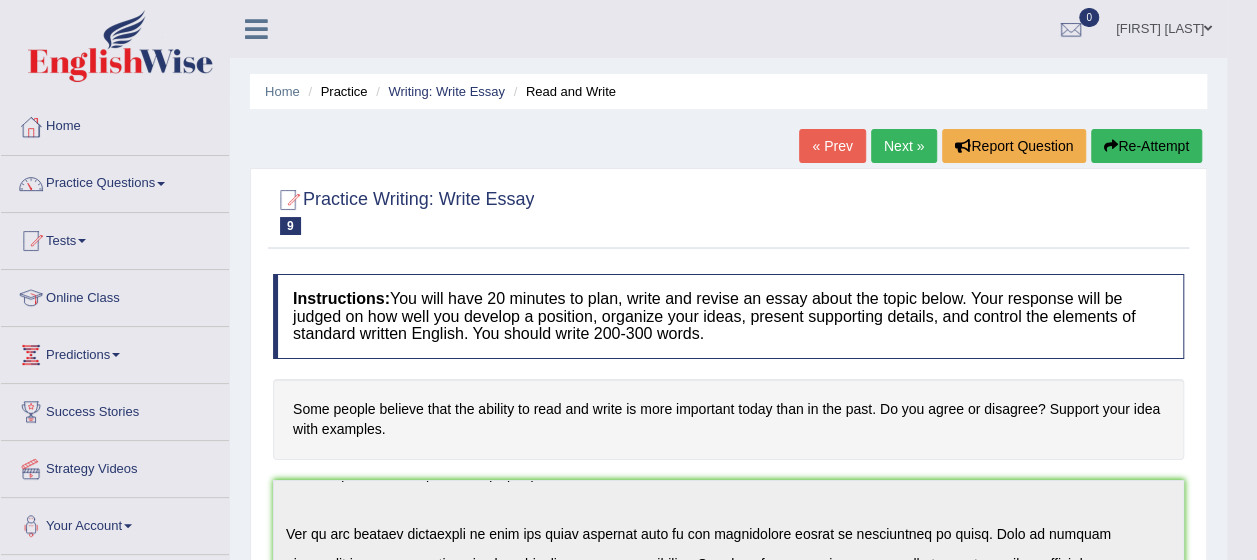 click on "Next »" at bounding box center [904, 146] 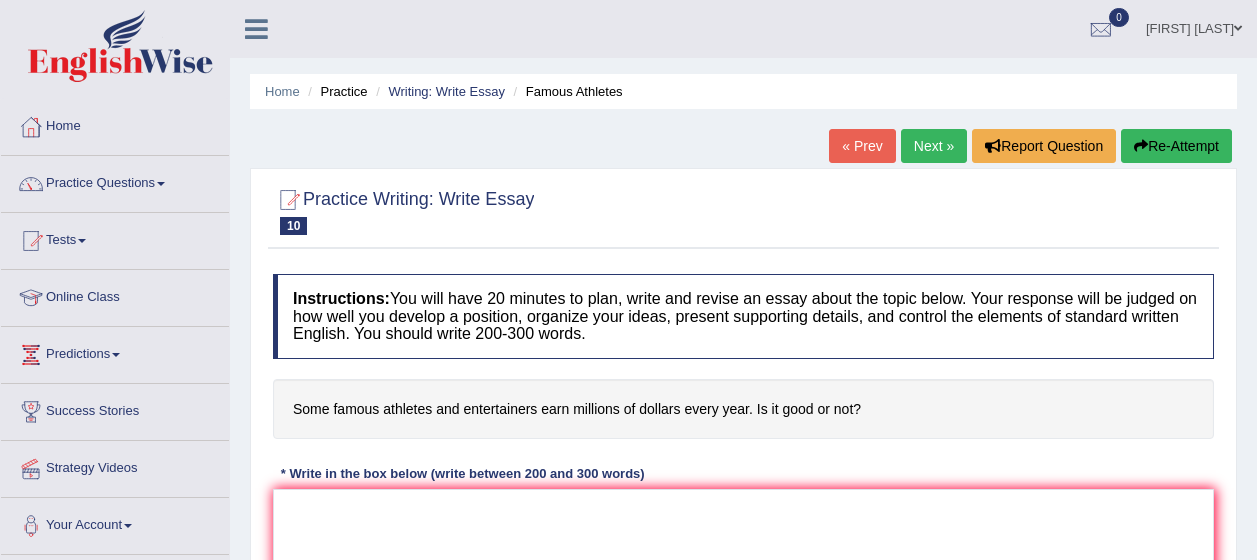 scroll, scrollTop: 72, scrollLeft: 0, axis: vertical 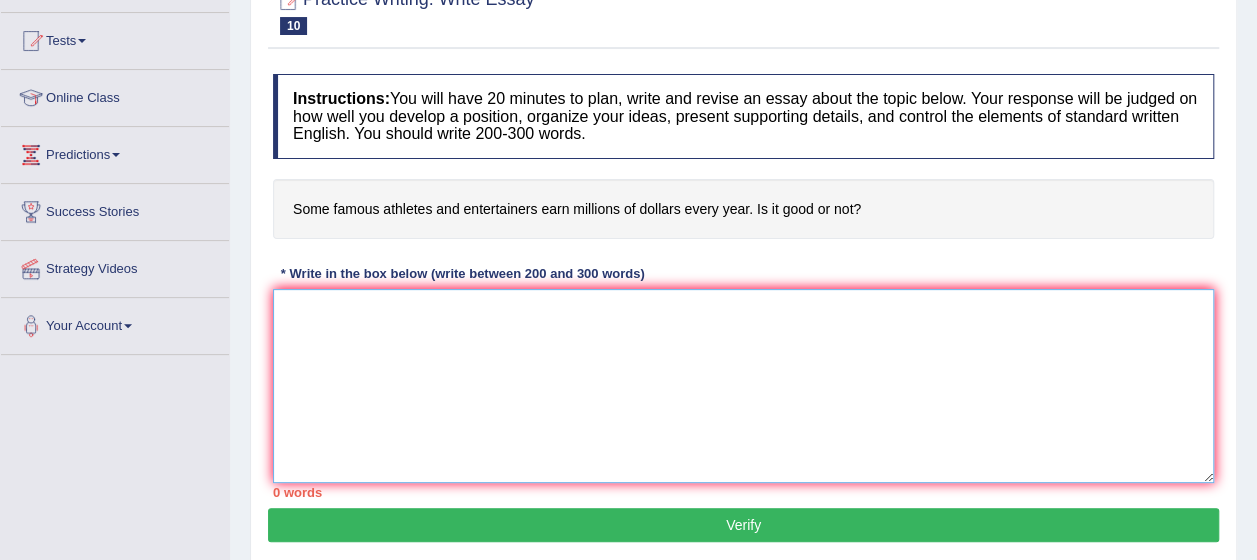 click at bounding box center (743, 386) 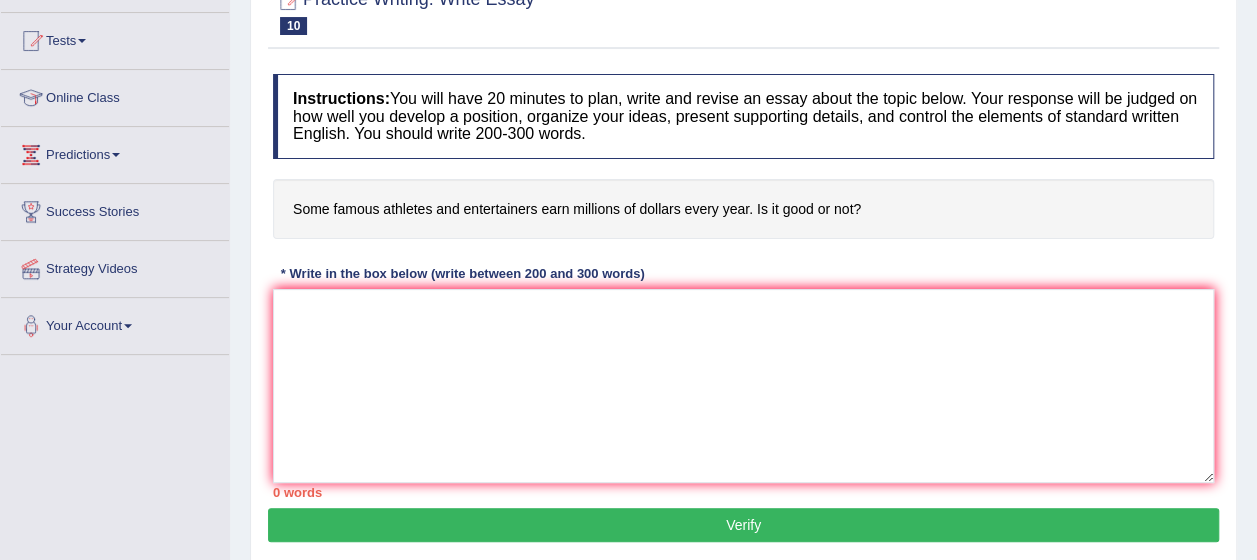 drag, startPoint x: 278, startPoint y: 207, endPoint x: 684, endPoint y: 209, distance: 406.0049 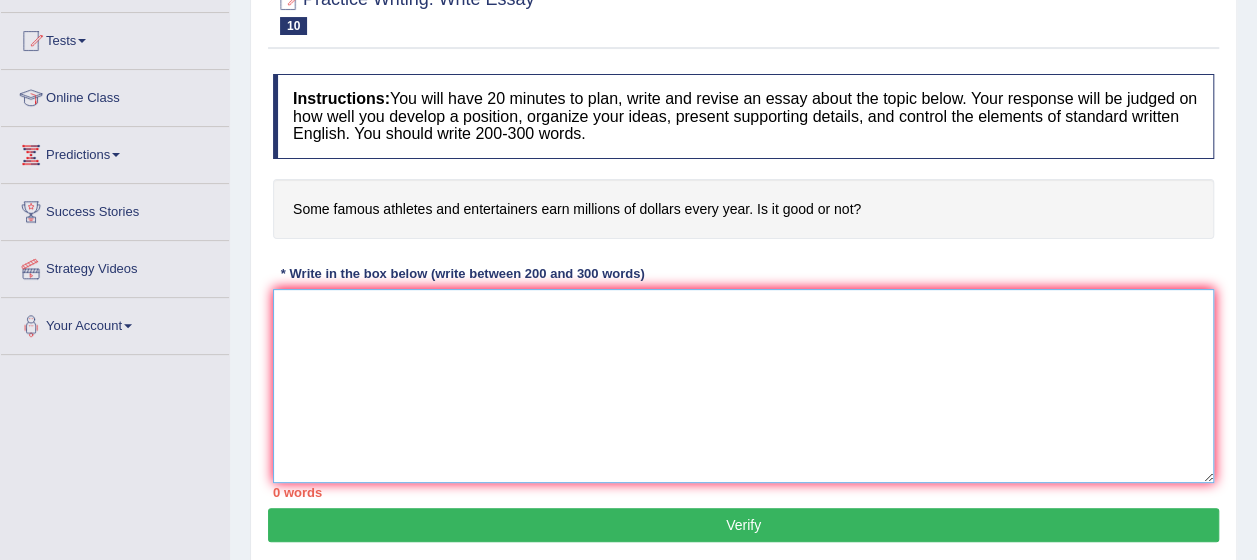 click at bounding box center [743, 386] 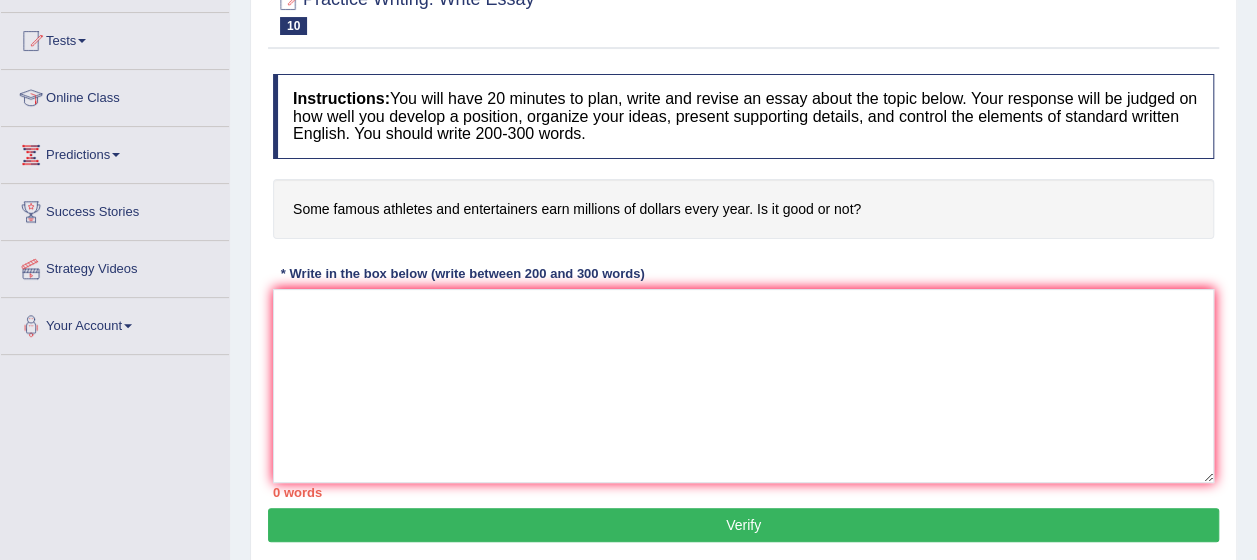 drag, startPoint x: 301, startPoint y: 203, endPoint x: 635, endPoint y: 208, distance: 334.0374 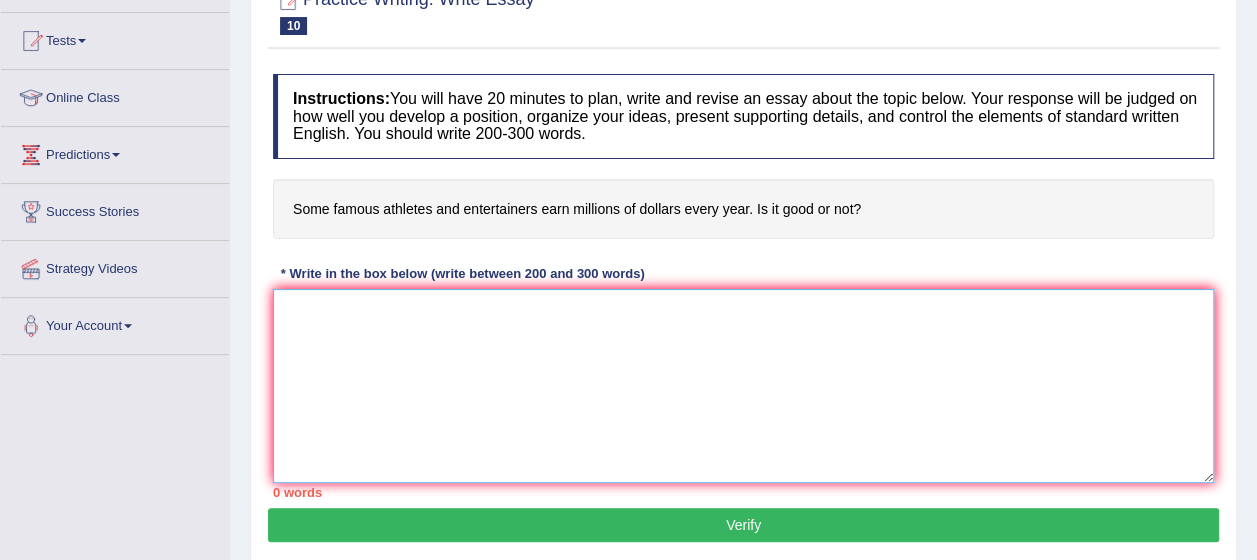 click at bounding box center [743, 386] 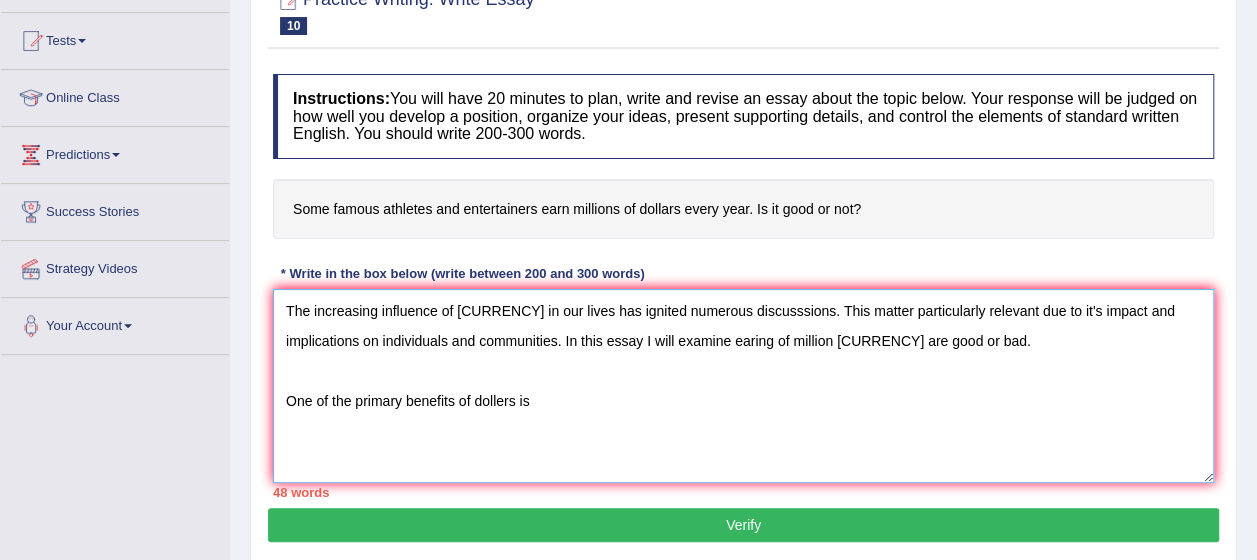 click on "The increasing influence of [CURRENCY] in our lives has ignited numerous discusssions. This matter particularly relevant due to it's impact and implications on individuals and communities. In this essay I will examine earing of million [CURRENCY] are good or bad.
One of the primary benefits of dollers is" at bounding box center (743, 386) 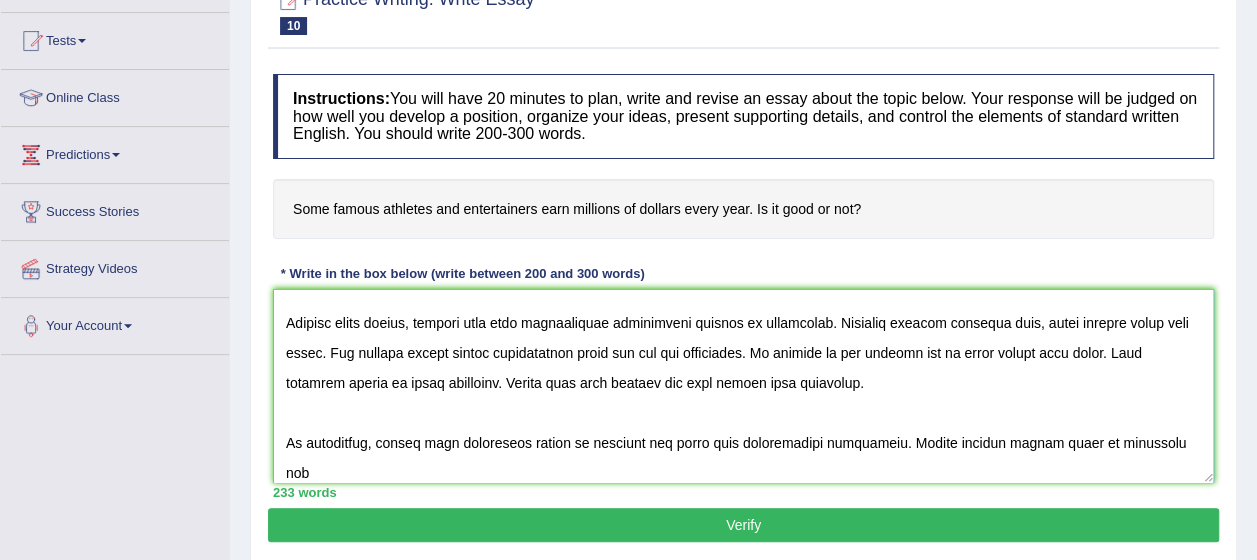 scroll, scrollTop: 240, scrollLeft: 0, axis: vertical 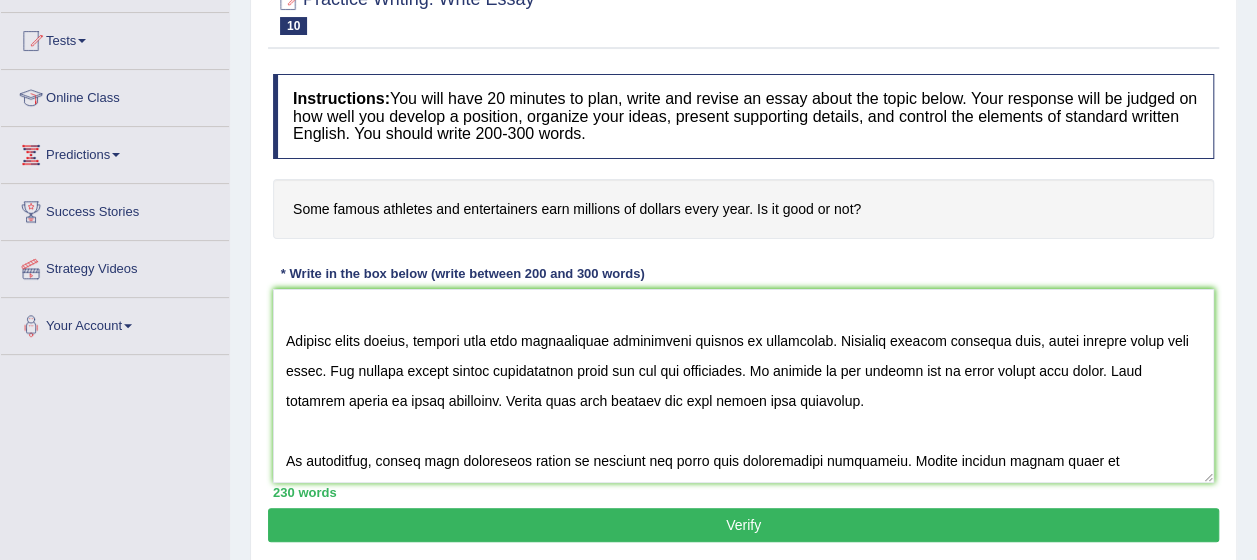click on "Toggle navigation
Home
Practice Questions   Speaking Practice Read Aloud
Repeat Sentence
Describe Image
Re-tell Lecture
Answer Short Question
Summarize Group Discussion
Respond To A Situation
Writing Practice  Summarize Written Text
Write Essay
Reading Practice  Reading & Writing: Fill In The Blanks
Choose Multiple Answers
Re-order Paragraphs
Fill In The Blanks
Choose Single Answer
Listening Practice  Summarize Spoken Text
Highlight Incorrect Words
Highlight Correct Summary
Select Missing Word
Choose Single Answer
Choose Multiple Answers
Fill In The Blanks
Write From Dictation
Pronunciation
Tests  Take Practice Sectional Test
Take Mock Test" at bounding box center (628, 320) 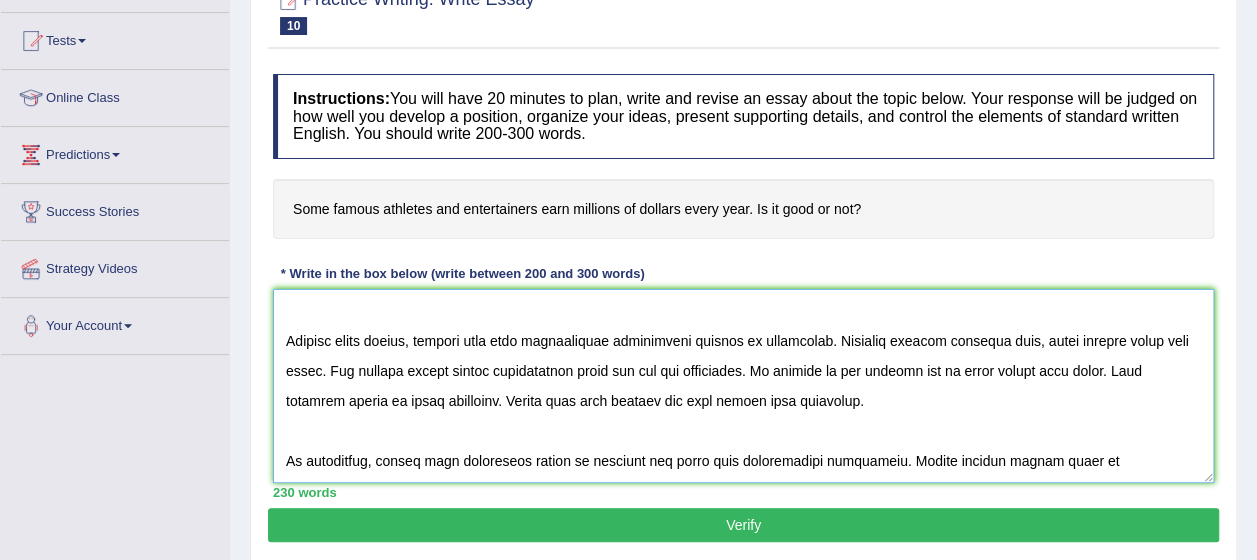 click at bounding box center [743, 386] 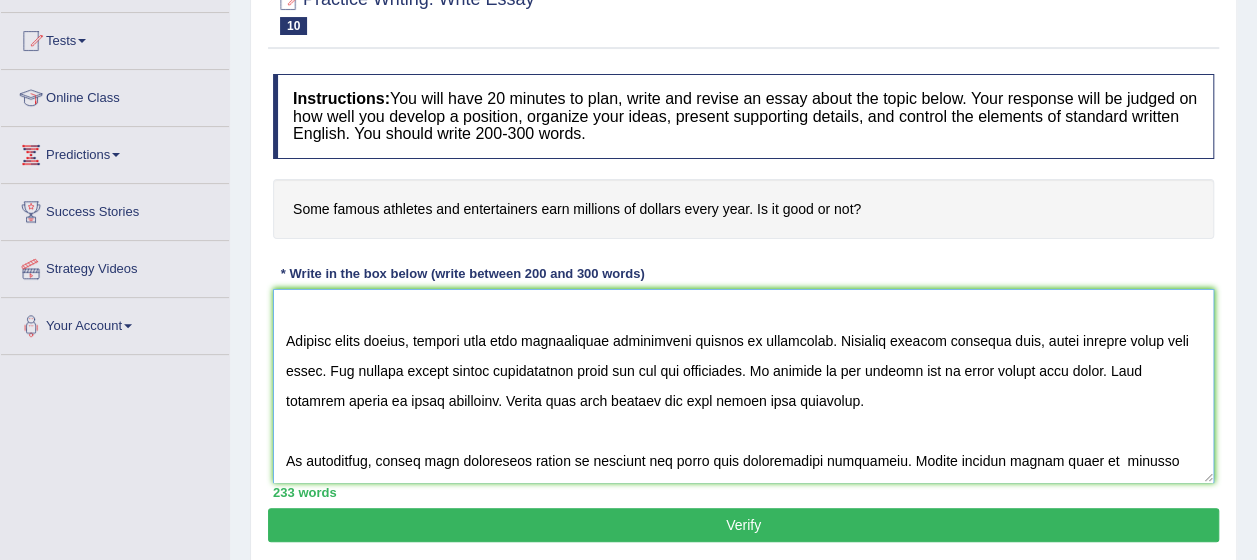 scroll, scrollTop: 258, scrollLeft: 0, axis: vertical 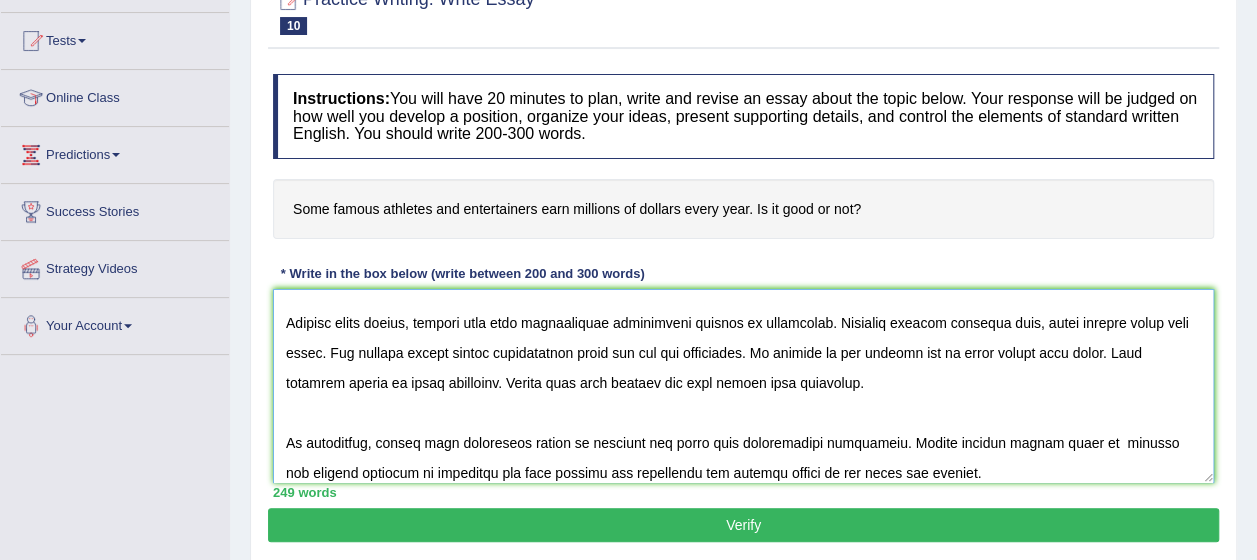 type on "The increasing influence of dollars in our lives has ignited numerous discusssions. This matter particularly relevant due to it's impact and implications on individuals and communities. In this essay I will examine earing of million dollers are good or bad.
One of the primary benefits of doller lies in the significant amount of enhancemant our wealth and daily lives. Furthermore, famous athlates and entertainers are working for money. They should I earn millions of doller. Everyone should pay them in terms of their talent and work. If someone underpaid with their talent and work it will be a big impact for their passions and lives. In our world everthing demand some cash and exchange. End of the day artist are doing the job for money. They also need to pay rent, pay the food bill and maintain their life style. Research demonstrated that, some players and musician are doing very good and have their own value.
Despite these reason, dollers come with considerable significant amounts of challenges. Numerous..." 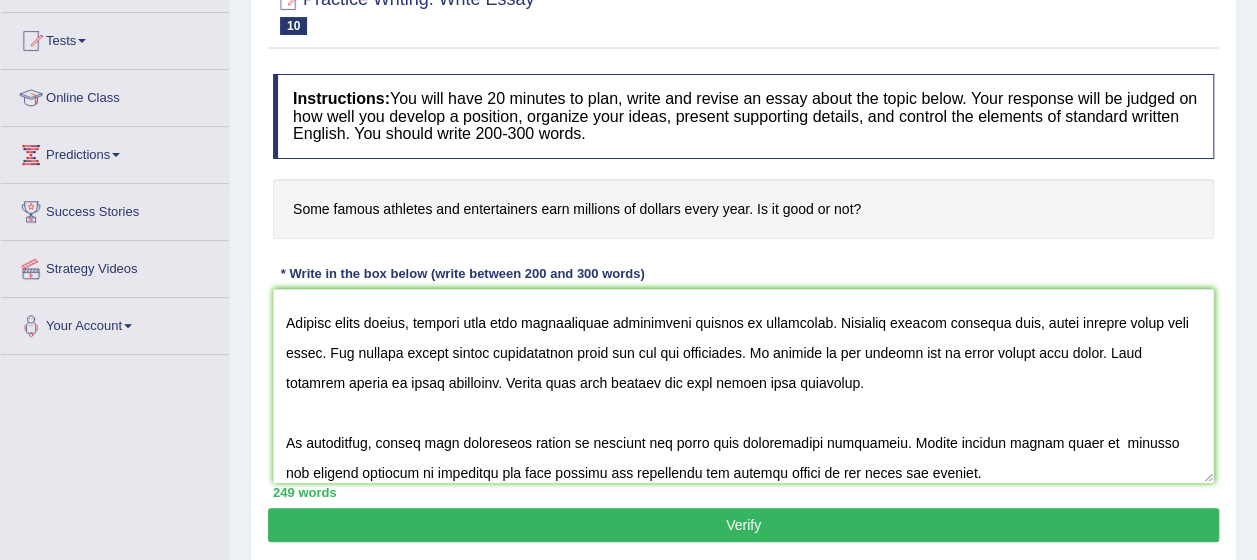 click on "Verify" at bounding box center [743, 525] 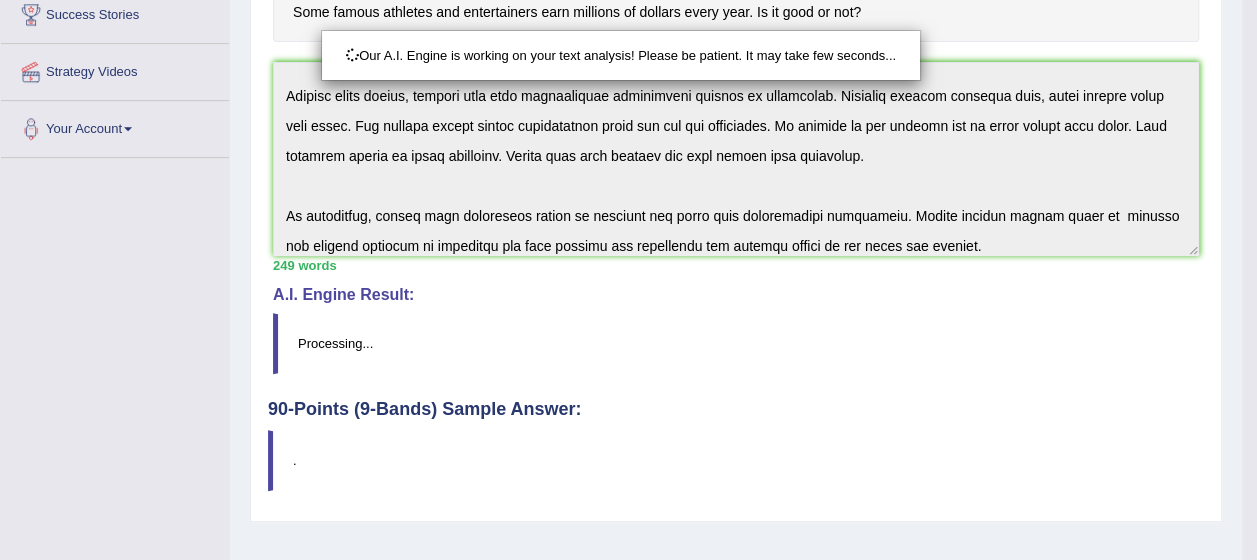 scroll, scrollTop: 490, scrollLeft: 0, axis: vertical 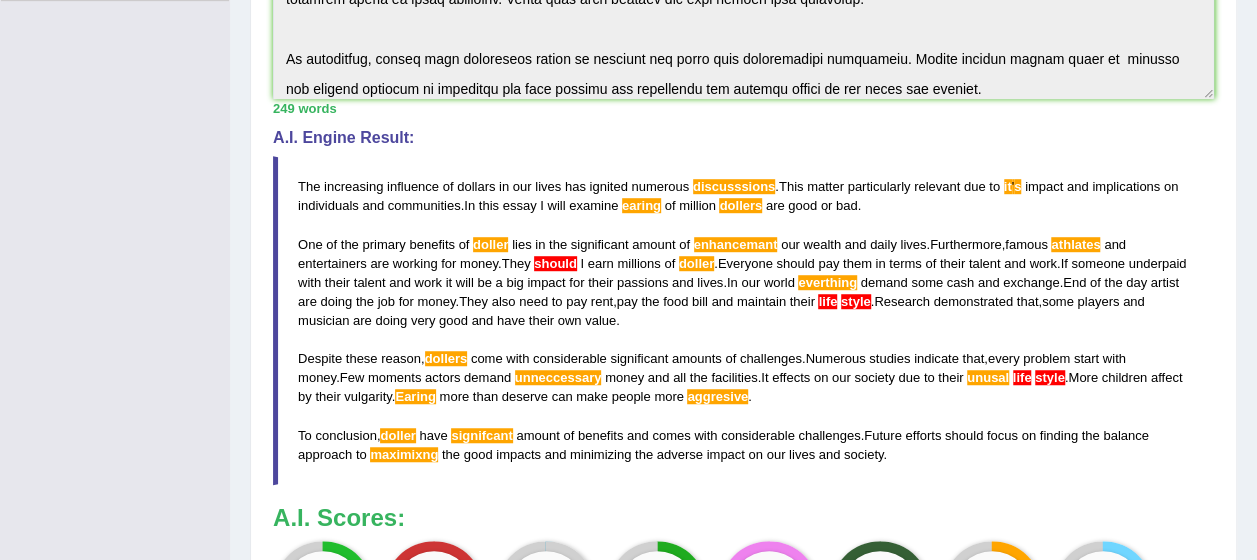 click on "life" at bounding box center [1022, 377] 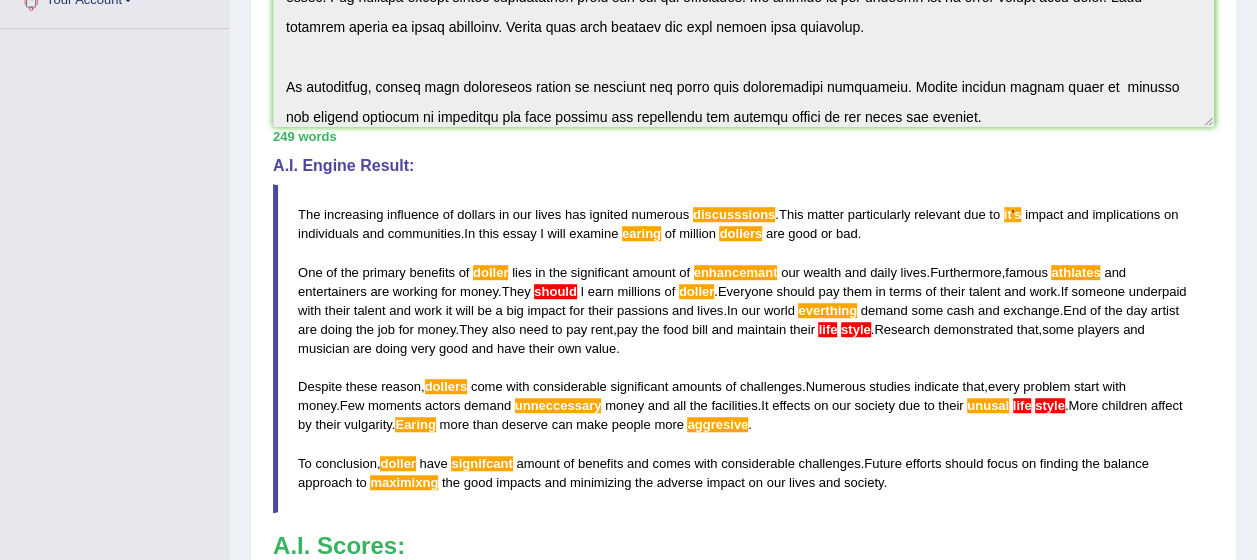 scroll, scrollTop: 554, scrollLeft: 0, axis: vertical 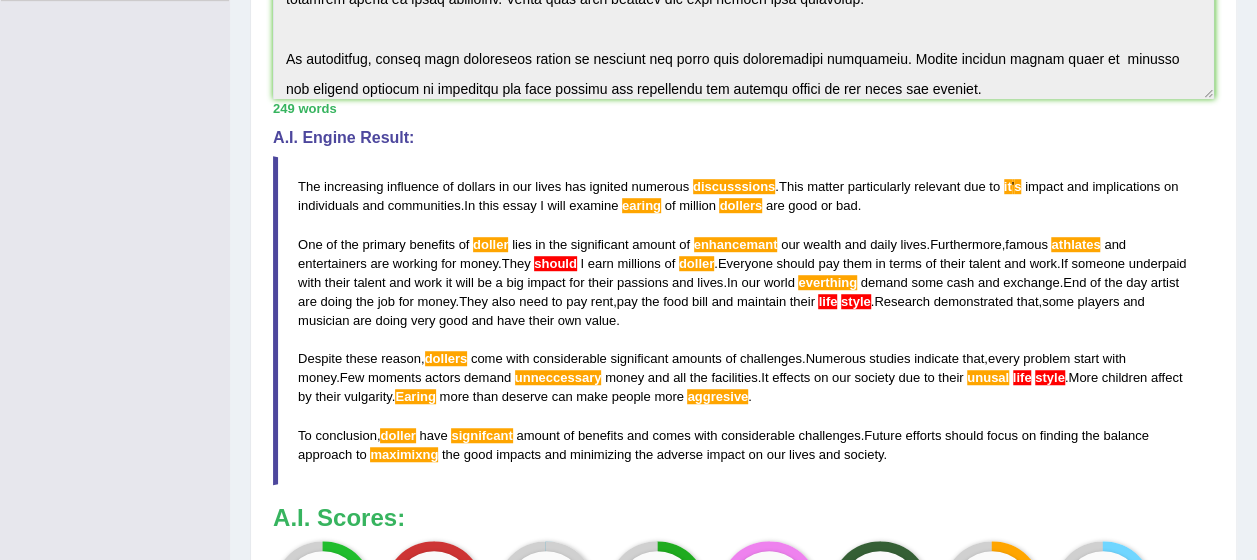 drag, startPoint x: 294, startPoint y: 178, endPoint x: 719, endPoint y: 438, distance: 498.22183 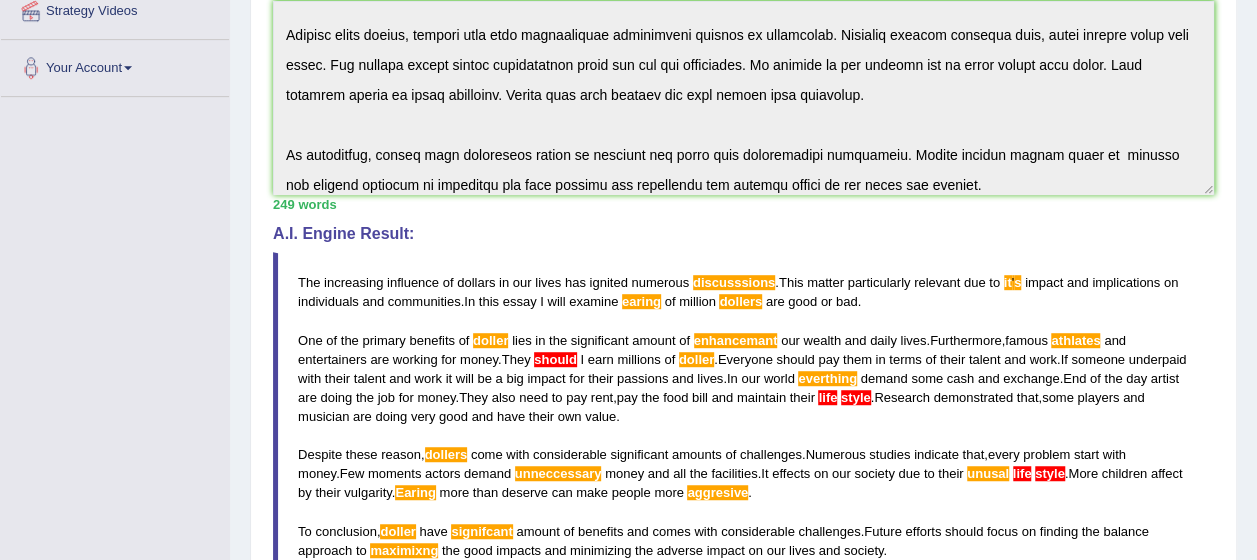 scroll, scrollTop: 454, scrollLeft: 0, axis: vertical 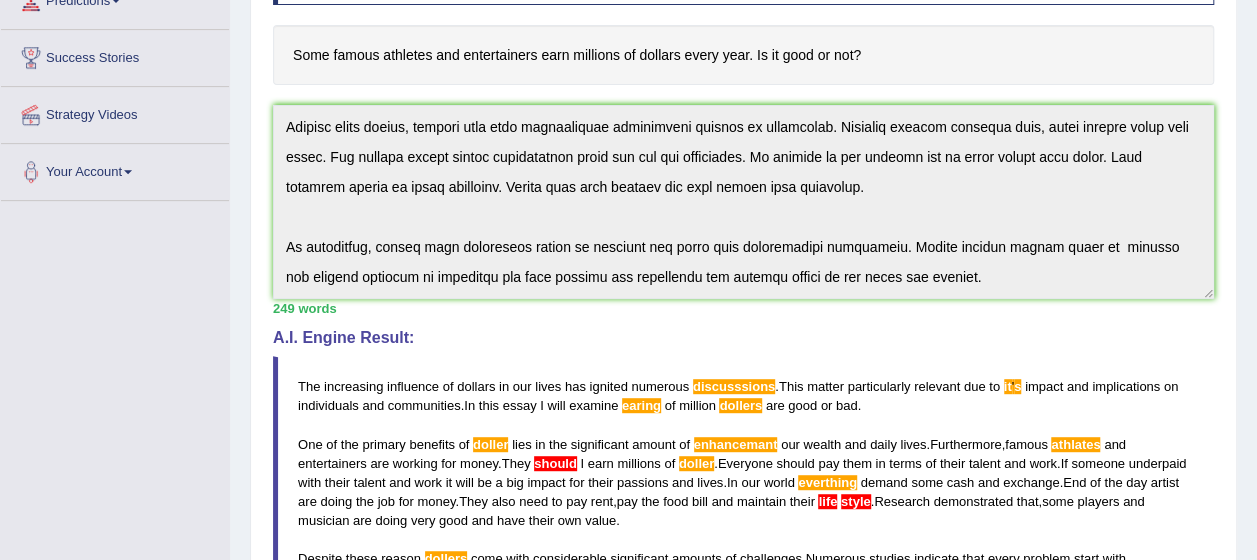 click on "Instructions:  You will have 20 minutes to plan, write and revise an essay about the topic below. Your response will be judged on how well you develop a position, organize your ideas, present supporting details, and control the elements of standard written English. You should write 200-300 words.
Some famous athletes and entertainers earn millions of dollars every year. Is it good or not? * Write in the box below (write between 200 and 300 words) 249 words Written Keywords:  famous  entertainers  earn  millions  dollars  good  wealth  talent  value  demand  society  influence  society  future A.I. Engine Result: The   increasing   influence   of   dollars   in   our   lives   has   ignited   numerous   discusssions .  This   matter   particularly   relevant   due   to   it ' s   impact   and   implications   on   individuals   and   communities .  In   this   essay   I   will   examine   earing   of   million   dollers   are   good   or   bad . One   of   the   primary   benefits   of   doller" at bounding box center [743, 393] 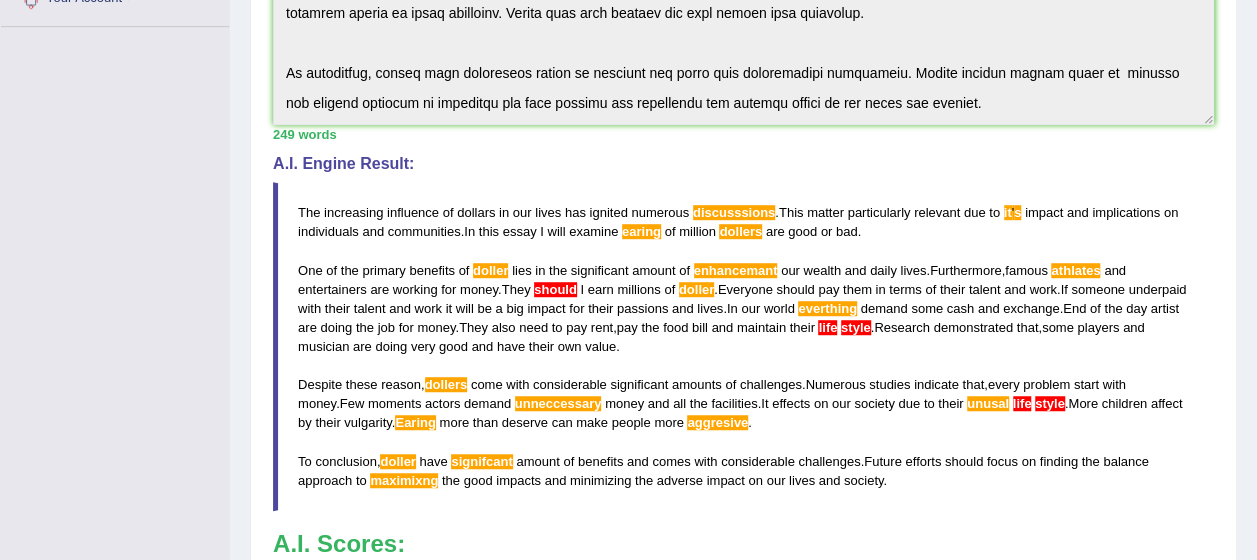 scroll, scrollTop: 354, scrollLeft: 0, axis: vertical 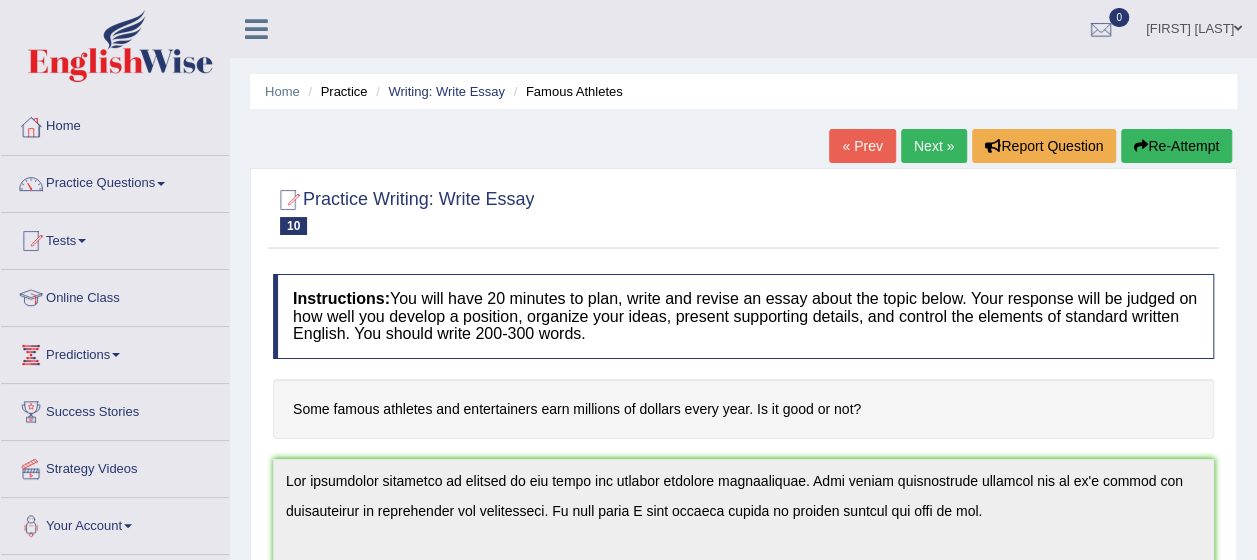 click on "Re-Attempt" at bounding box center (1176, 146) 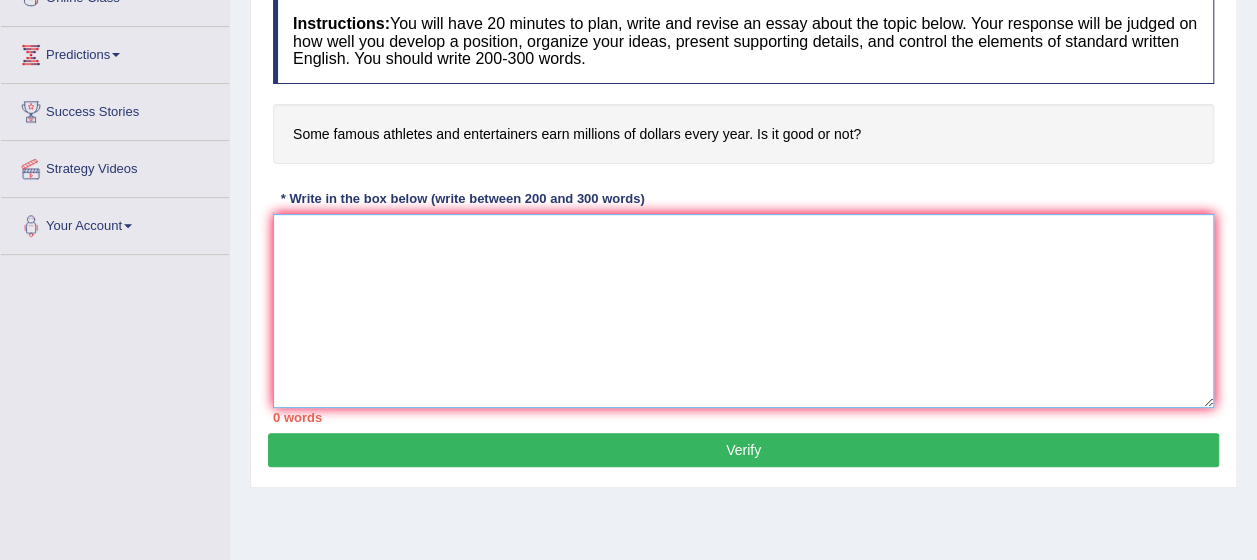 click at bounding box center [743, 311] 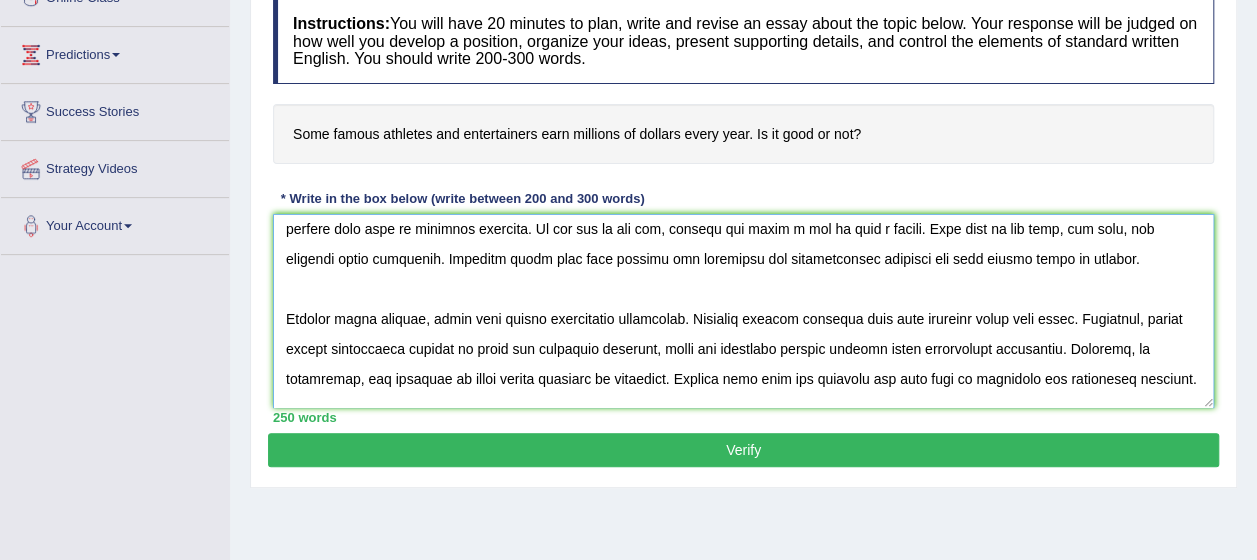 scroll, scrollTop: 0, scrollLeft: 0, axis: both 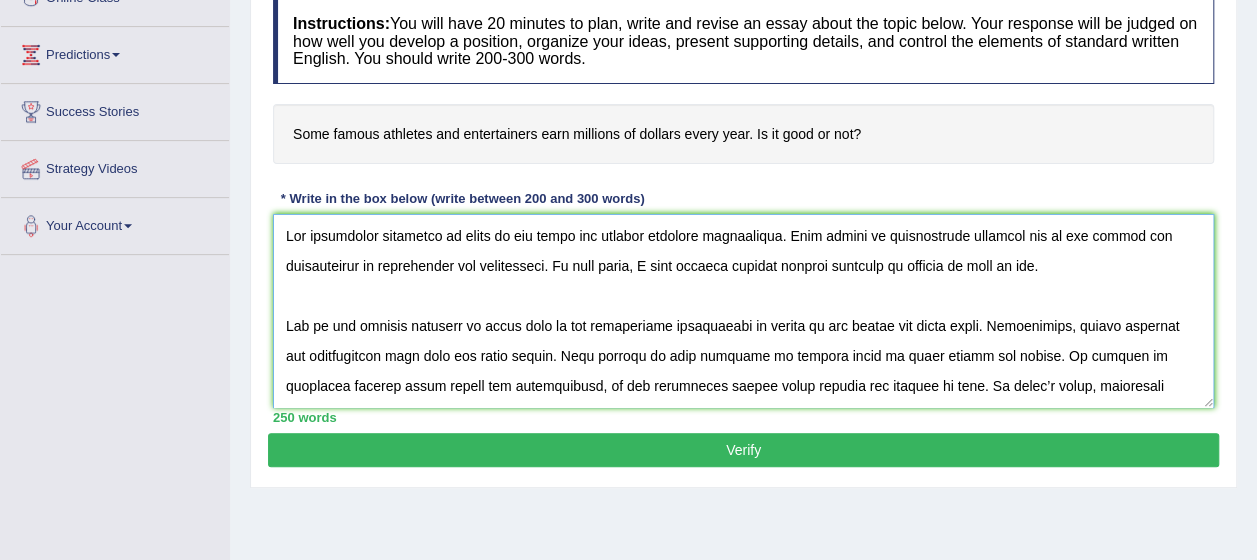 type on "The increasing influence of money in our lives has ignited numerous discussions. This matter is particularly relevant due to its impact and implications on individuals and communities. In this essay, I will examine whether earning millions of dollars is good or bad.
One of the primary benefits of money lies in the significant enhancement it brings to our wealth and daily lives. Furthermore, famous athletes and entertainers work hard for their income. They deserve to earn millions of dollars based on their talent and effort. If someone is underpaid despite their skills and contribution, it can negatively impact their passion and quality of life. In today’s world, everything demands some form of monetary exchange. At the end of the day, artists are doing a job to earn a living. They need to pay rent, buy food, and maintain their lifestyle. Research shows that some players and musicians are exceptionally talented and have unique value in society.
Despite these reasons, money also brings significant challeng..." 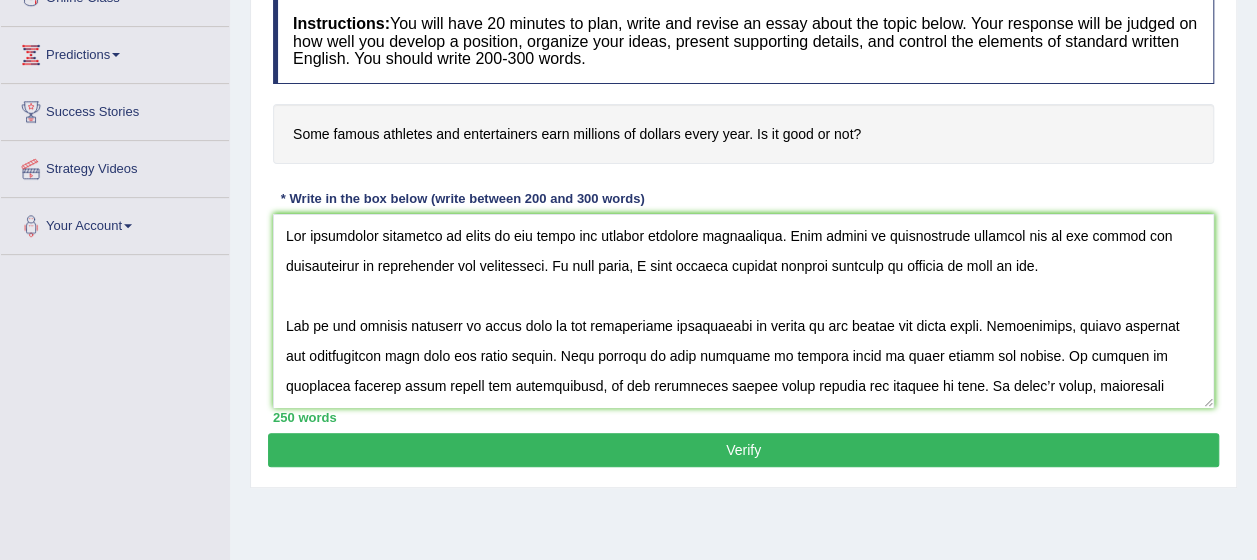 click on "Verify" at bounding box center [743, 450] 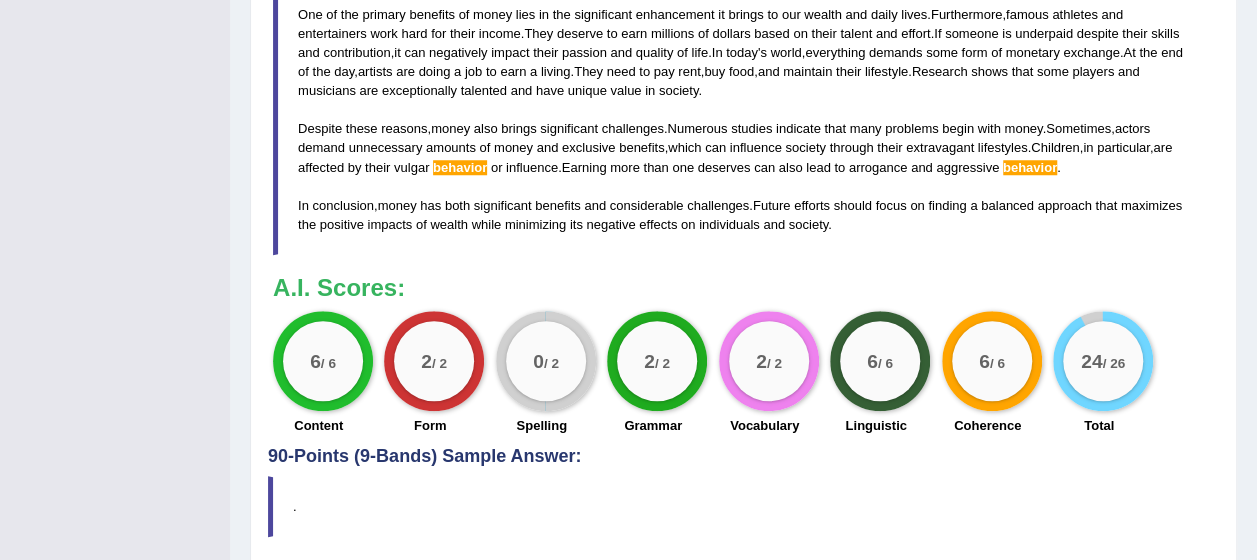 scroll, scrollTop: 764, scrollLeft: 0, axis: vertical 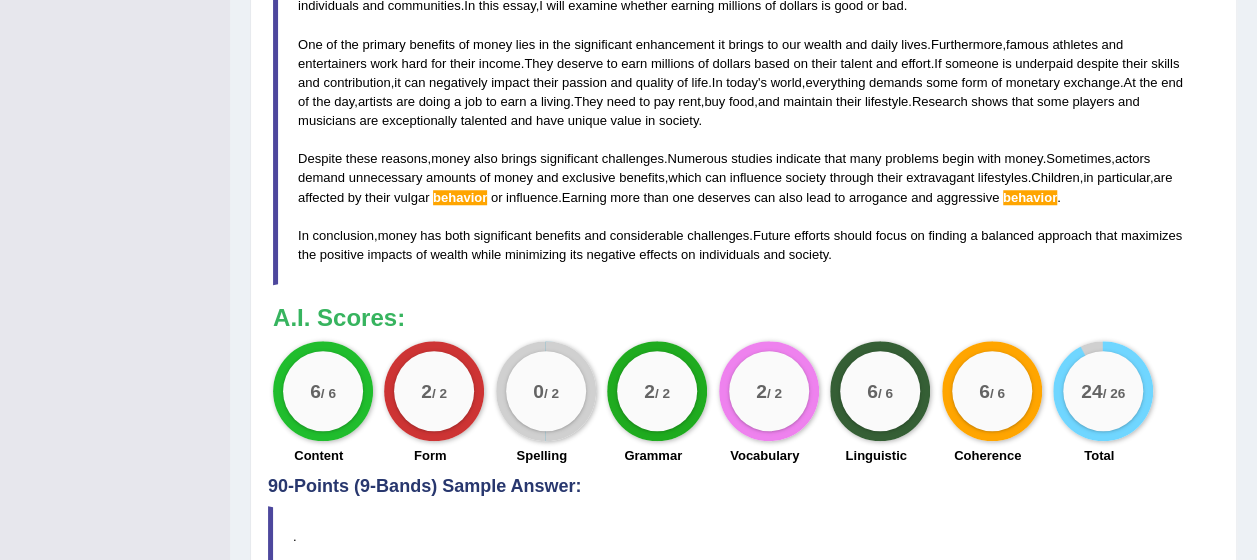 drag, startPoint x: 464, startPoint y: 164, endPoint x: 685, endPoint y: 160, distance: 221.0362 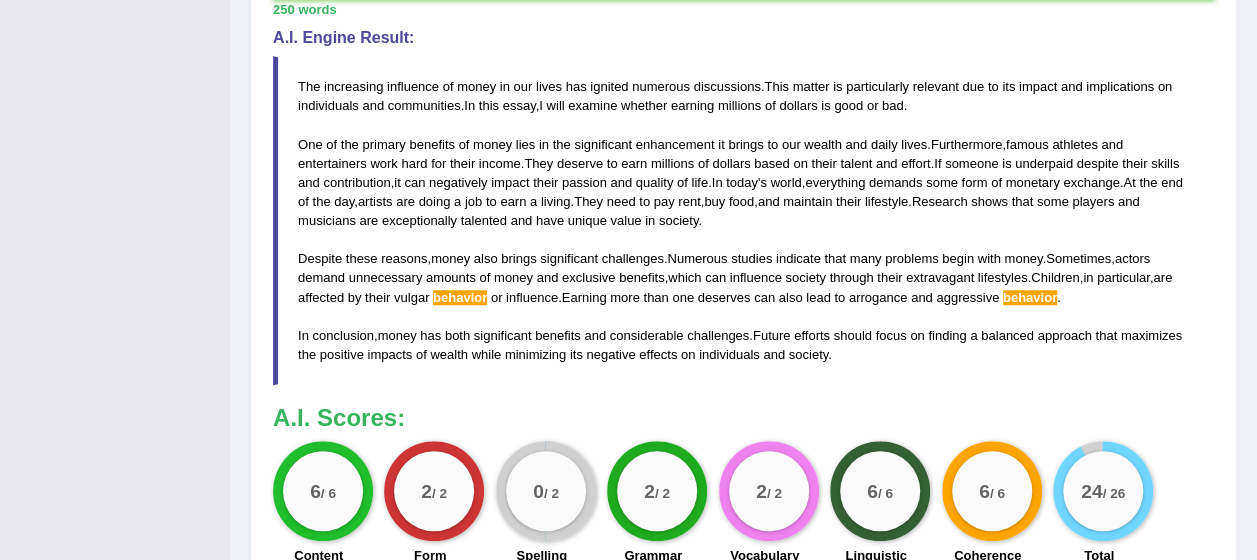 click on "lifestyles" at bounding box center (1003, 277) 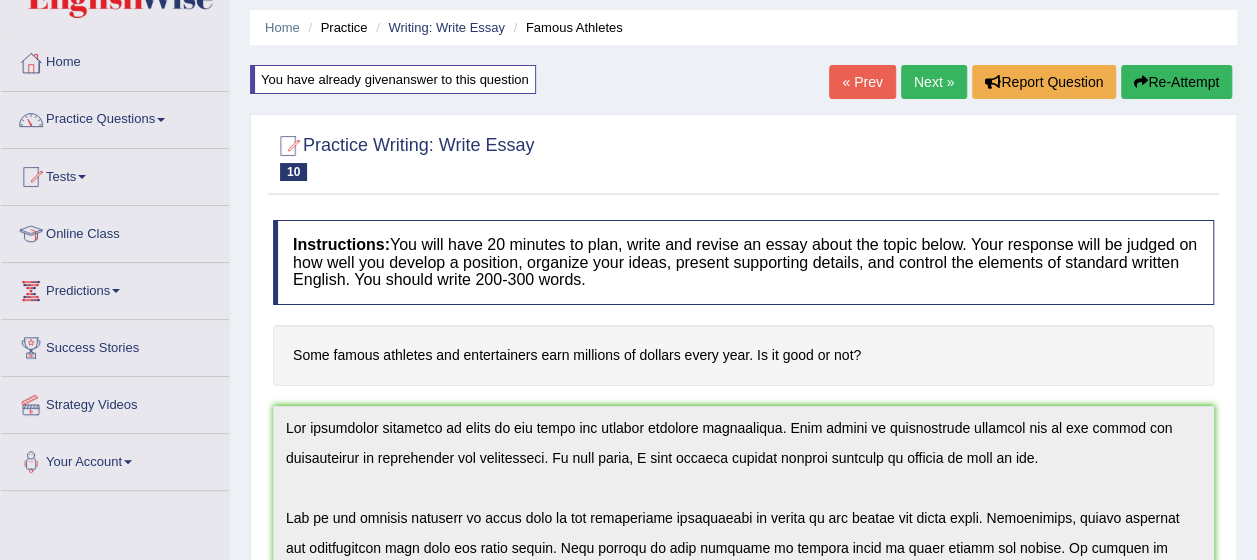 scroll, scrollTop: 0, scrollLeft: 0, axis: both 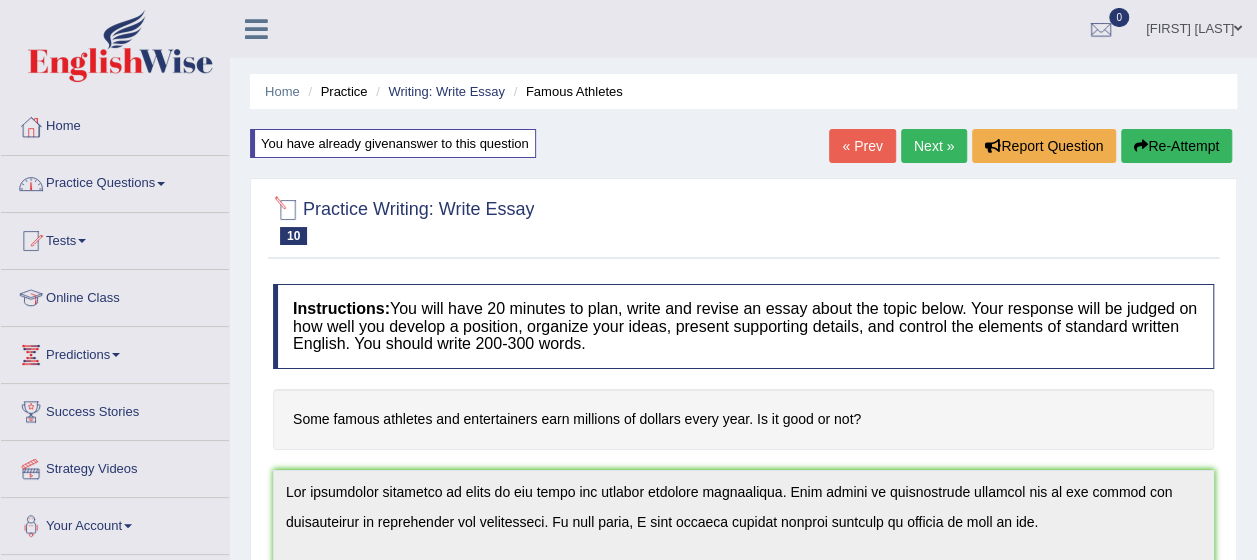 click on "Practice Questions" at bounding box center [115, 181] 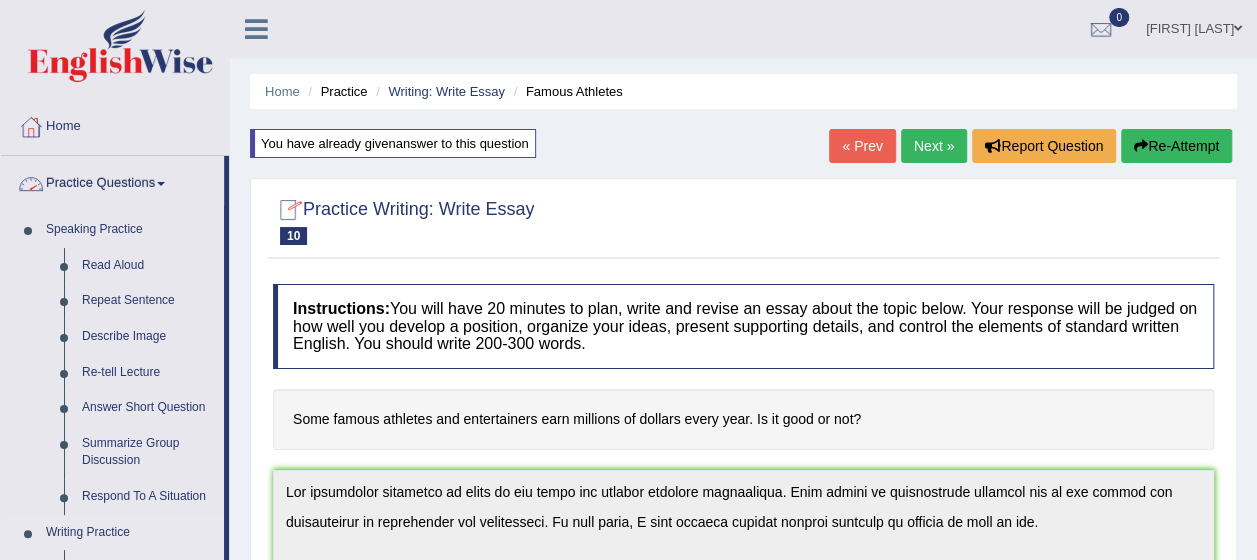scroll, scrollTop: 300, scrollLeft: 0, axis: vertical 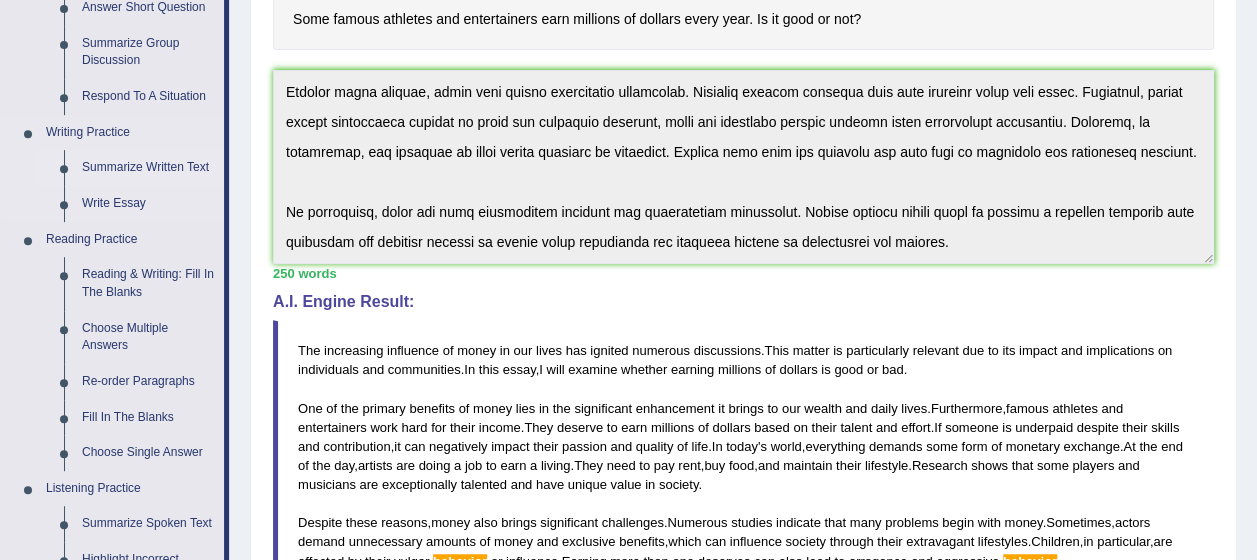 click on "Summarize Written Text" at bounding box center (148, 168) 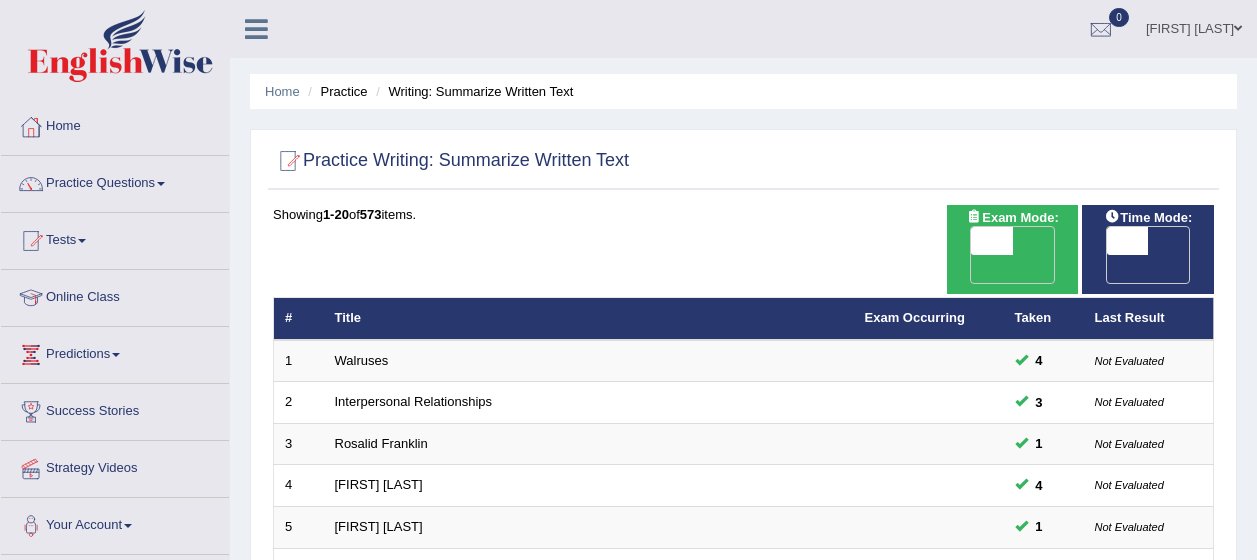 scroll, scrollTop: 300, scrollLeft: 0, axis: vertical 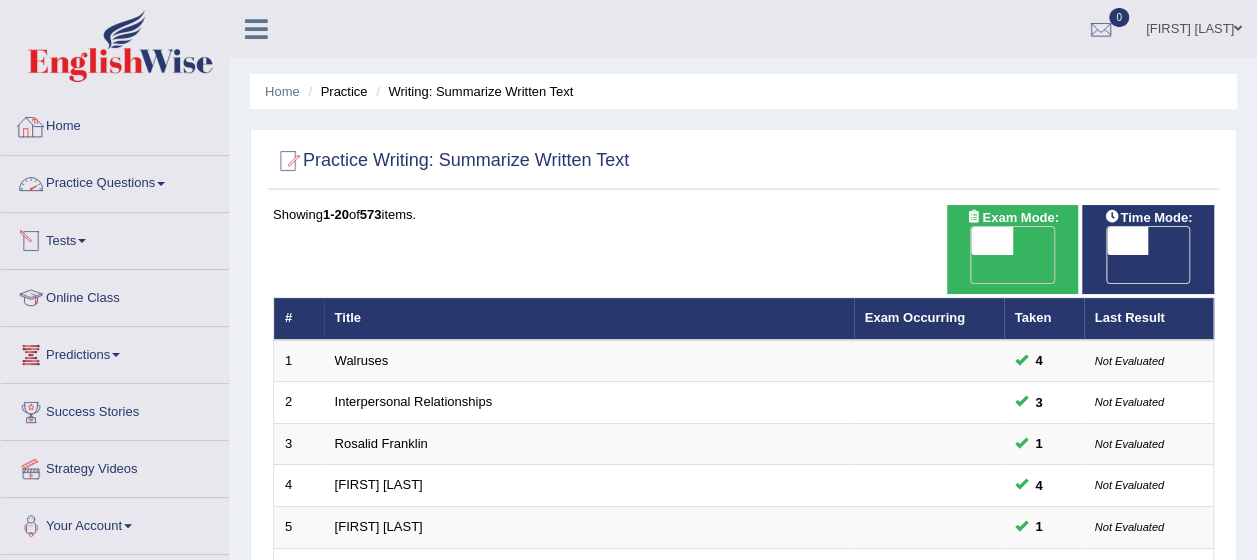 click on "Practice Questions" at bounding box center [115, 181] 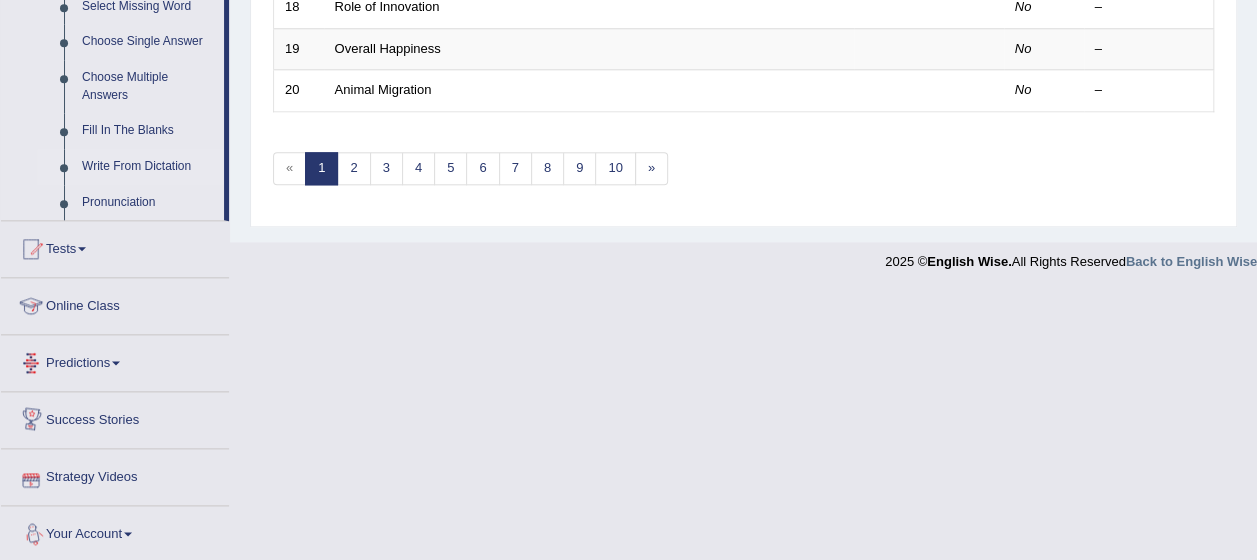 click on "Write From Dictation" at bounding box center [148, 167] 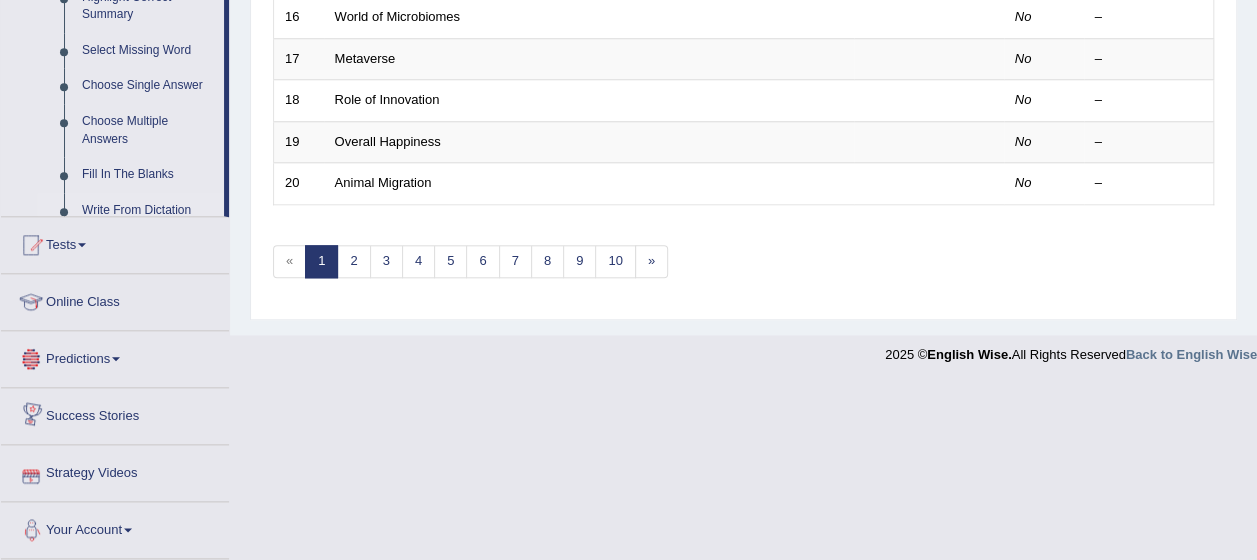 scroll, scrollTop: 624, scrollLeft: 0, axis: vertical 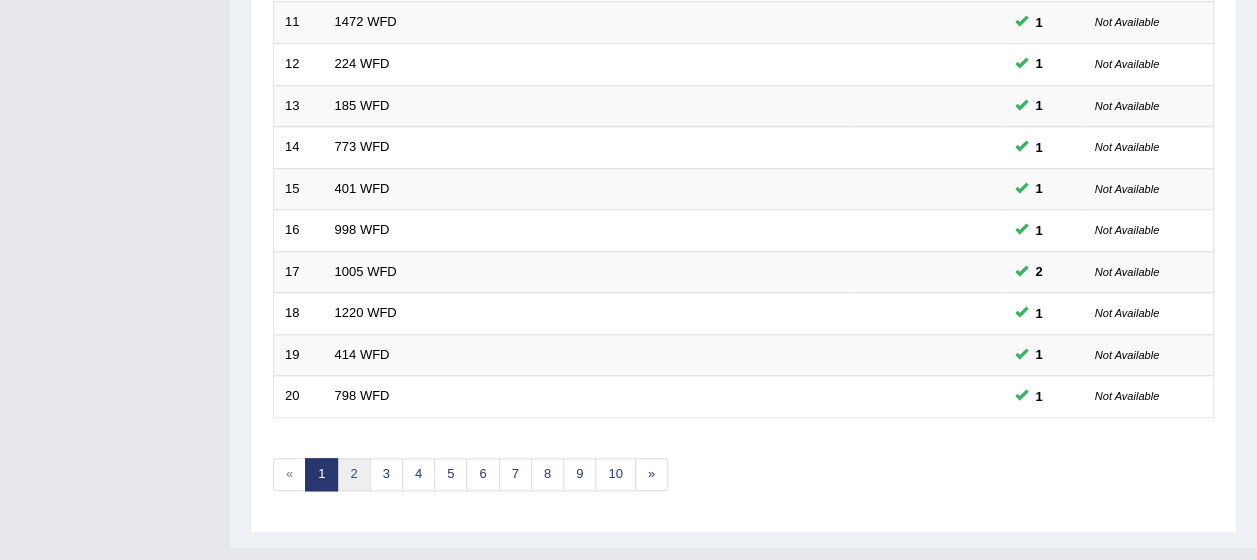 click on "2" at bounding box center [353, 474] 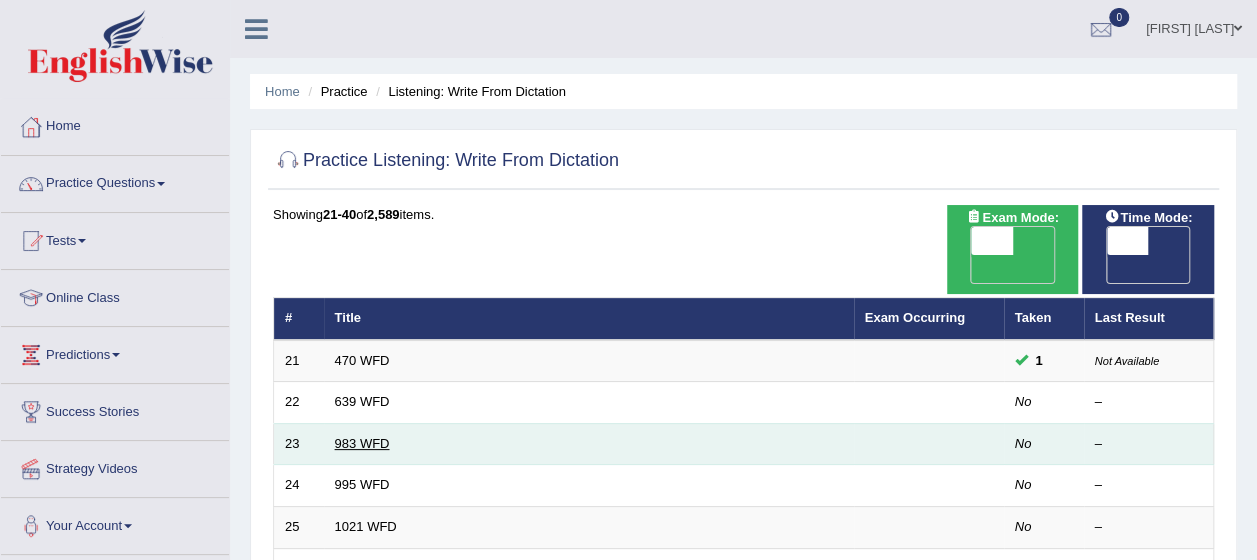 scroll, scrollTop: 300, scrollLeft: 0, axis: vertical 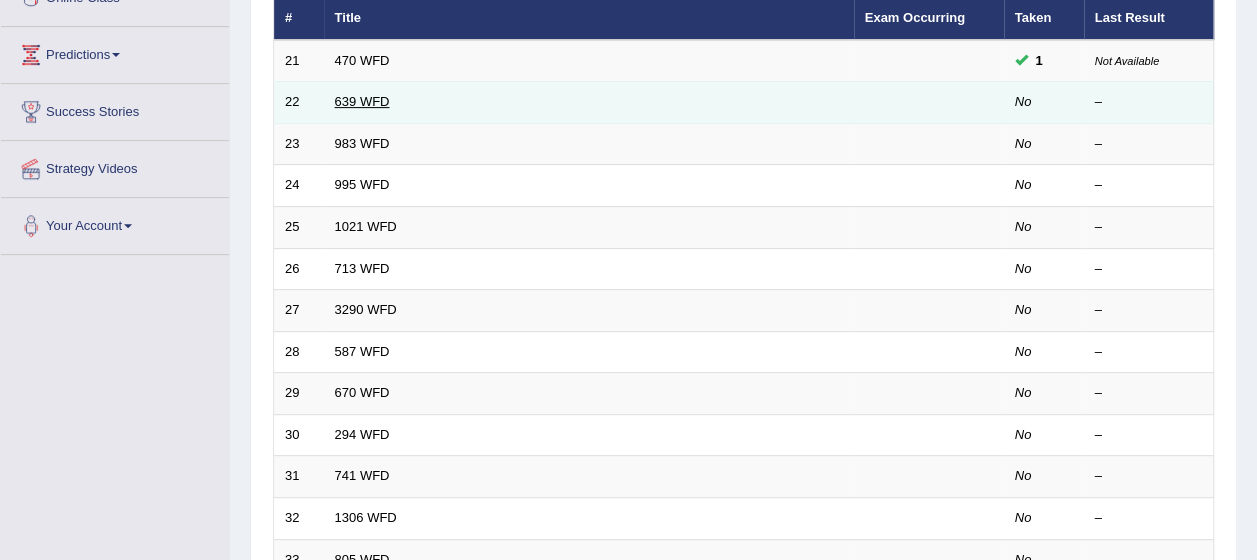 click on "639 WFD" at bounding box center [362, 101] 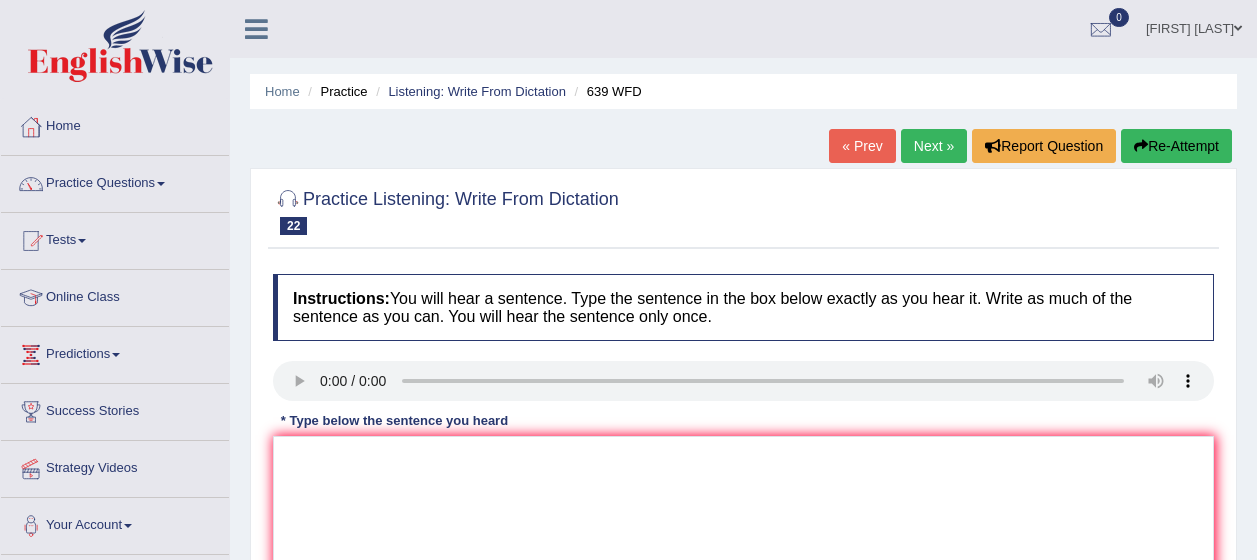 scroll, scrollTop: 0, scrollLeft: 0, axis: both 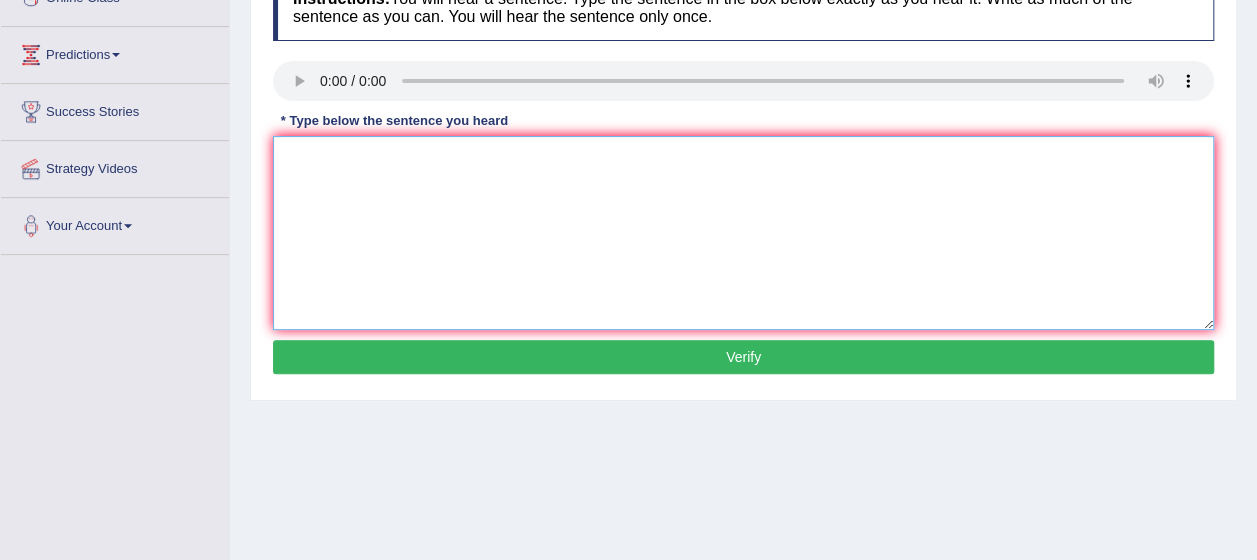 click at bounding box center (743, 233) 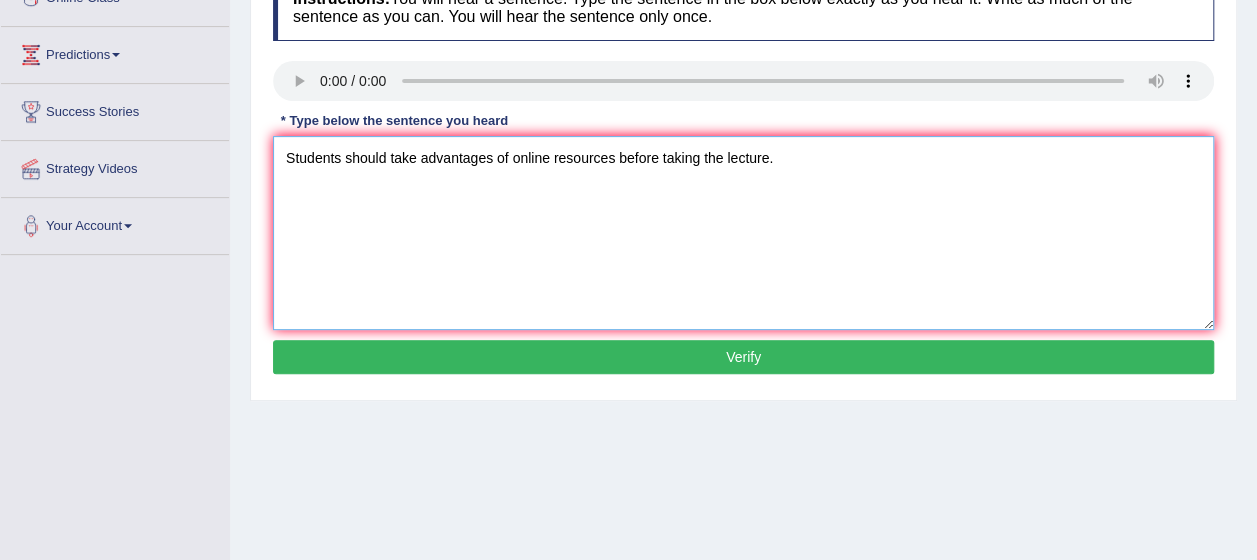 type on "Students should take advantages of online resources before taking the lecture." 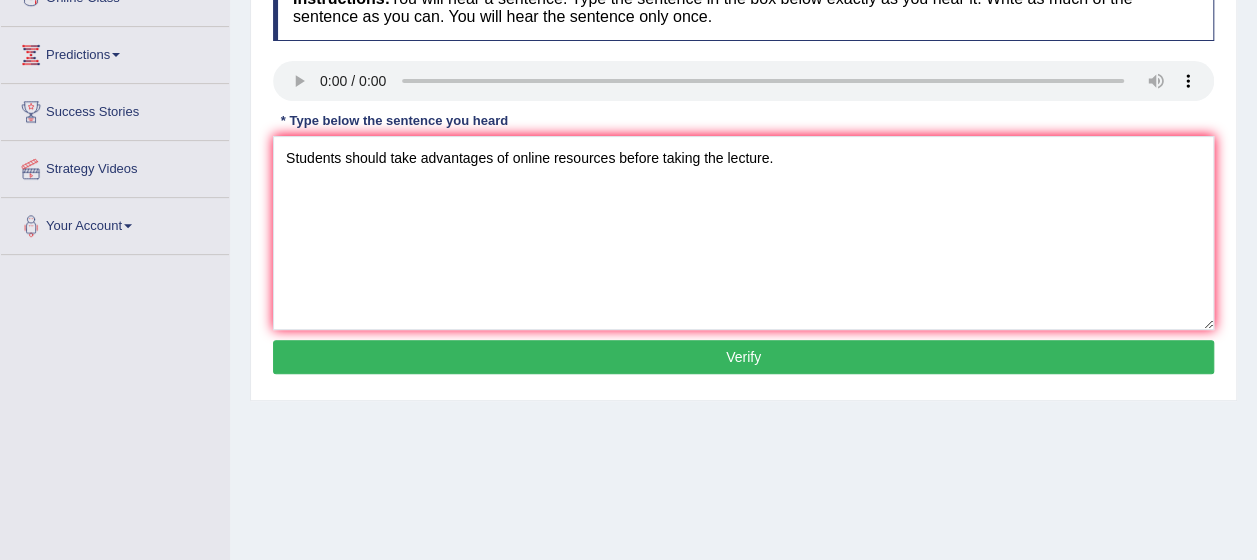 click on "Verify" at bounding box center (743, 357) 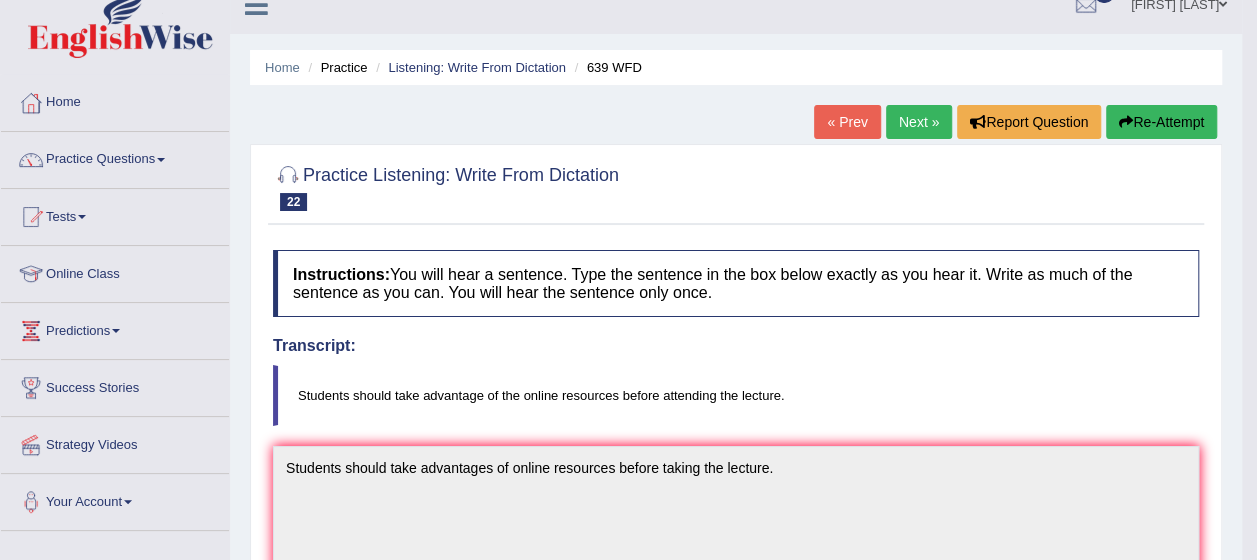 scroll, scrollTop: 0, scrollLeft: 0, axis: both 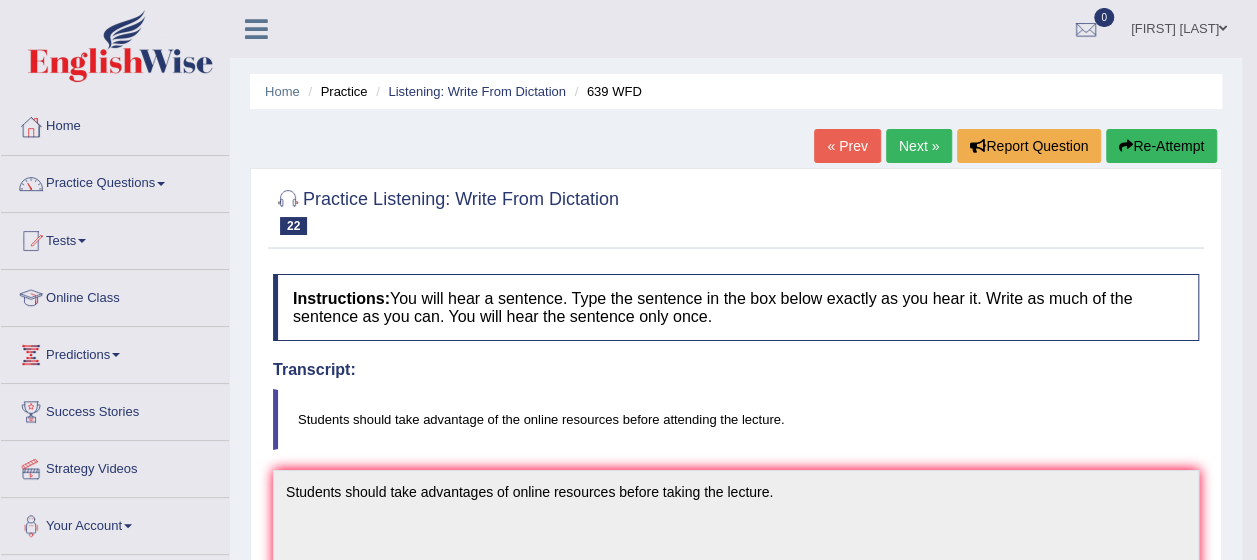click on "Next »" at bounding box center [919, 146] 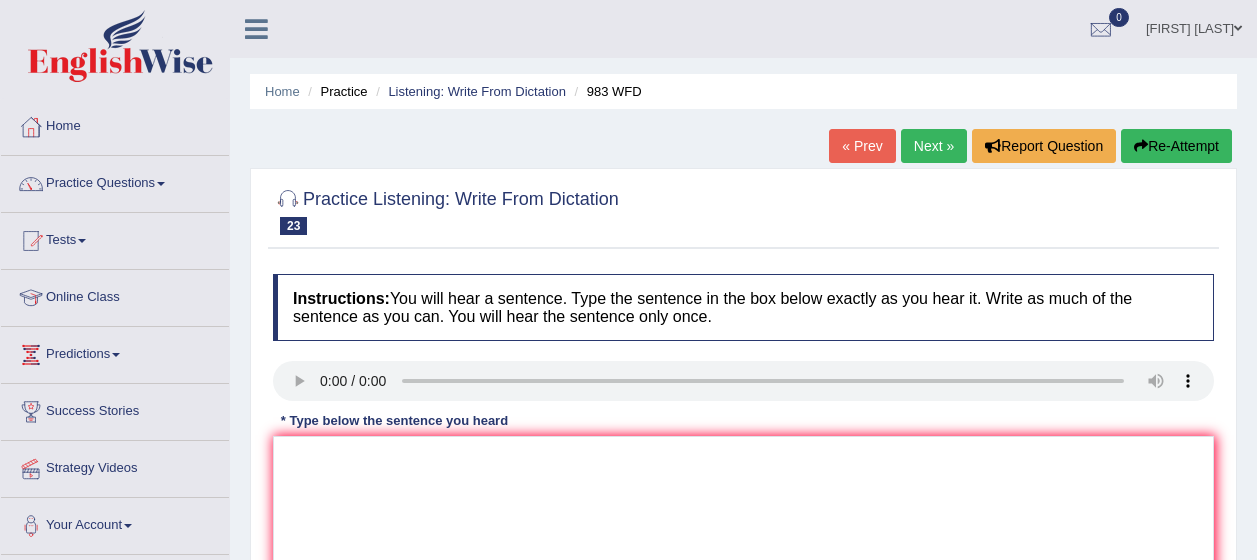 scroll, scrollTop: 0, scrollLeft: 0, axis: both 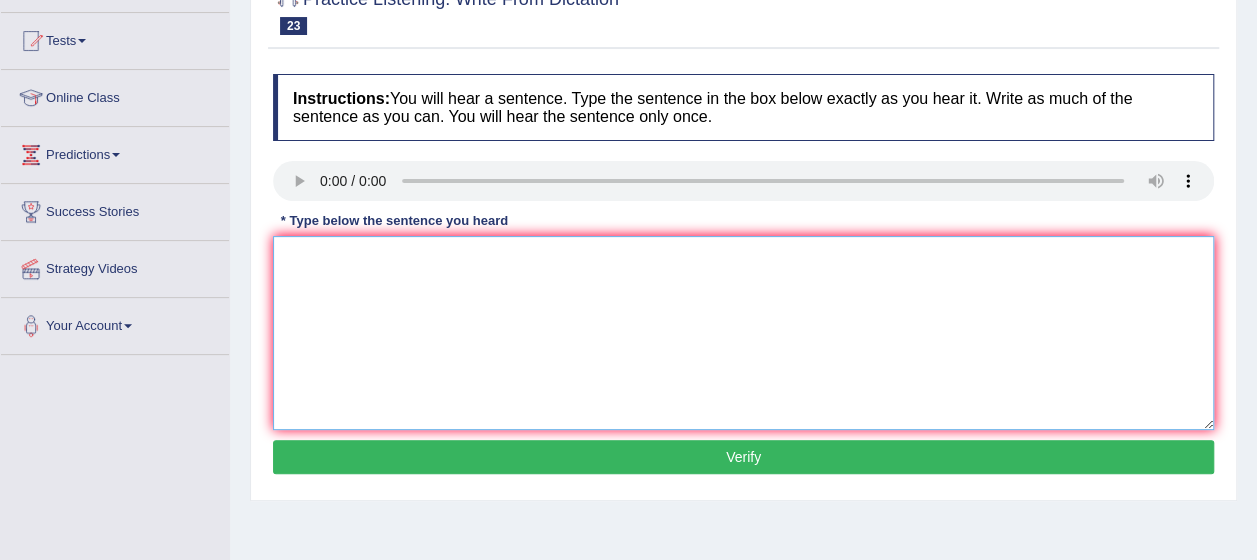 click at bounding box center (743, 333) 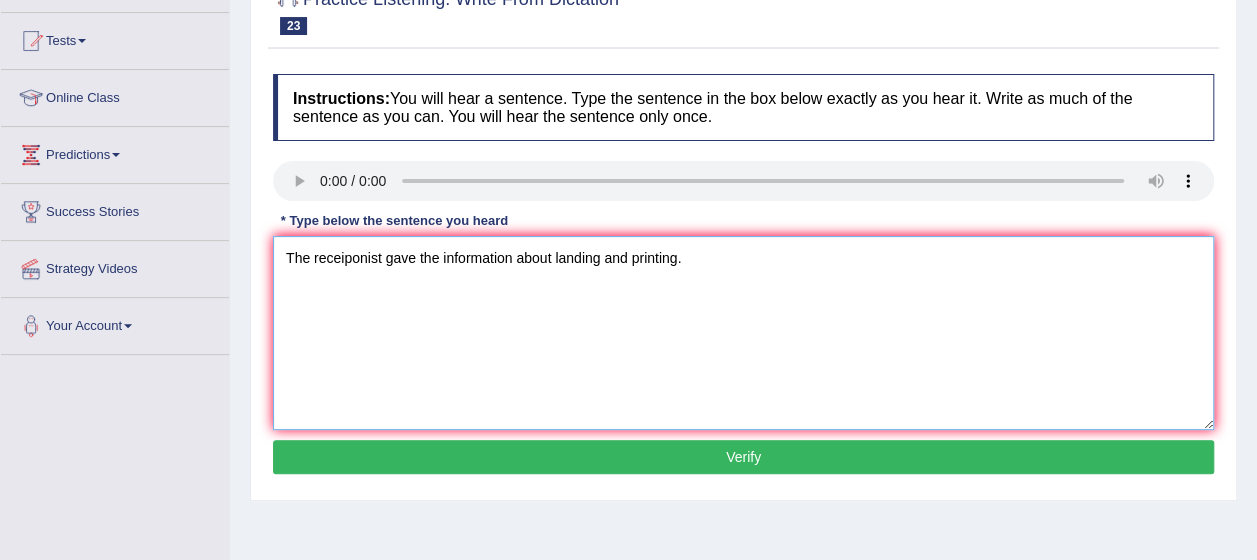 click on "The receiponist gave the information about landing and printing." at bounding box center [743, 333] 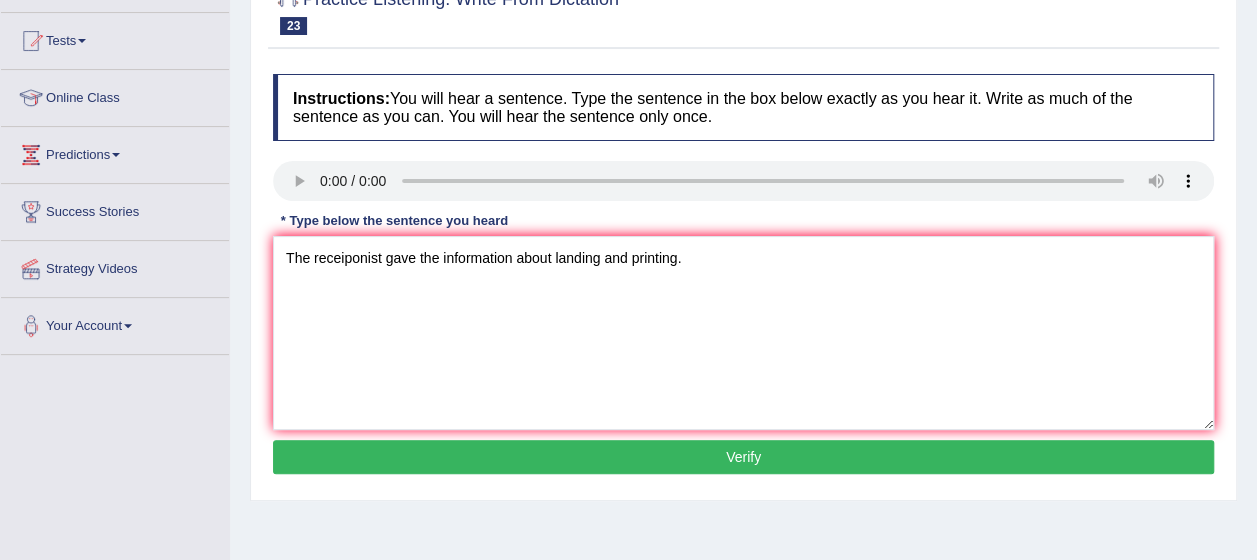 click on "Verify" at bounding box center [743, 457] 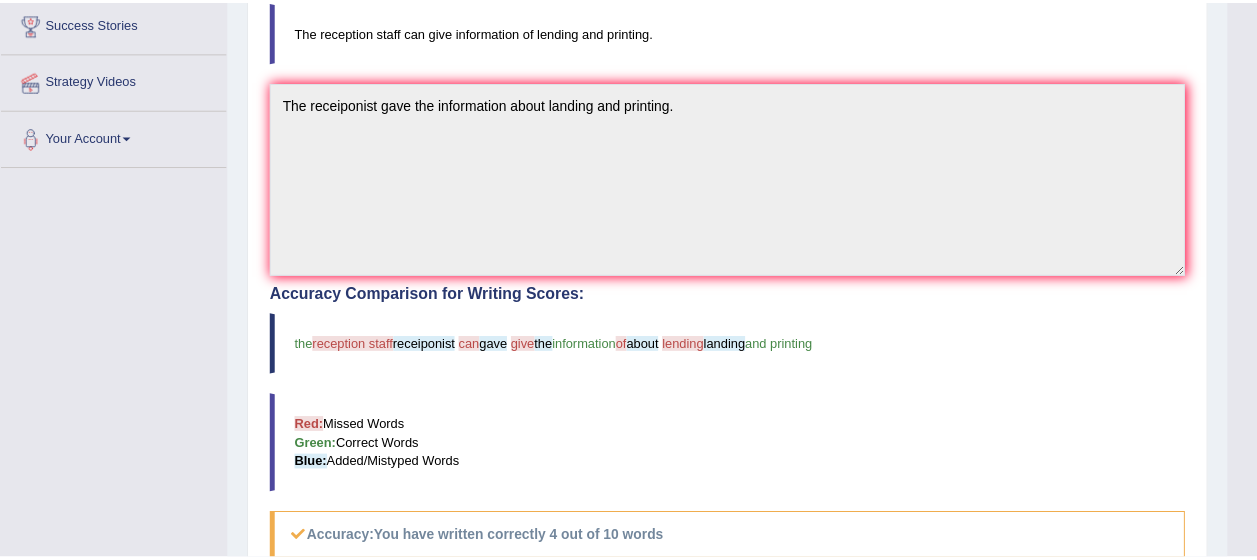 scroll, scrollTop: 400, scrollLeft: 0, axis: vertical 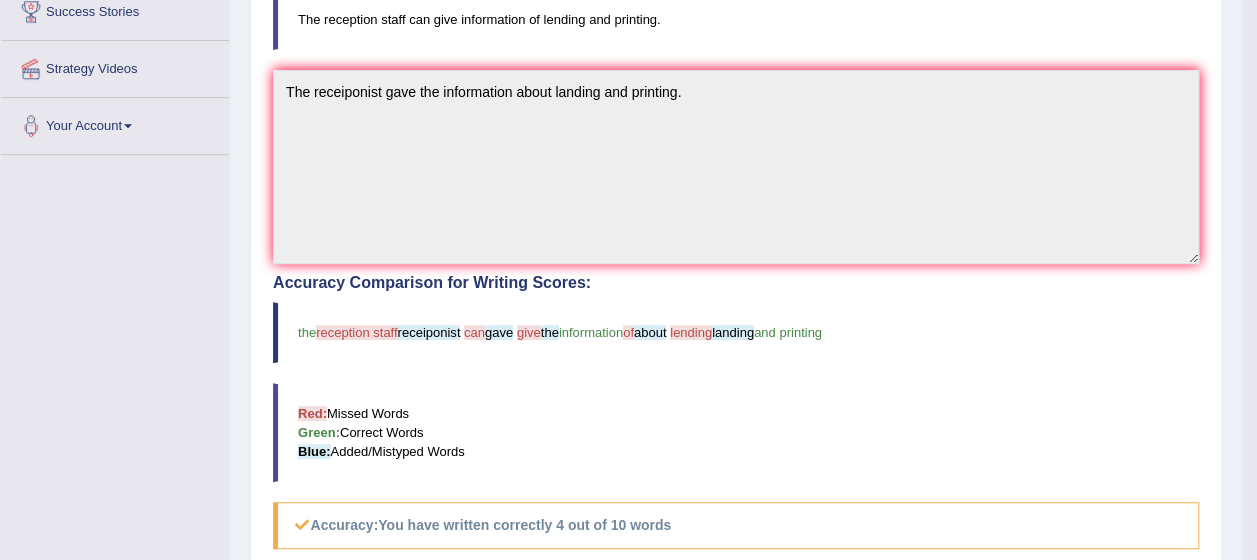 drag, startPoint x: 412, startPoint y: 334, endPoint x: 450, endPoint y: 334, distance: 38 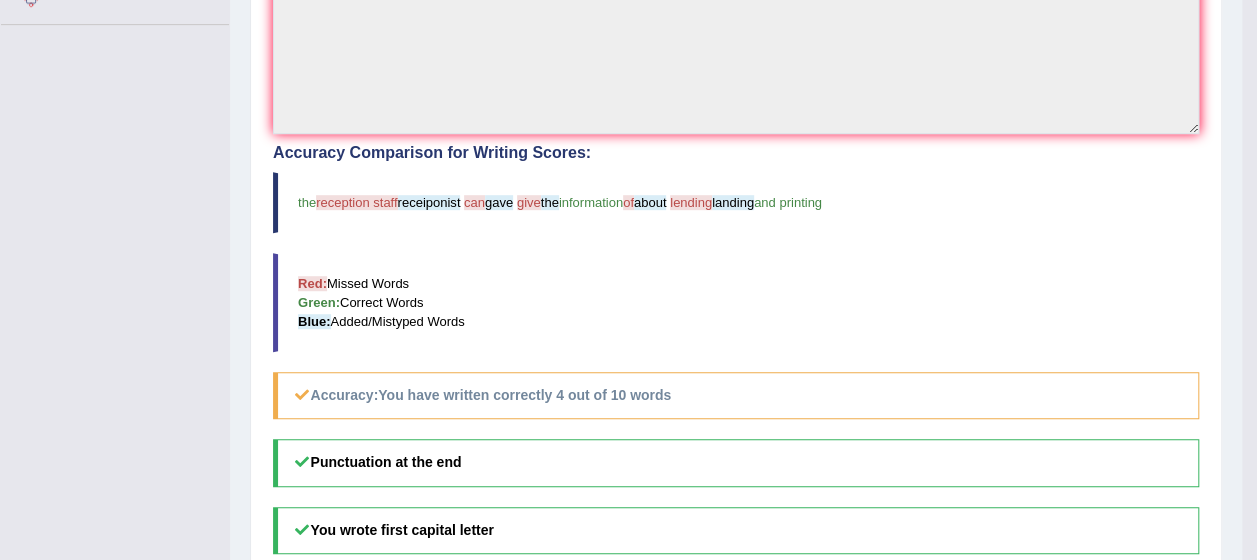 scroll, scrollTop: 500, scrollLeft: 0, axis: vertical 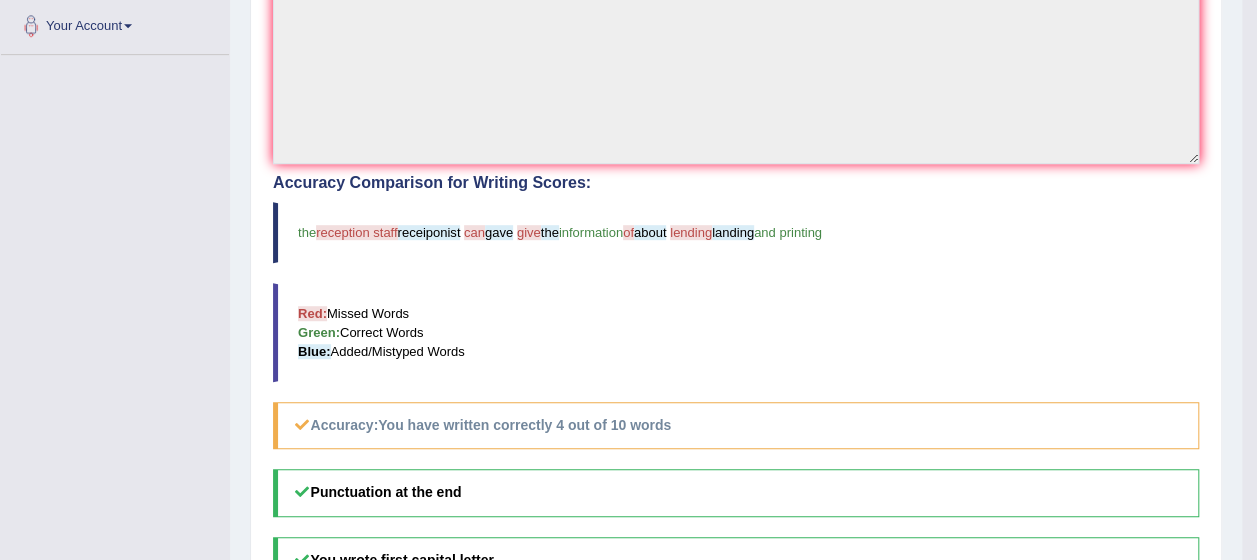 drag, startPoint x: 640, startPoint y: 228, endPoint x: 702, endPoint y: 234, distance: 62.289646 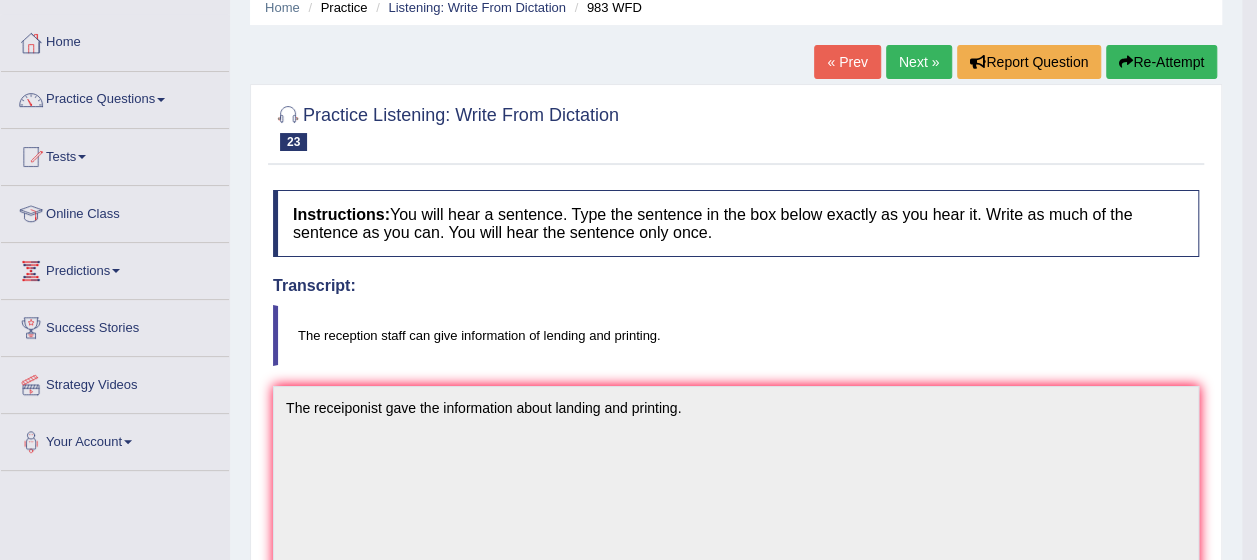 scroll, scrollTop: 0, scrollLeft: 0, axis: both 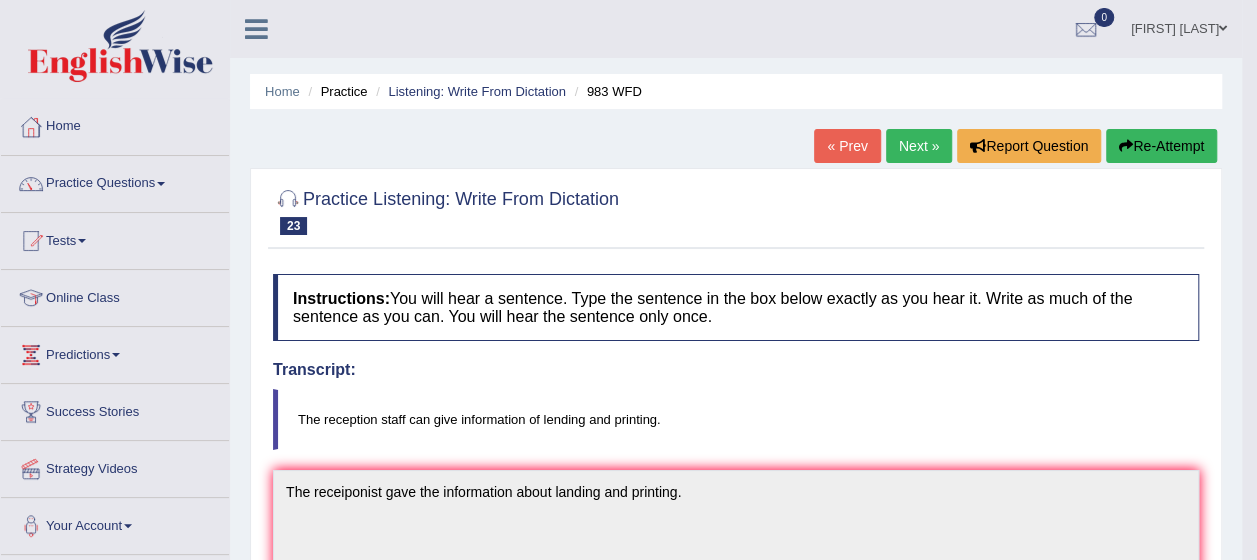 click on "Next »" at bounding box center [919, 146] 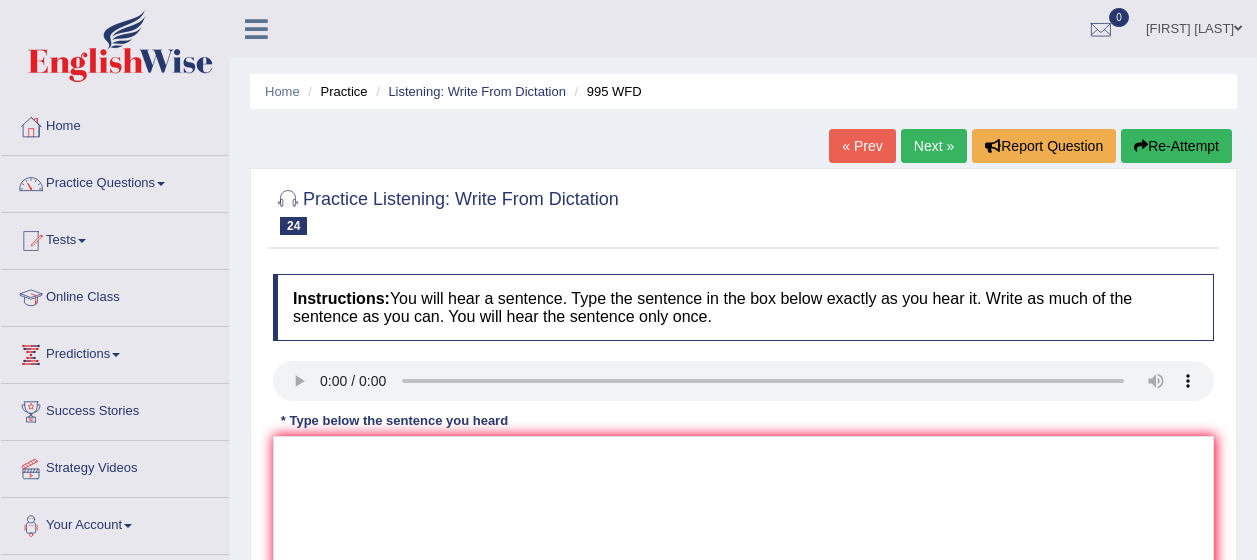 scroll, scrollTop: 116, scrollLeft: 0, axis: vertical 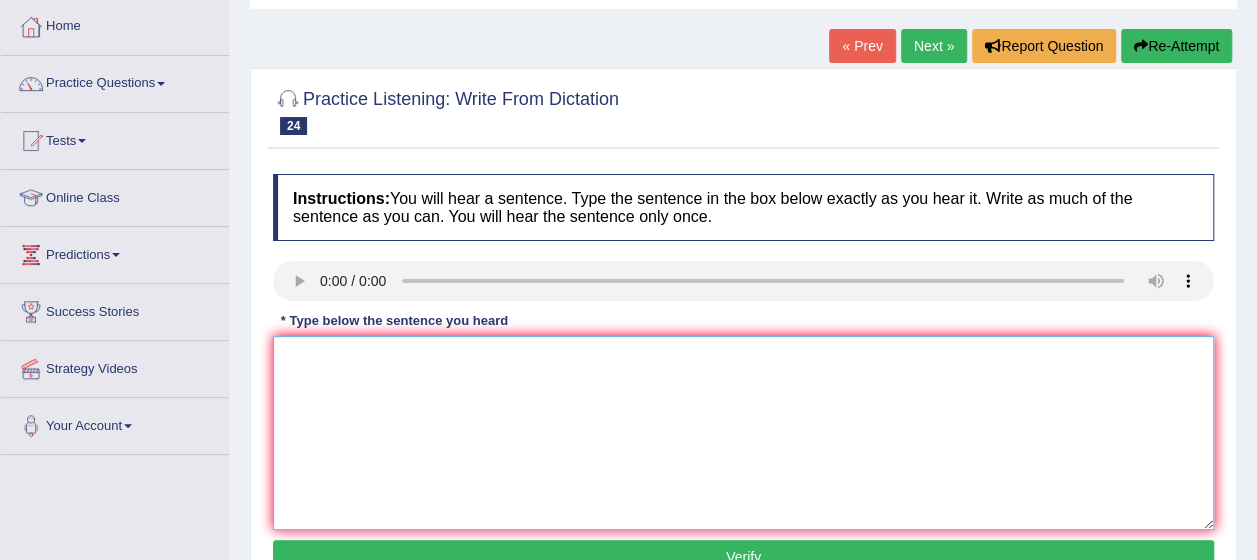 click at bounding box center (743, 433) 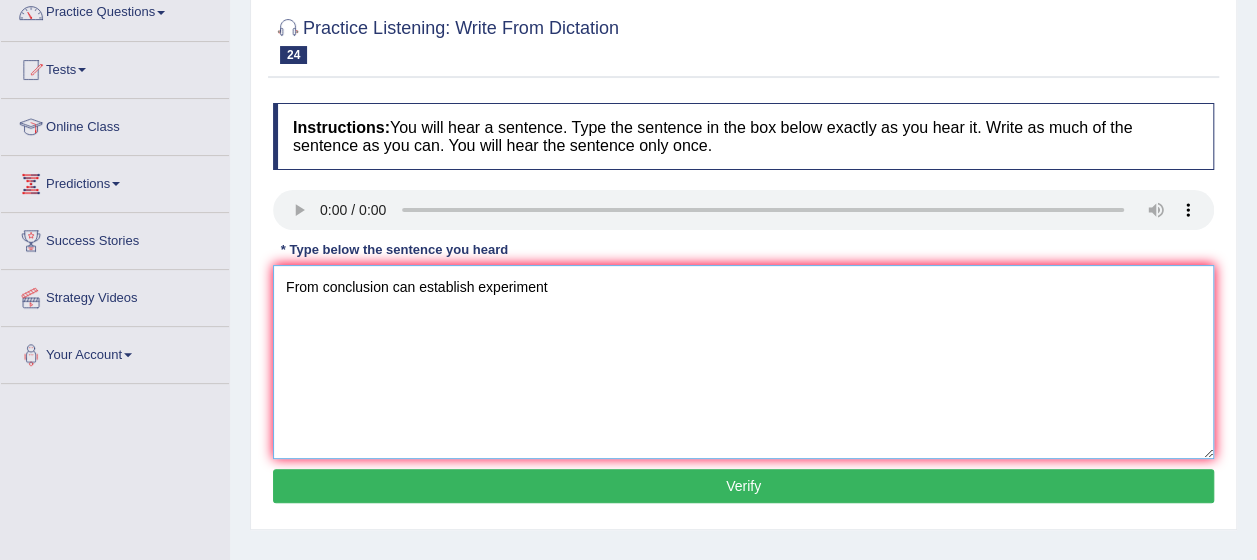 scroll, scrollTop: 300, scrollLeft: 0, axis: vertical 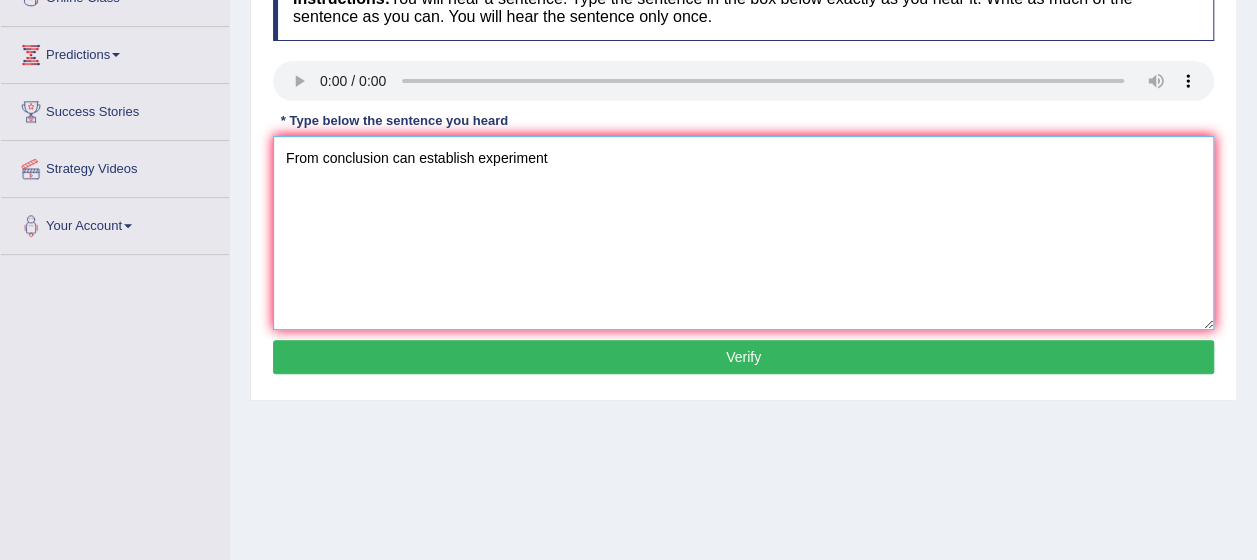 type on "From conclusion can establish experiment" 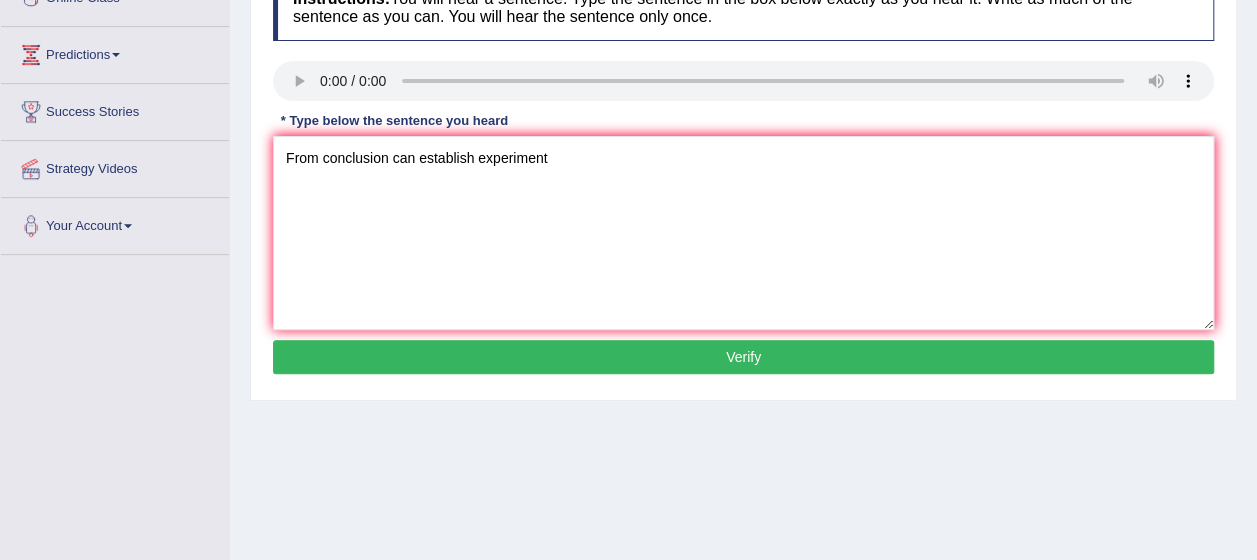 click on "Verify" at bounding box center [743, 357] 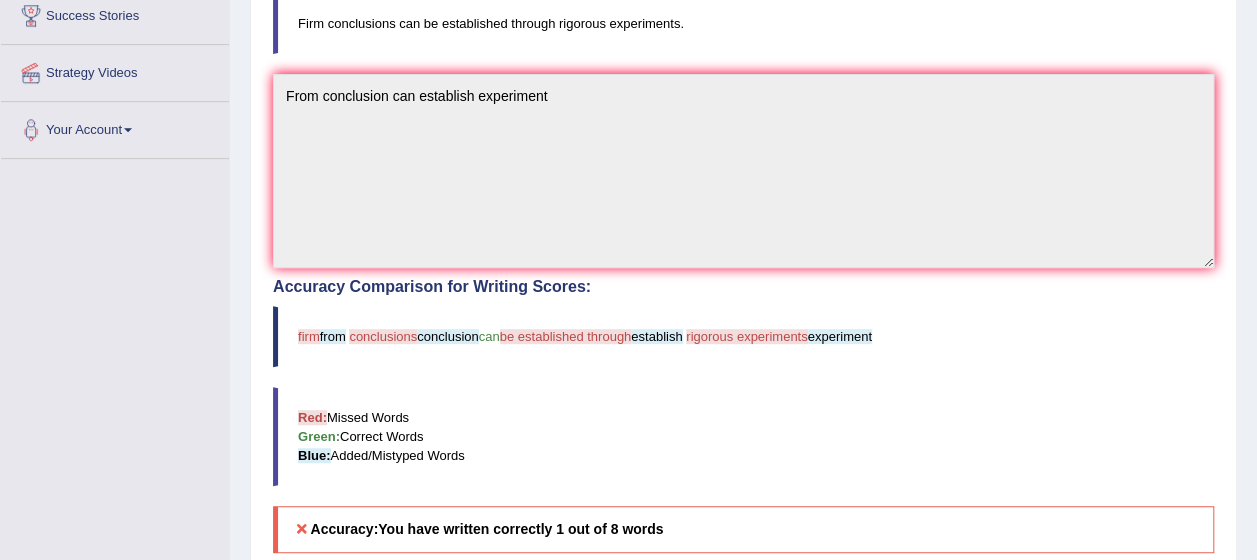 scroll, scrollTop: 500, scrollLeft: 0, axis: vertical 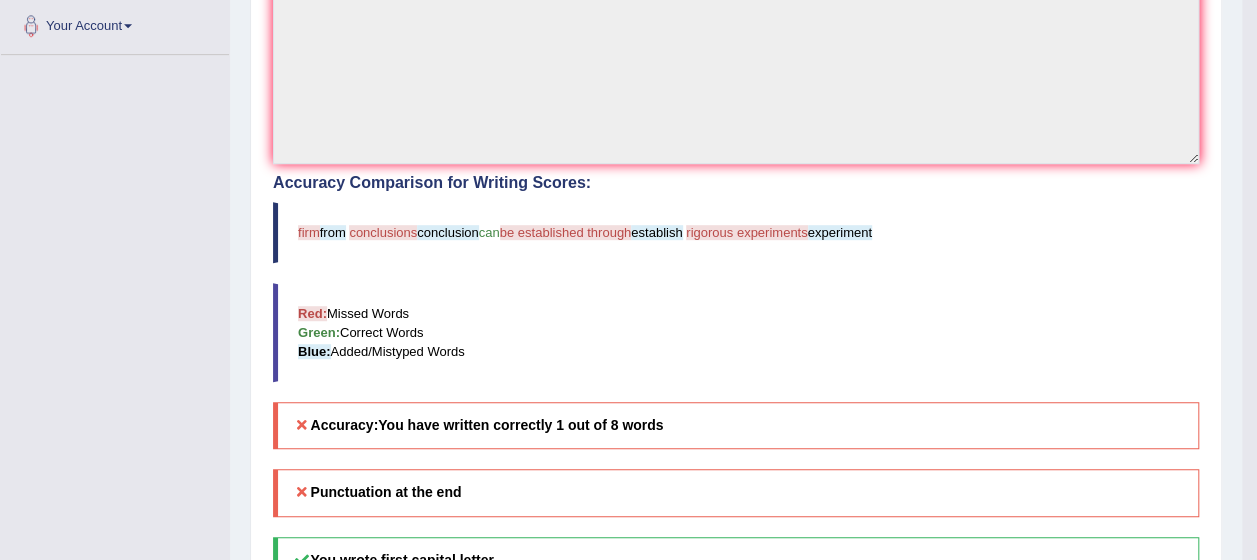 drag, startPoint x: 357, startPoint y: 236, endPoint x: 498, endPoint y: 234, distance: 141.01419 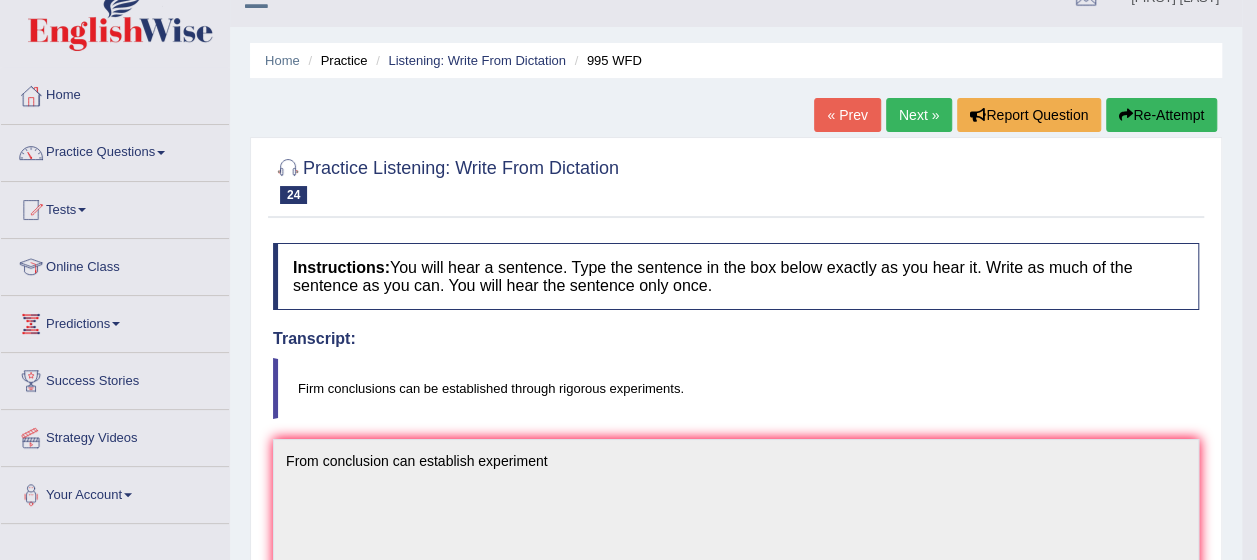 scroll, scrollTop: 0, scrollLeft: 0, axis: both 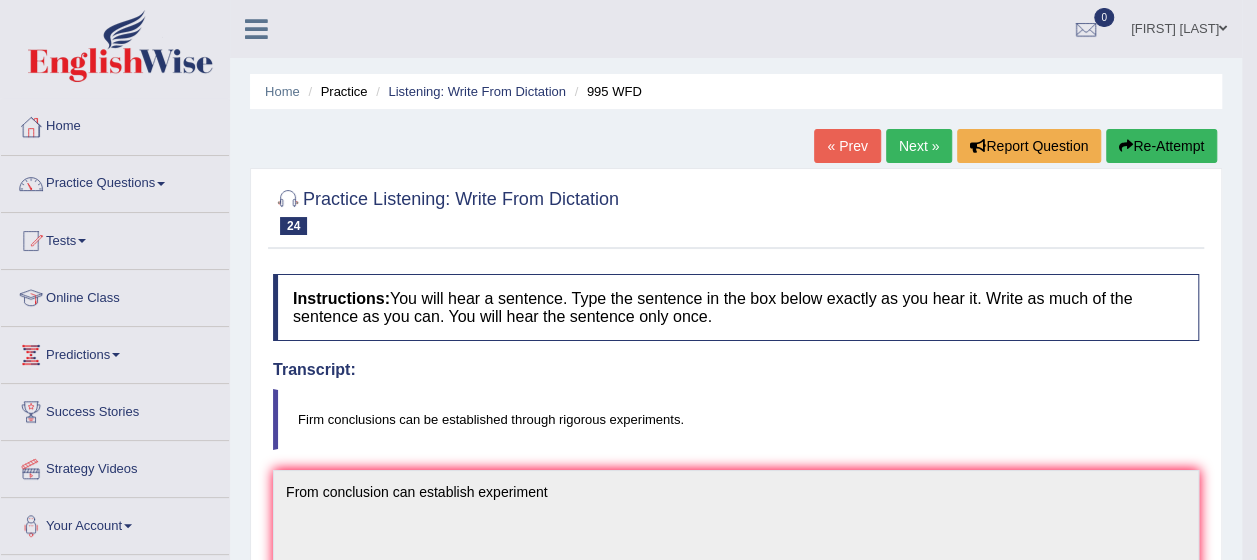 click on "Next »" at bounding box center [919, 146] 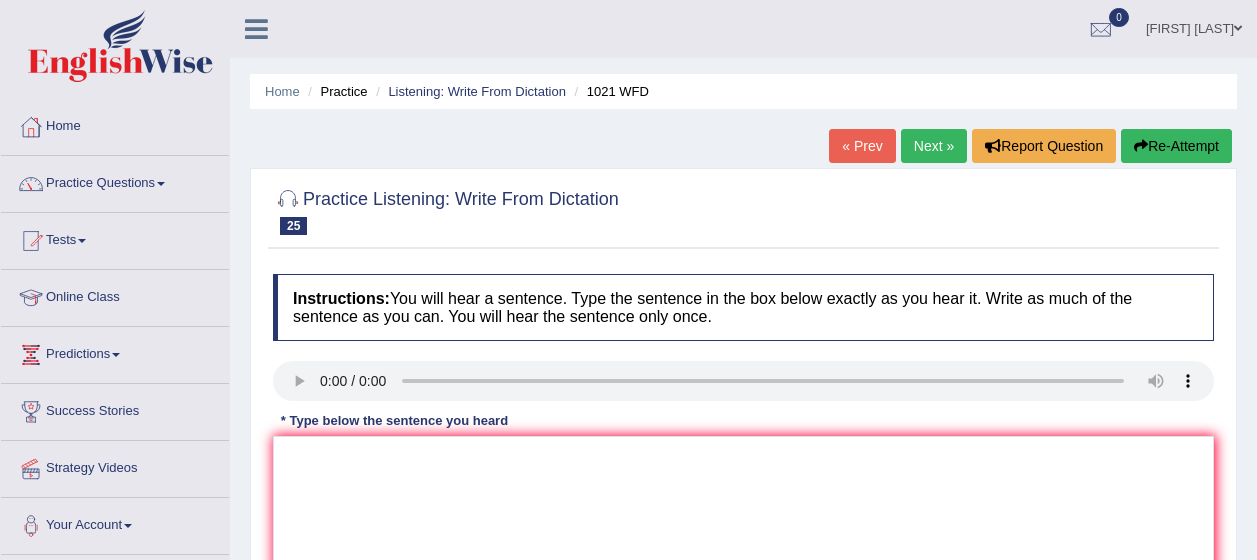 scroll, scrollTop: 0, scrollLeft: 0, axis: both 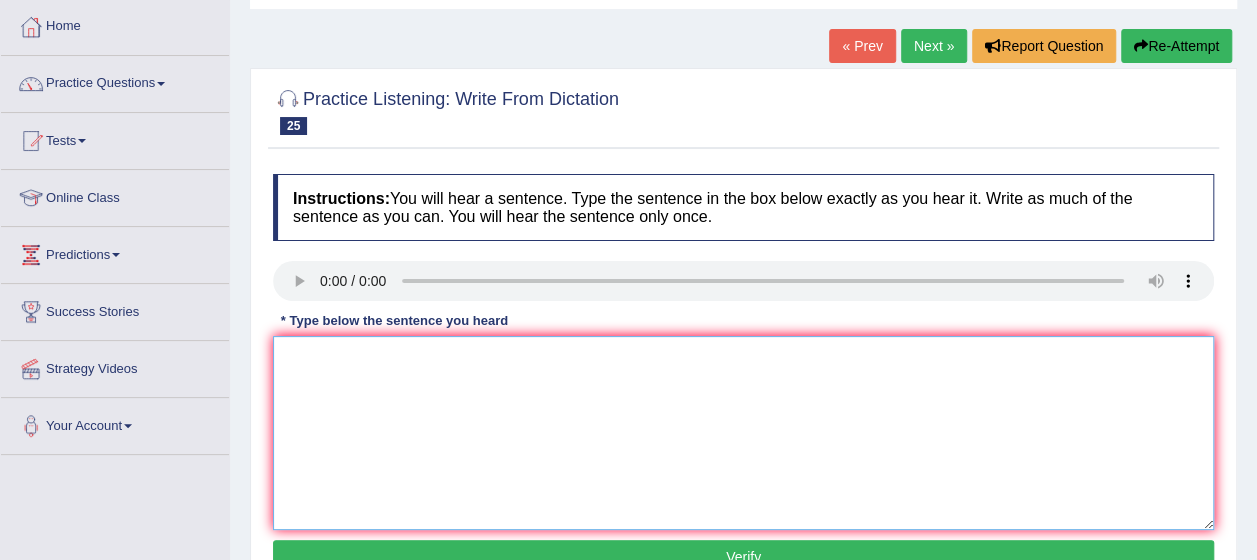 click at bounding box center [743, 433] 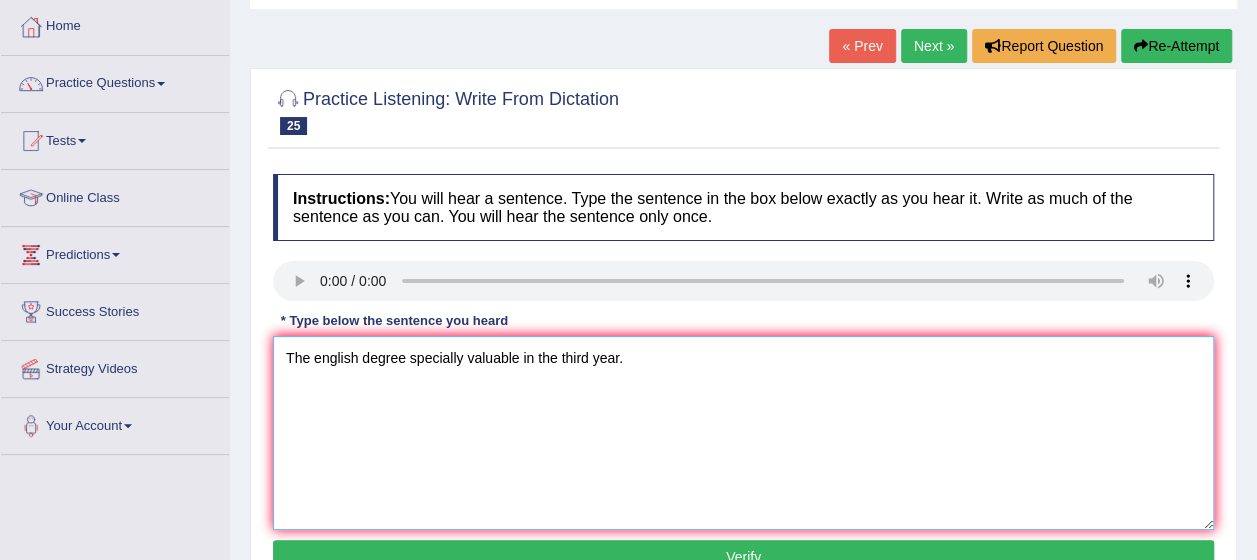 click on "The english degree specially valuable in the third year." at bounding box center (743, 433) 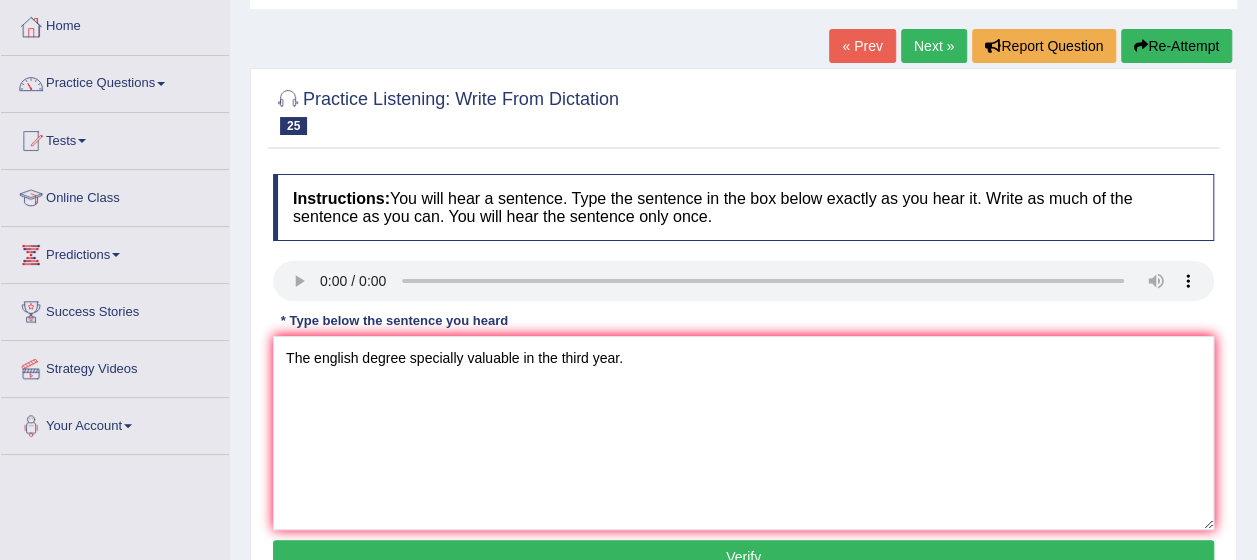 click on "Verify" at bounding box center (743, 557) 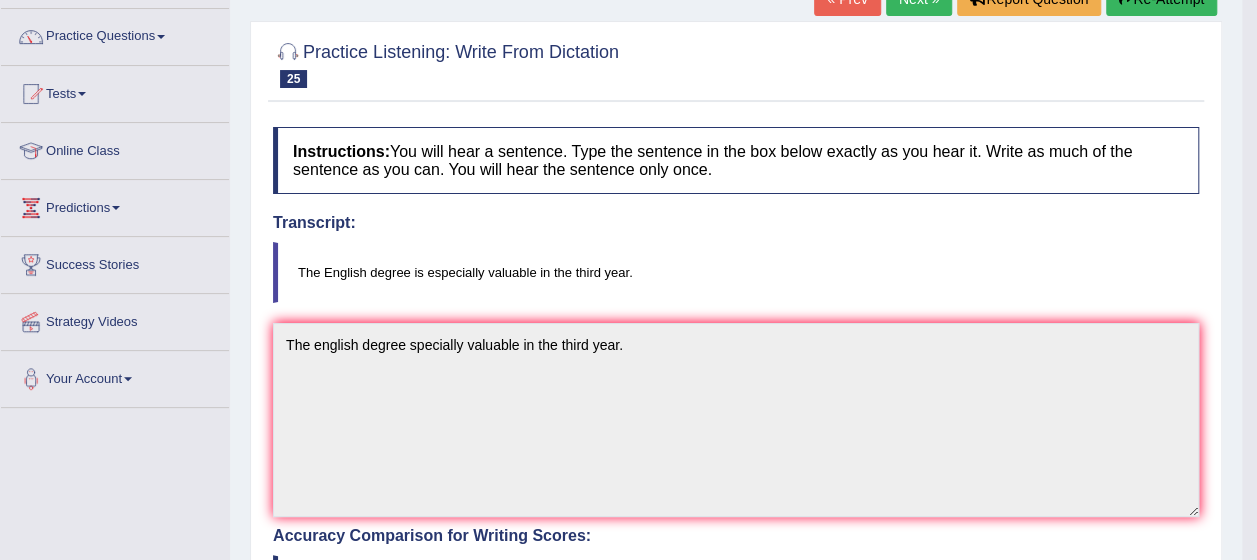 scroll, scrollTop: 0, scrollLeft: 0, axis: both 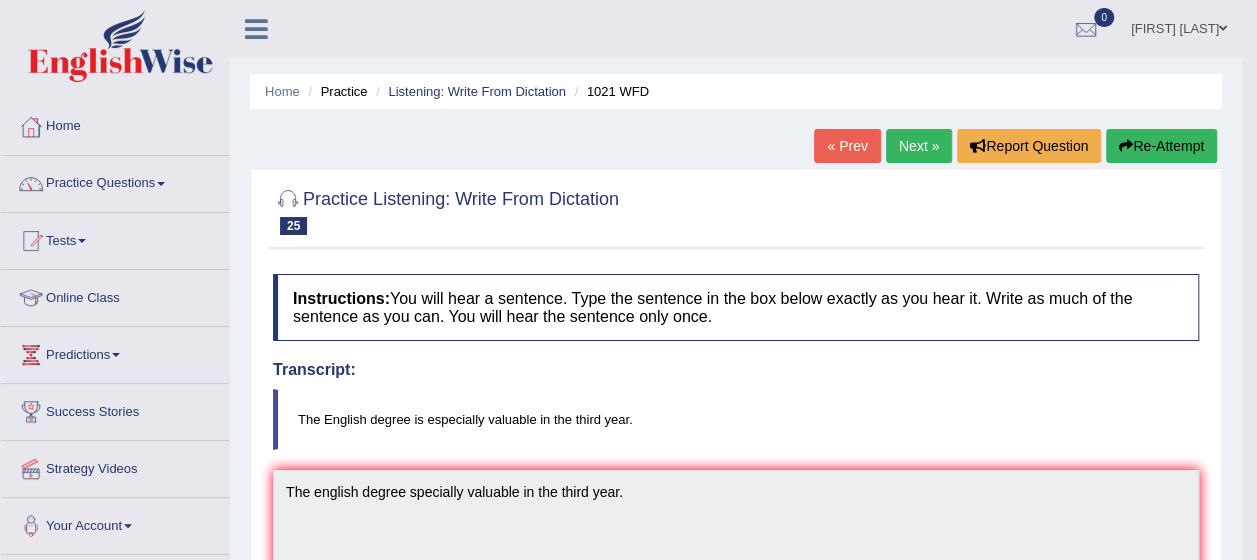 click on "Next »" at bounding box center [919, 146] 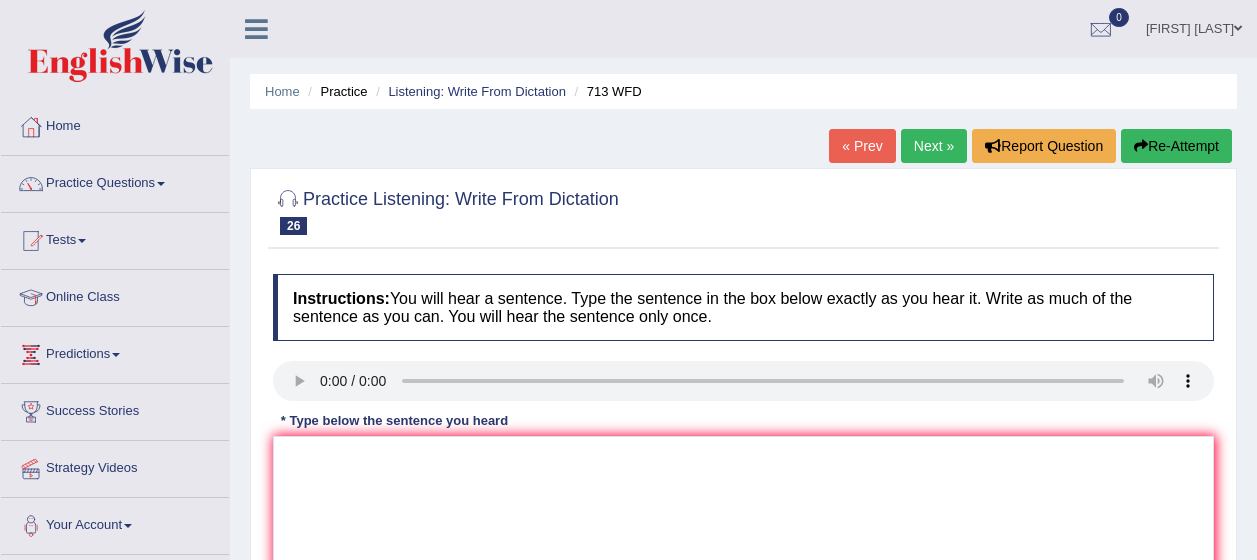 scroll, scrollTop: 0, scrollLeft: 0, axis: both 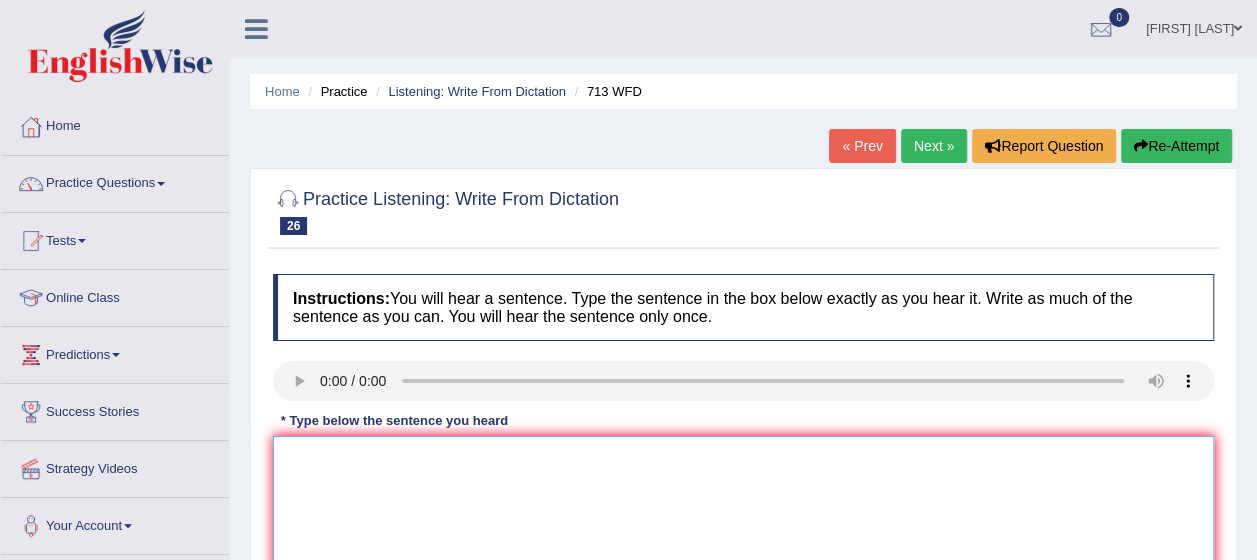 click at bounding box center [743, 533] 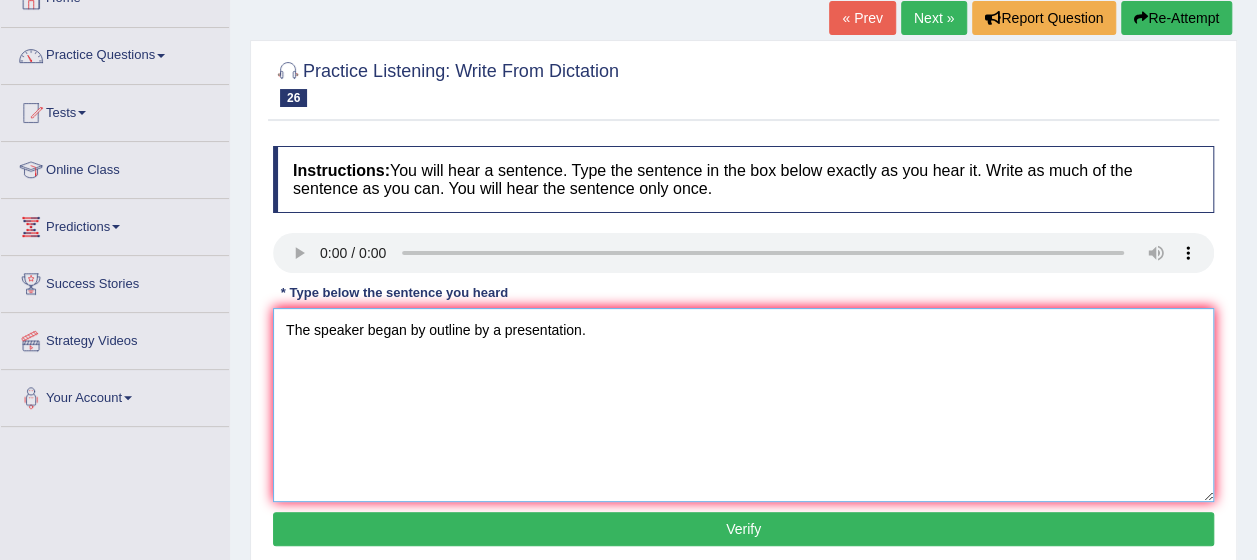 scroll, scrollTop: 200, scrollLeft: 0, axis: vertical 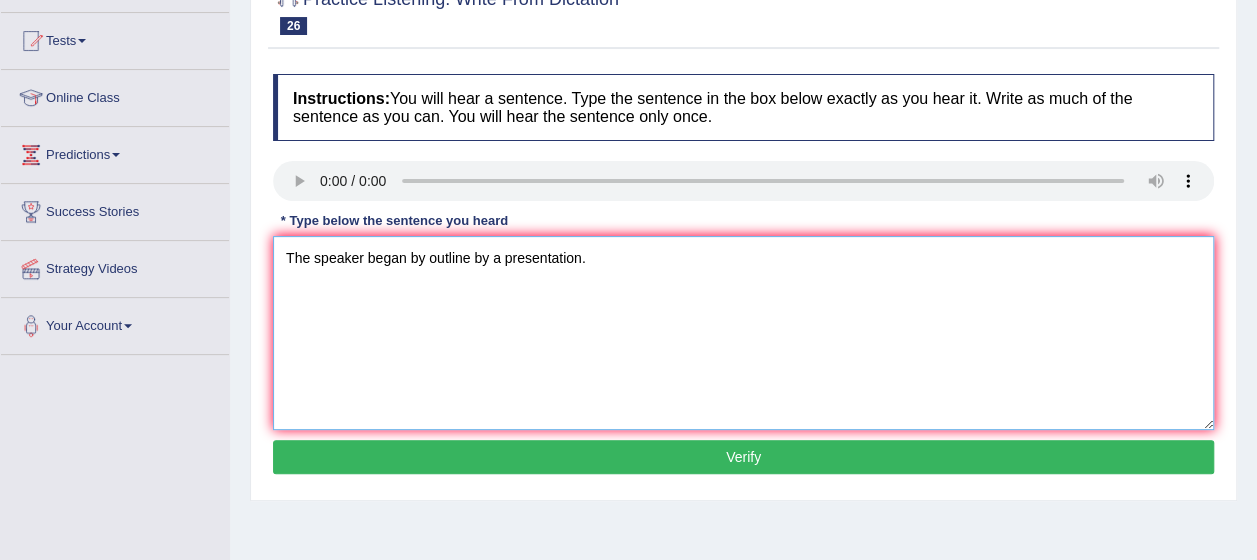 type on "The speaker began by outline by a presentation." 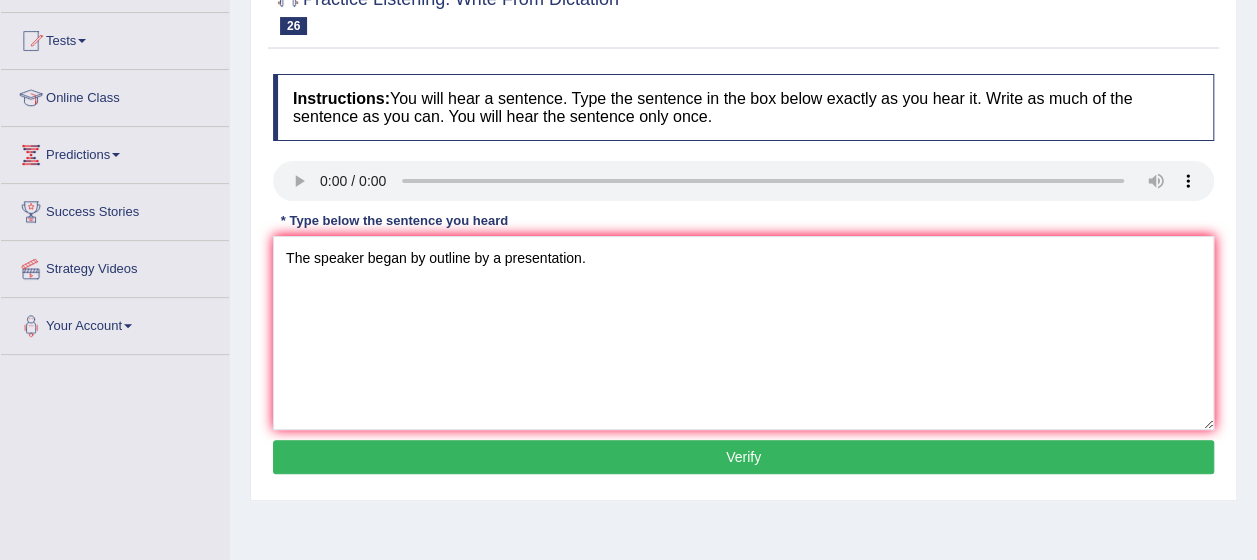 click on "Verify" at bounding box center [743, 457] 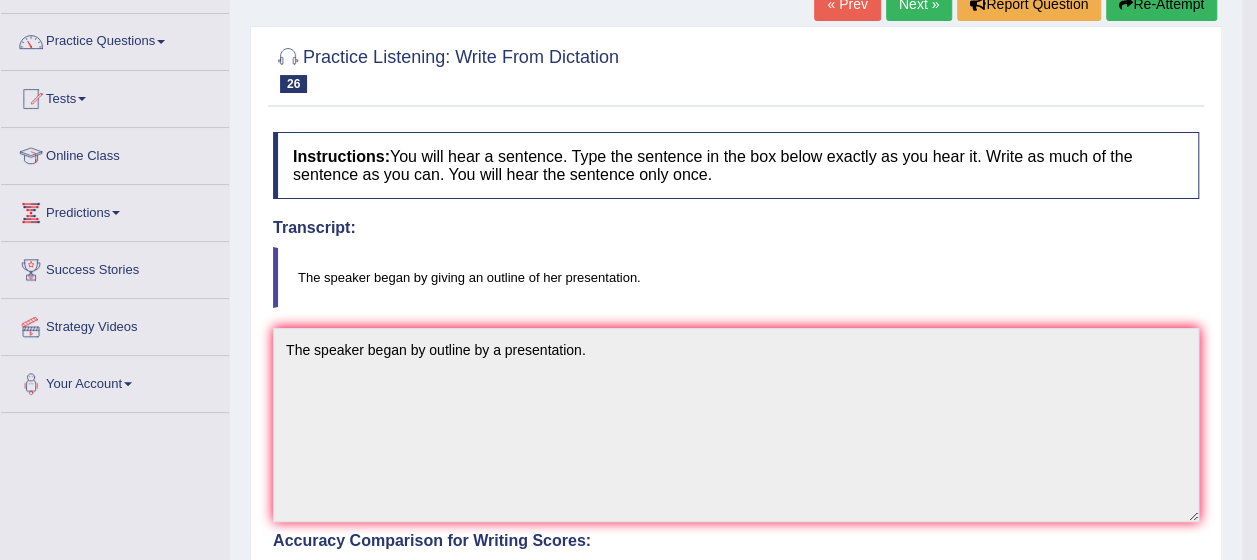 scroll, scrollTop: 100, scrollLeft: 0, axis: vertical 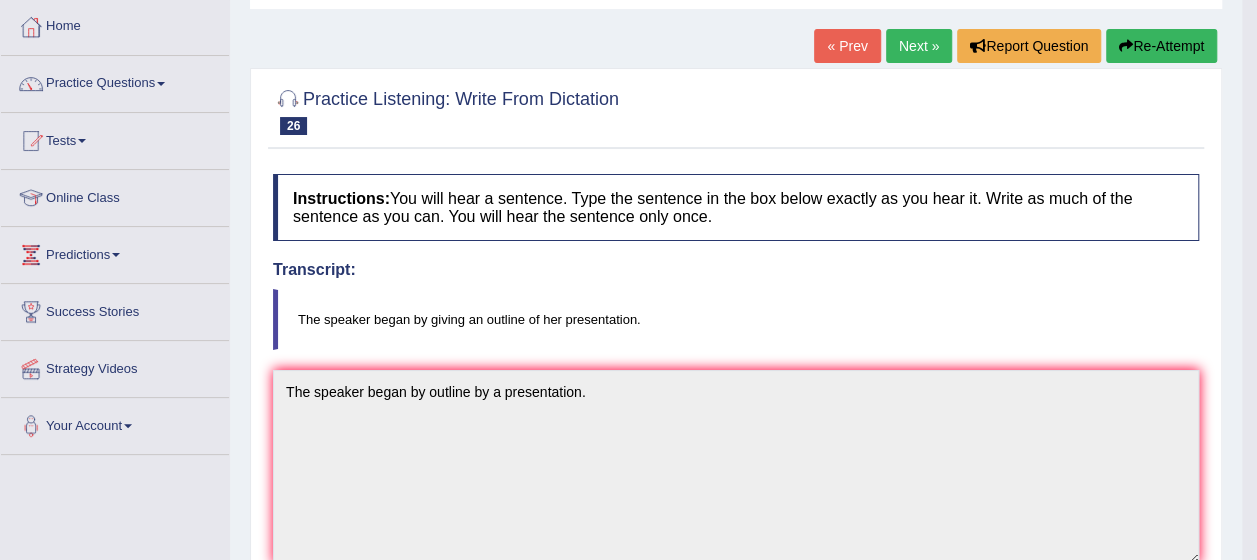 click on "Next »" at bounding box center [919, 46] 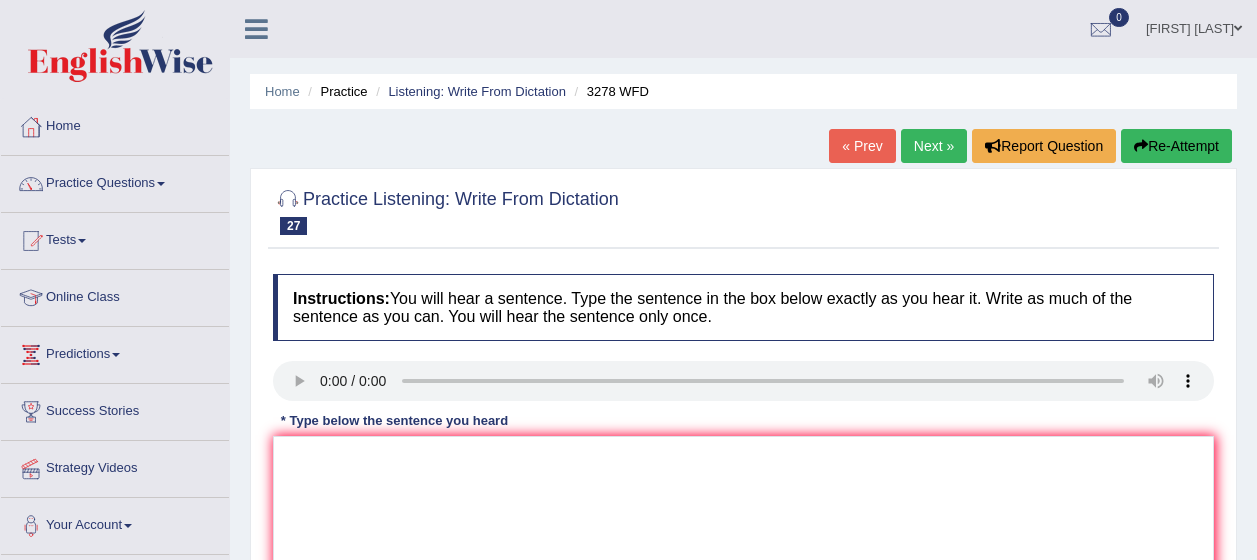 scroll, scrollTop: 0, scrollLeft: 0, axis: both 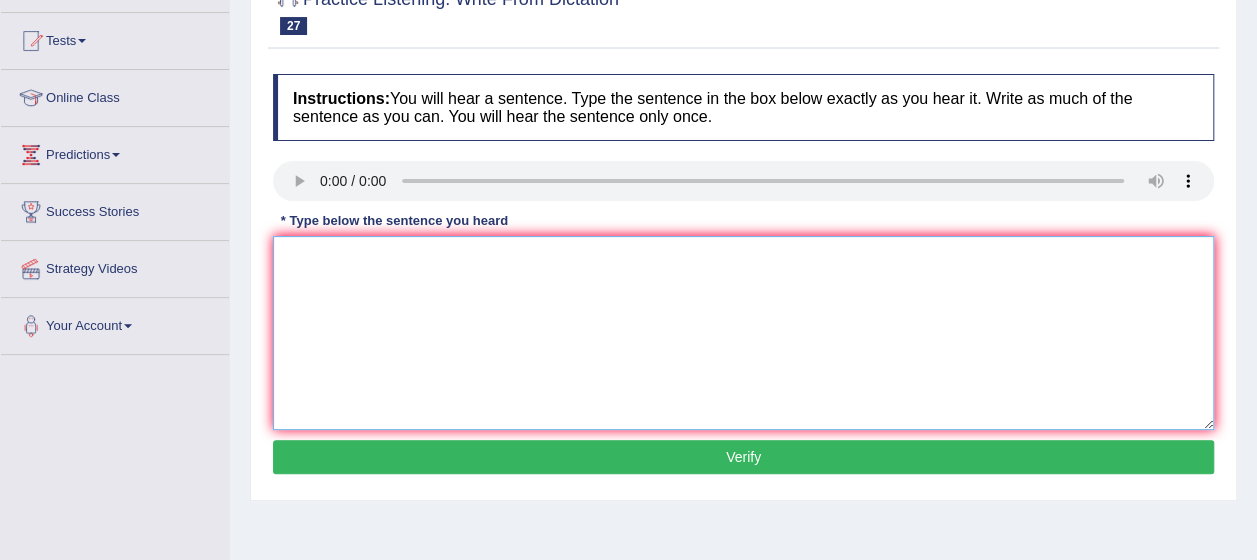click at bounding box center (743, 333) 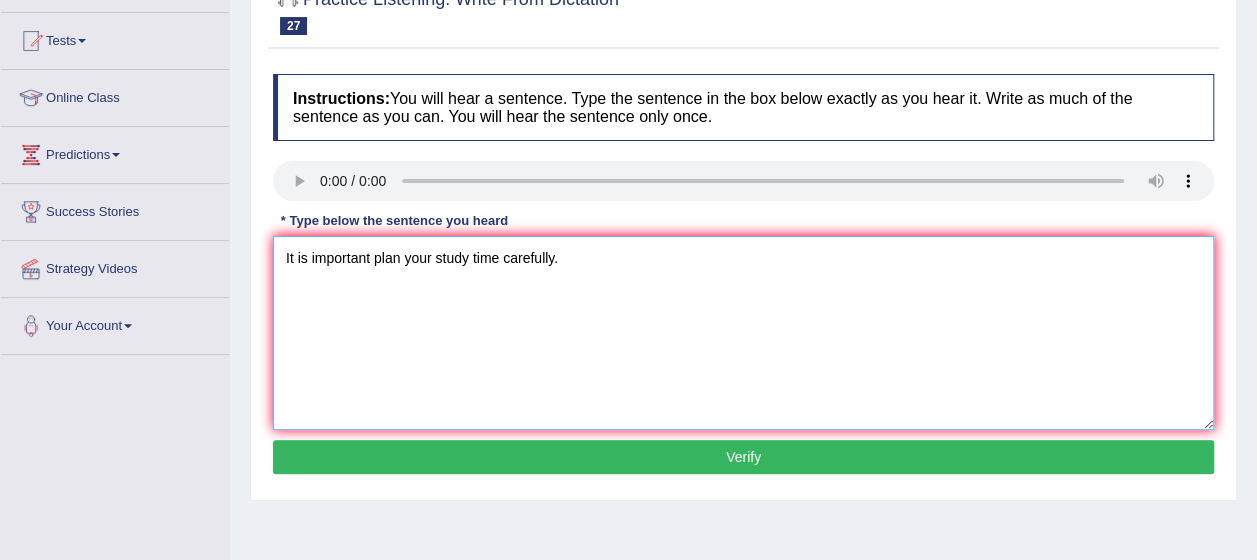 type on "It is important plan your study time carefully." 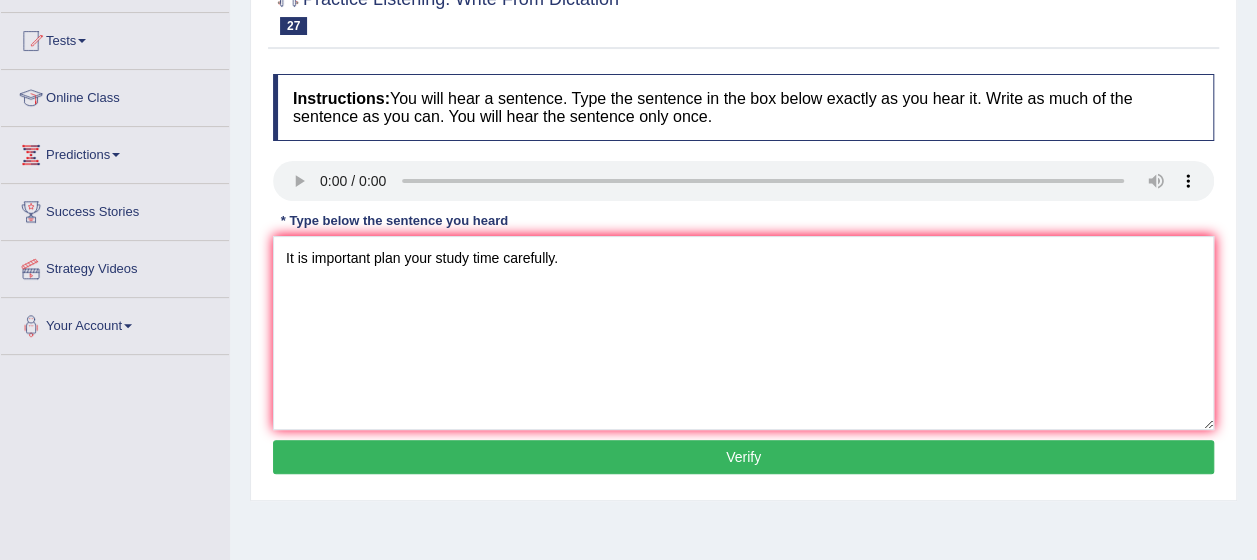 click on "Verify" at bounding box center (743, 457) 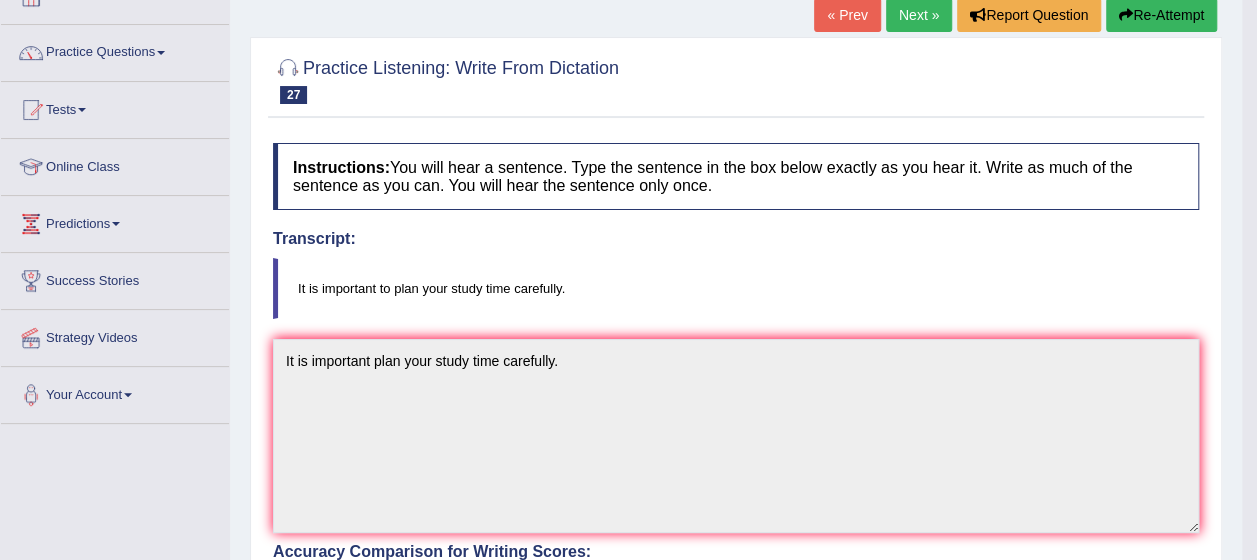 scroll, scrollTop: 100, scrollLeft: 0, axis: vertical 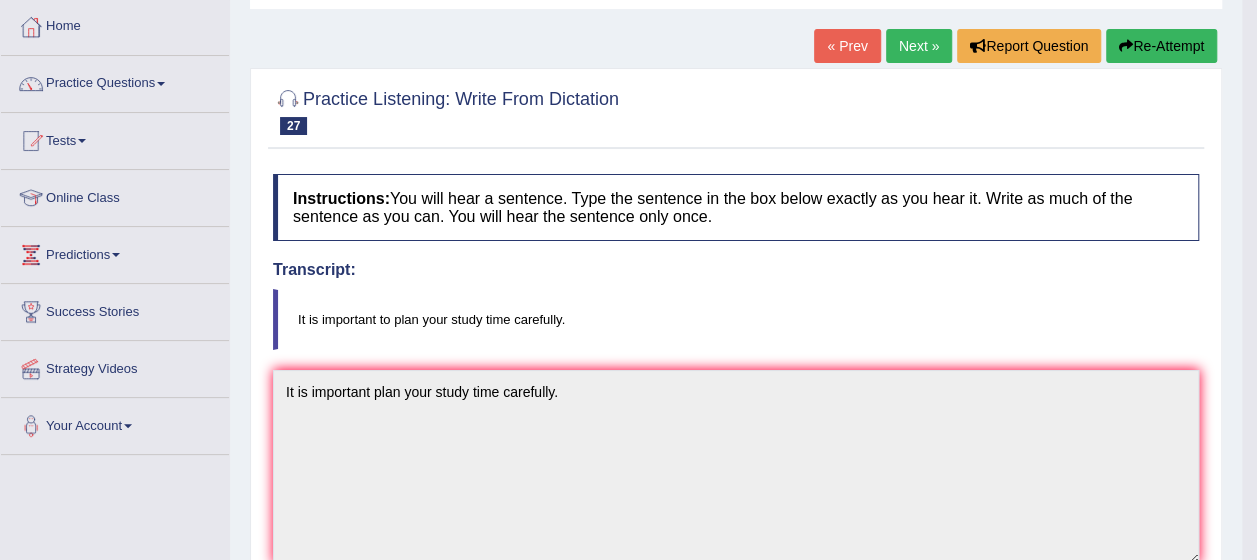 click on "Next »" at bounding box center [919, 46] 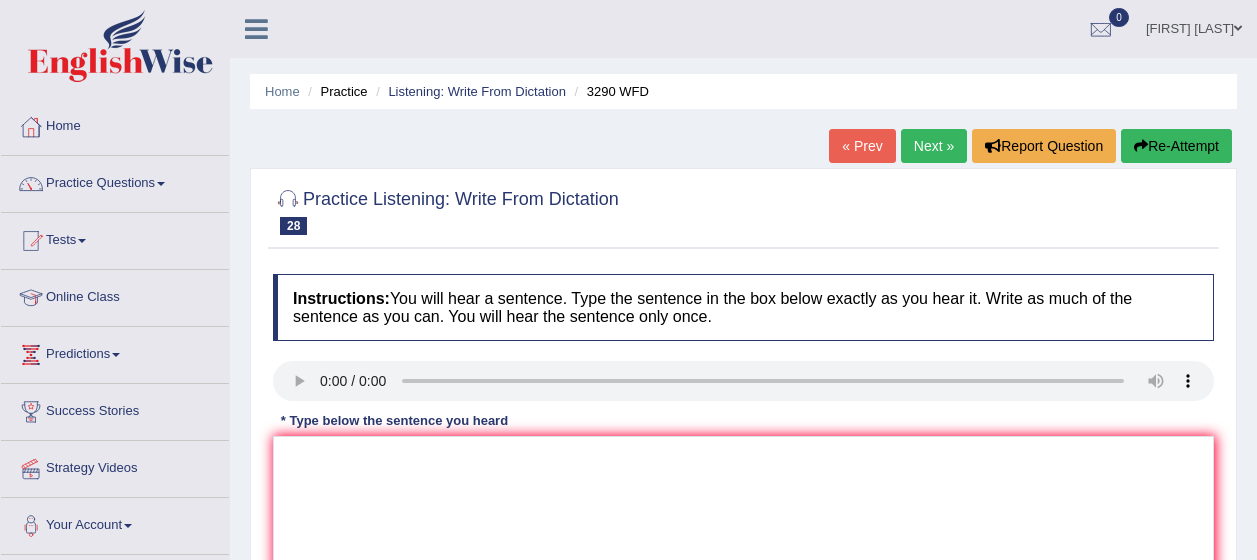scroll, scrollTop: 0, scrollLeft: 0, axis: both 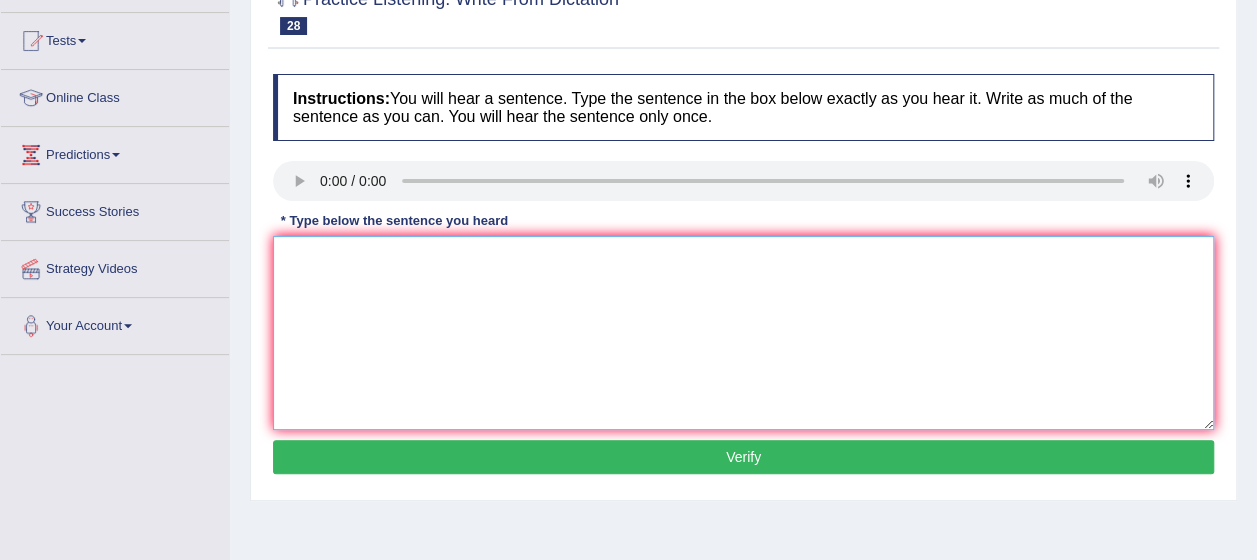 click at bounding box center (743, 333) 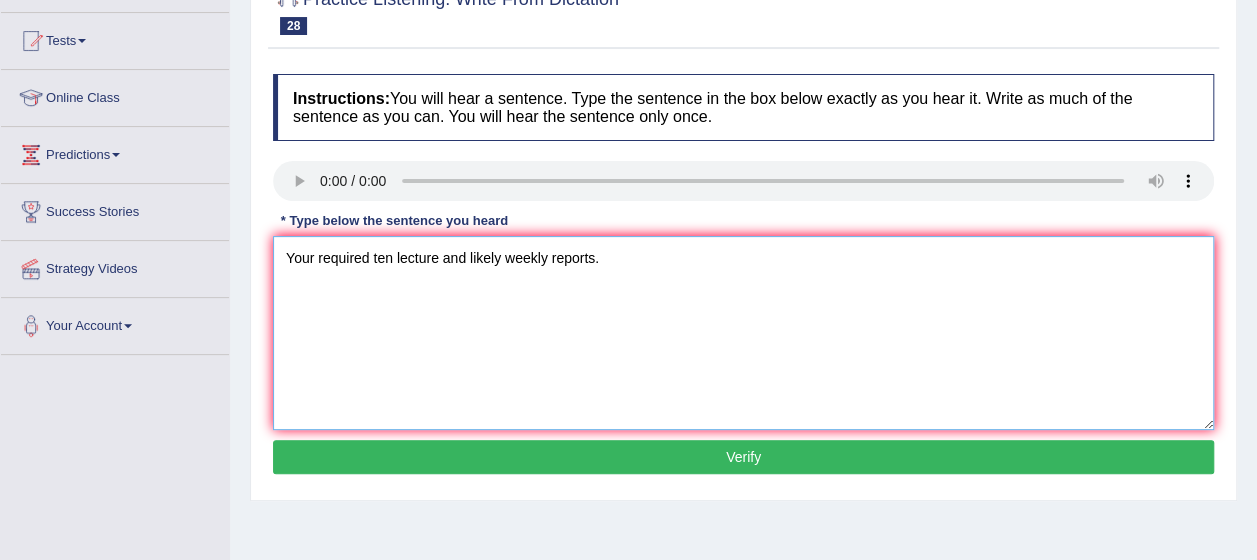 click on "Your required ten lecture and likely weekly reports." at bounding box center (743, 333) 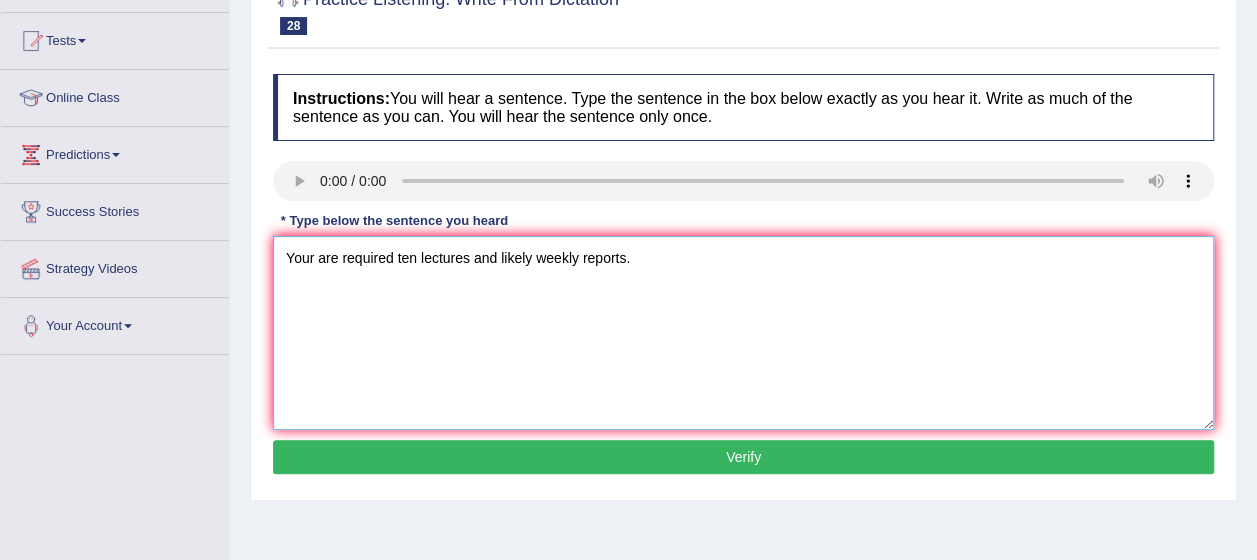 click on "Your are required ten lectures and likely weekly reports." at bounding box center [743, 333] 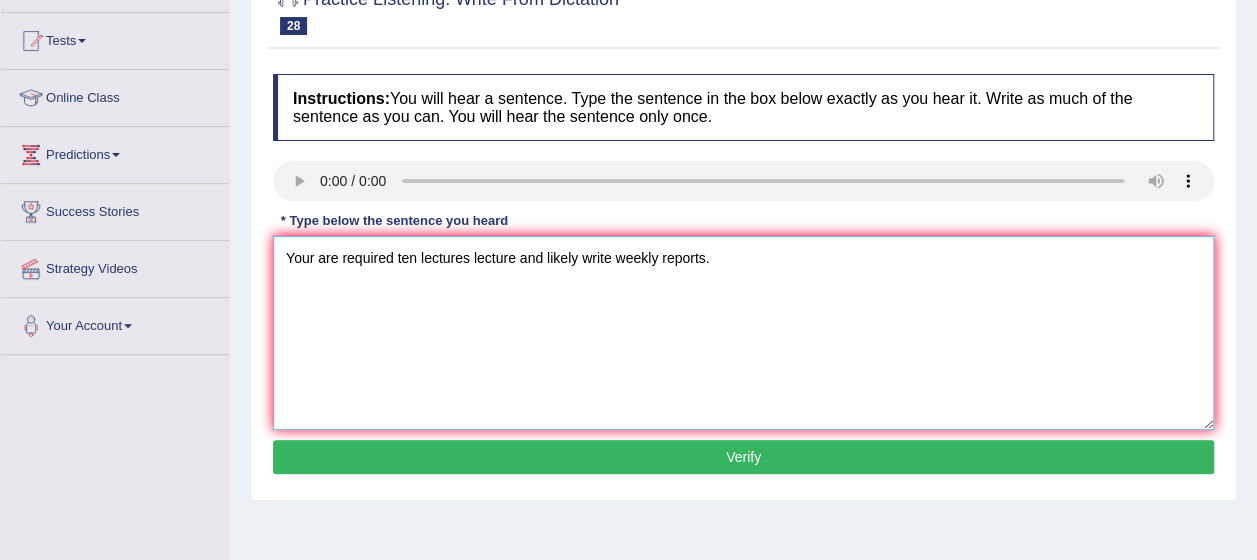 type on "Your are required ten lectures lecture and likely write weekly reports." 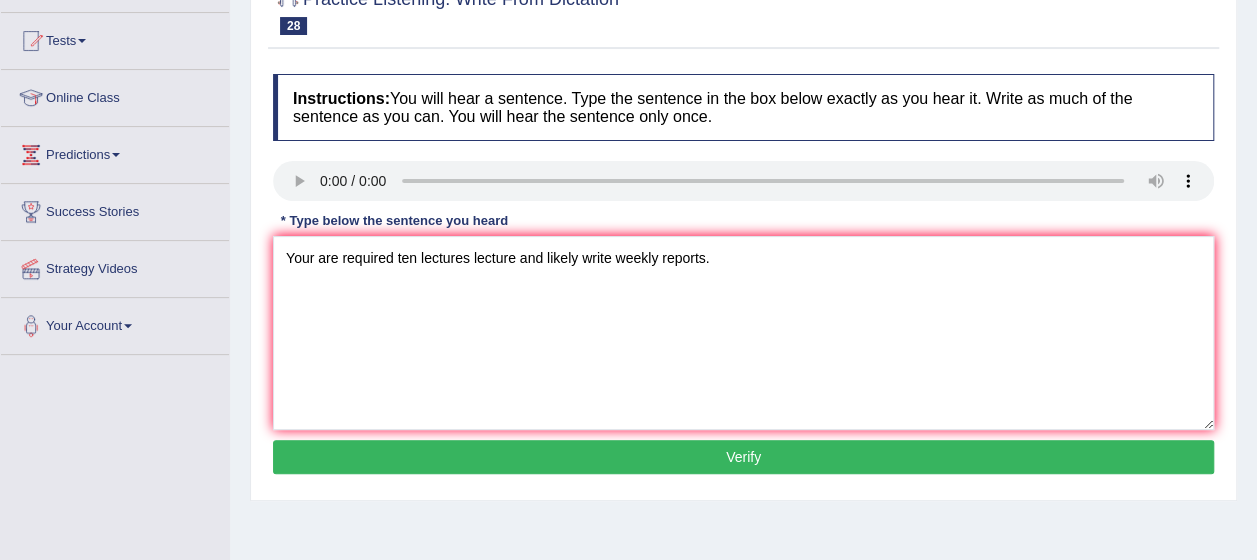 click on "Verify" at bounding box center (743, 457) 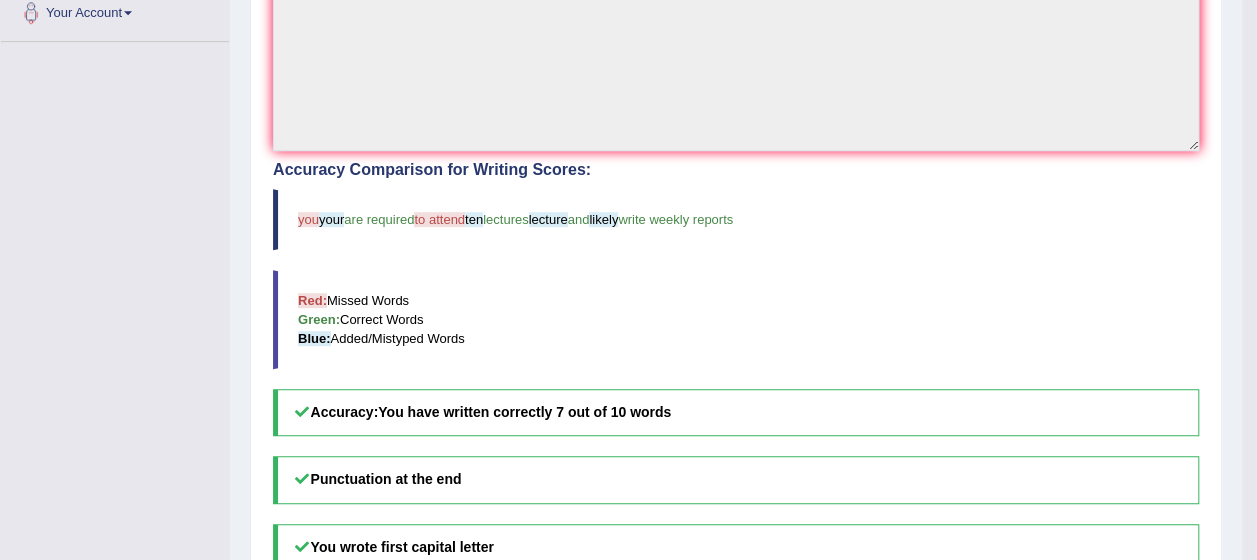 scroll, scrollTop: 522, scrollLeft: 0, axis: vertical 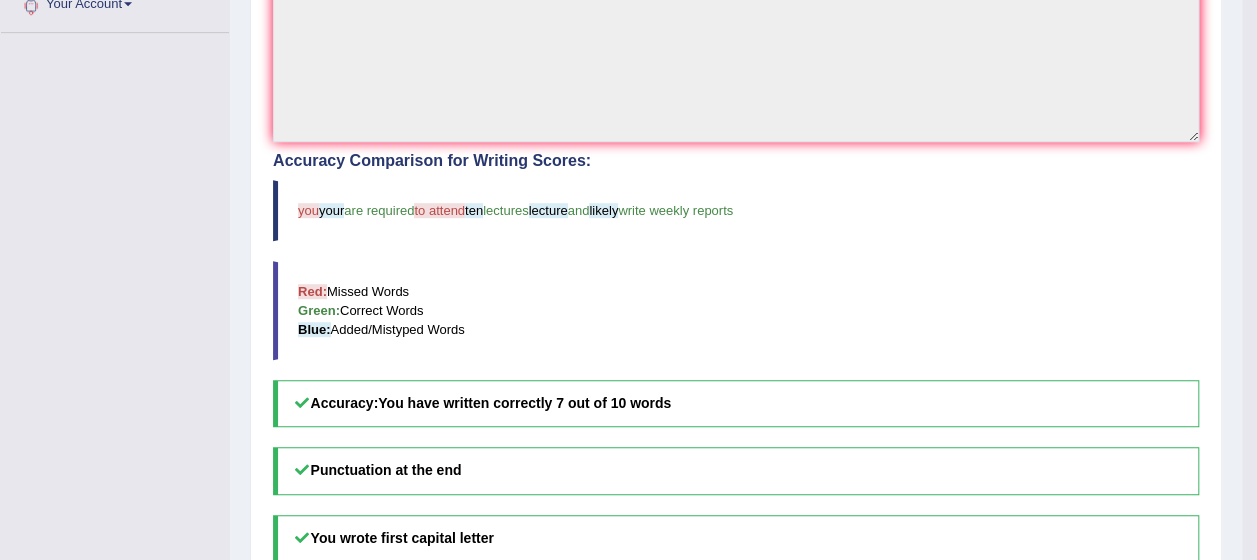 drag, startPoint x: 343, startPoint y: 212, endPoint x: 355, endPoint y: 213, distance: 12.0415945 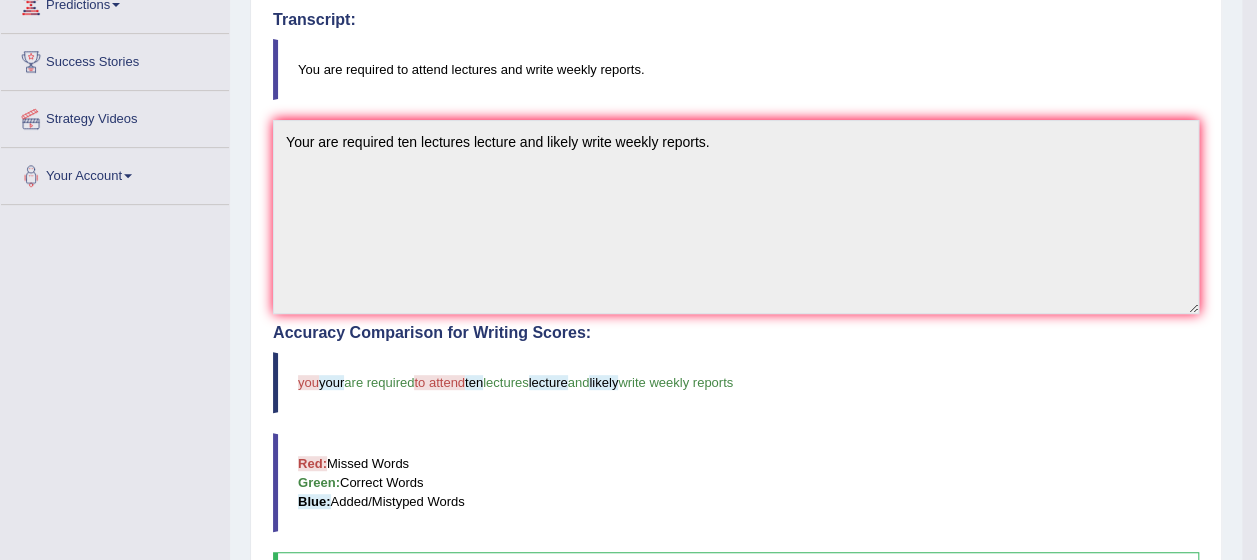 scroll, scrollTop: 0, scrollLeft: 0, axis: both 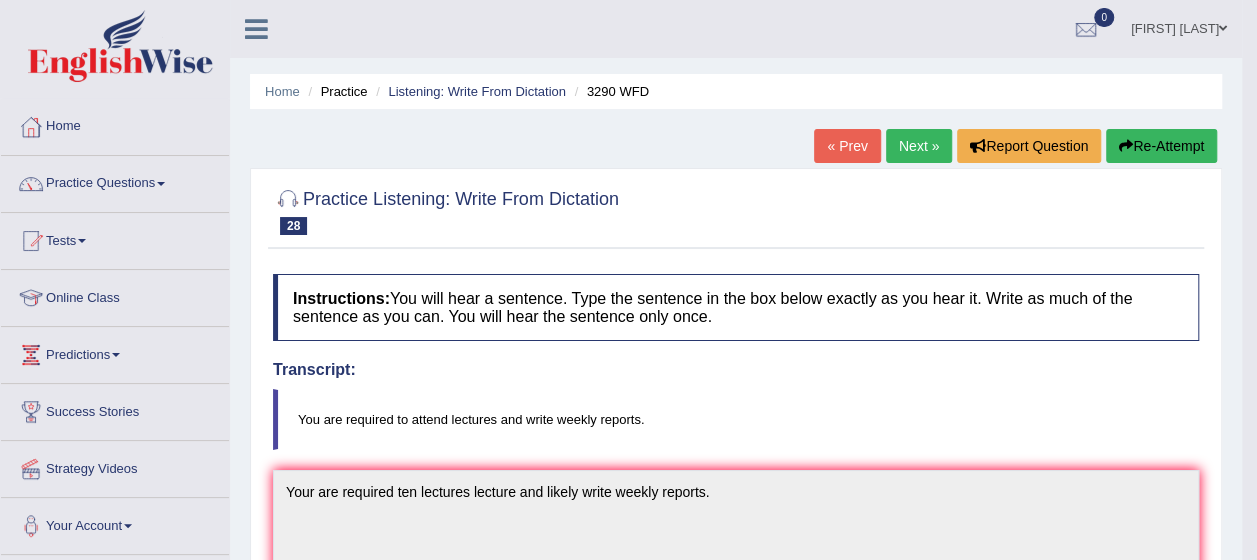 click on "Next »" at bounding box center (919, 146) 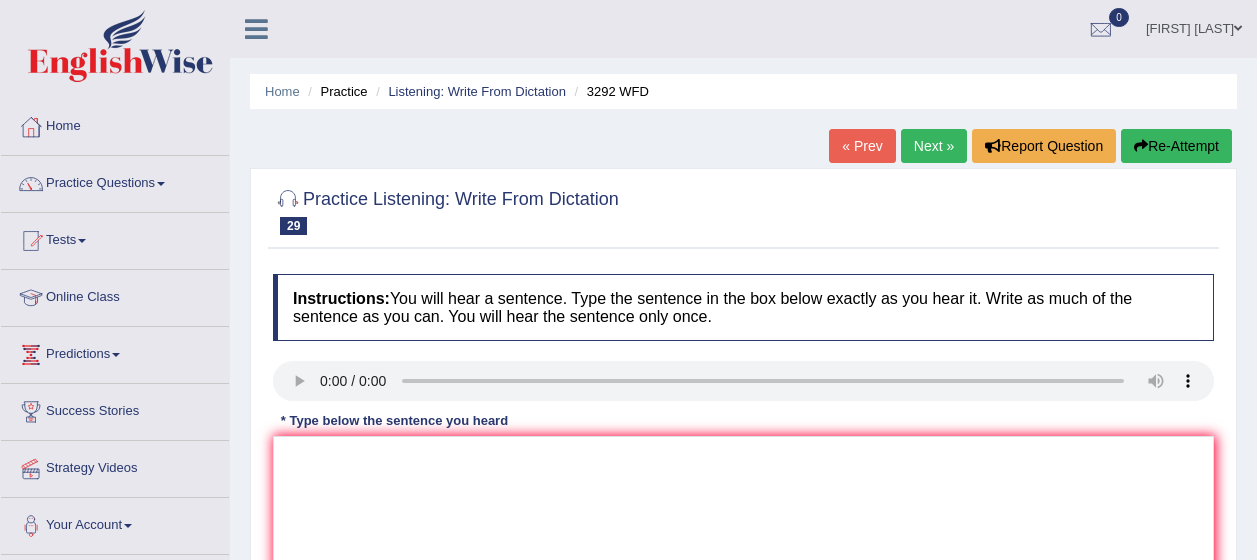 scroll, scrollTop: 0, scrollLeft: 0, axis: both 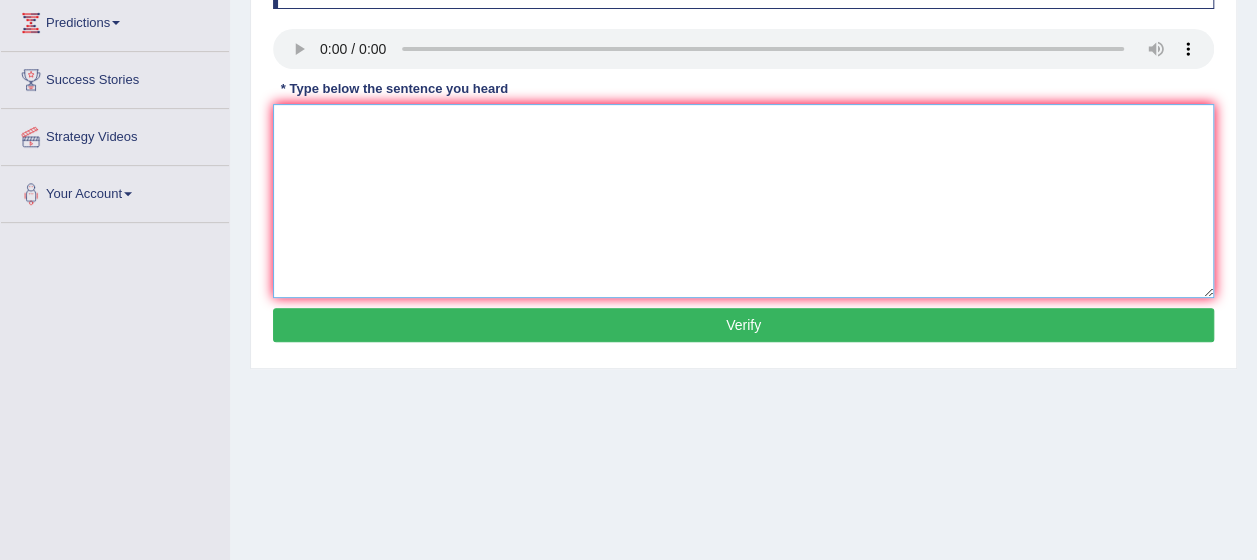 click at bounding box center (743, 201) 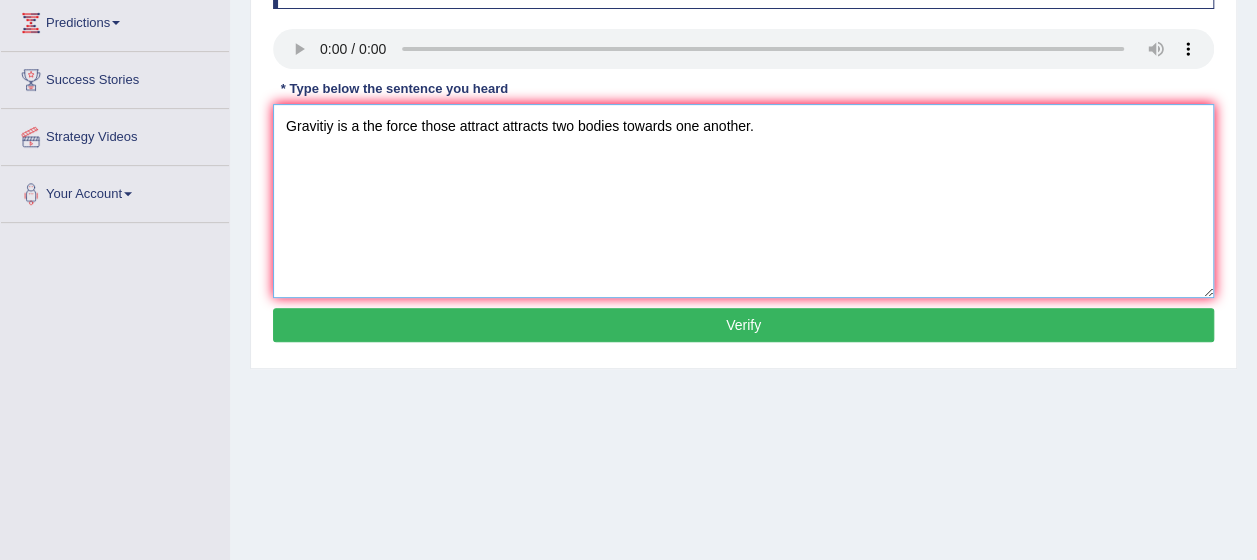 type on "Gravitiy is a the force those attract attracts two bodies towards one another." 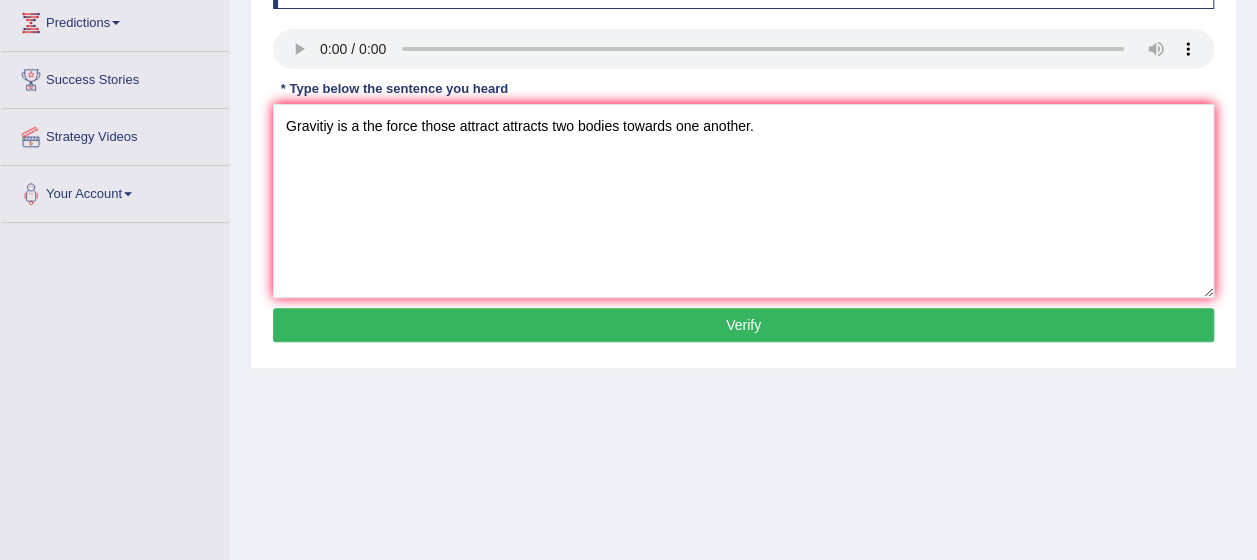 click on "Verify" at bounding box center [743, 325] 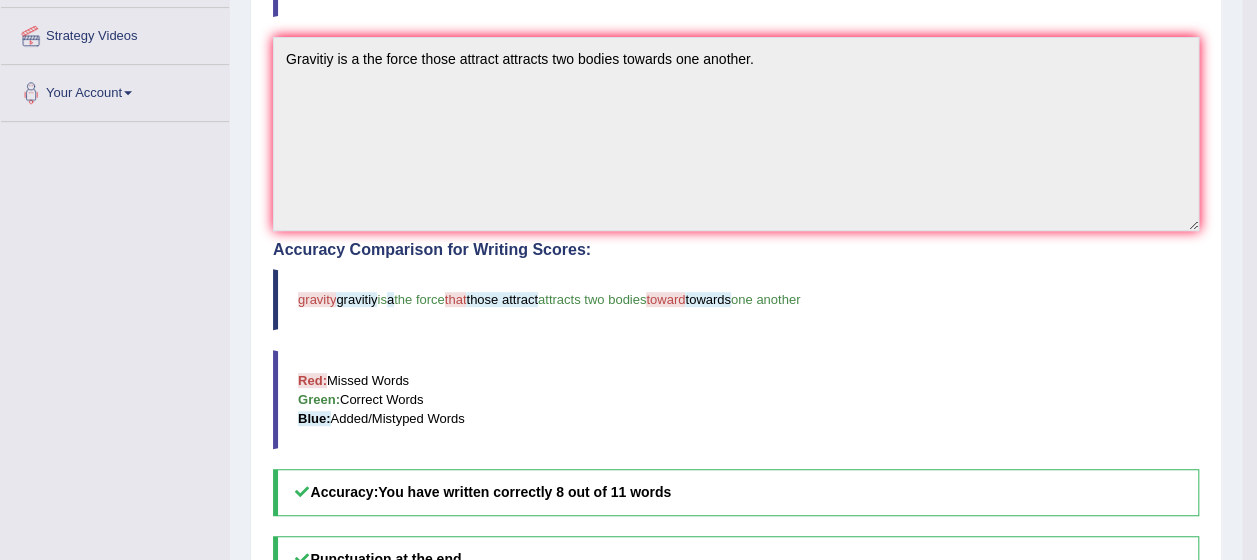 scroll, scrollTop: 532, scrollLeft: 0, axis: vertical 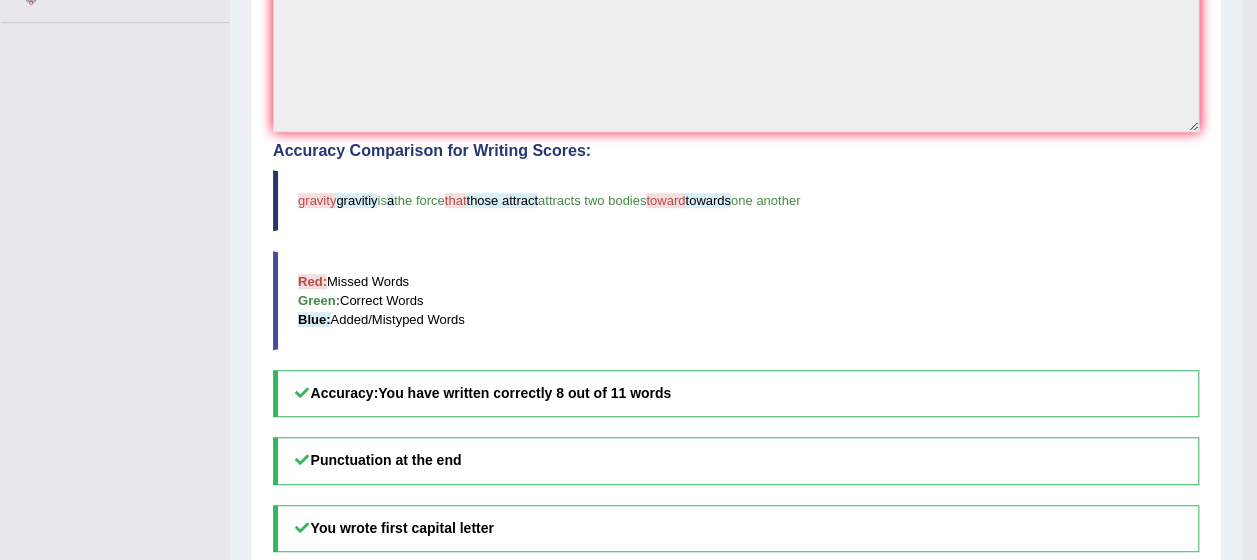 click on "gravity gravitiy  is  a  the force  that those attract  attracts two bodies  toward towards  one another" at bounding box center [736, 200] 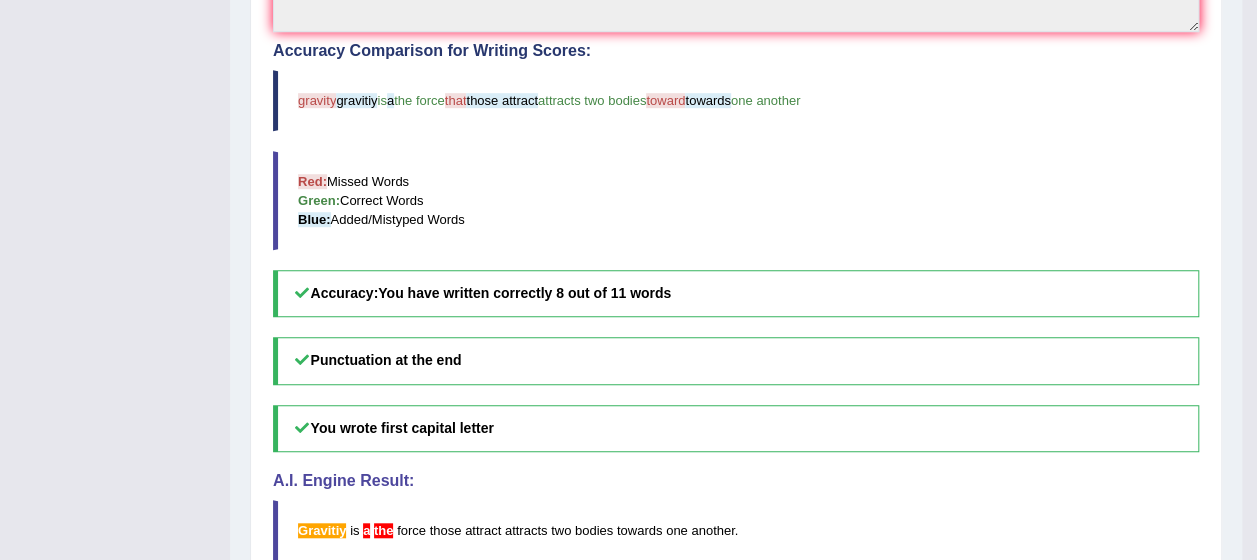 click on "gravitiy" at bounding box center [356, 100] 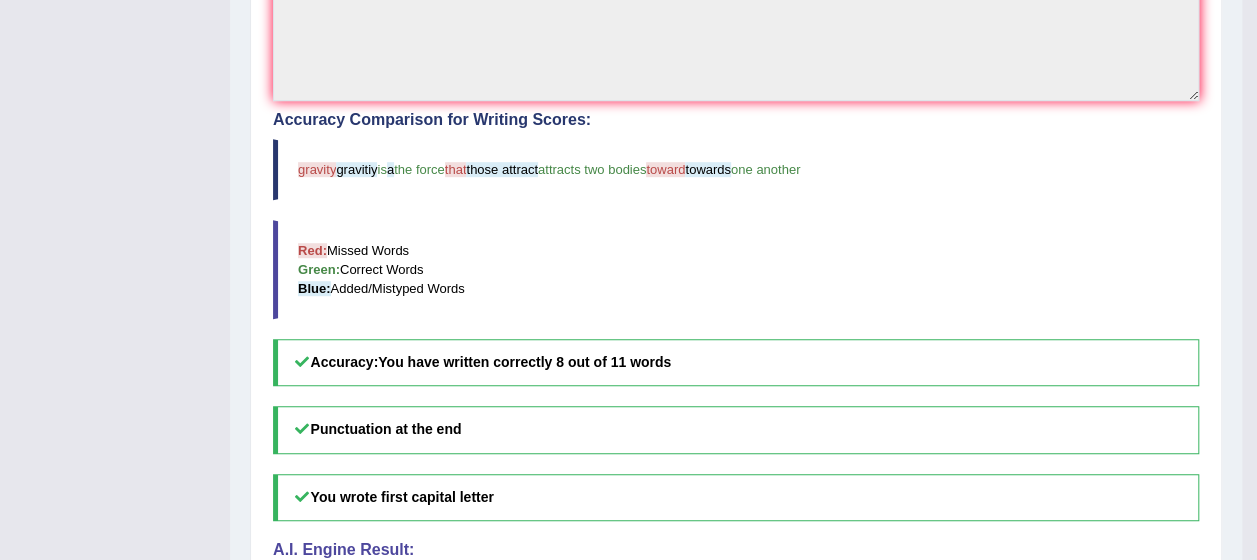 scroll, scrollTop: 532, scrollLeft: 0, axis: vertical 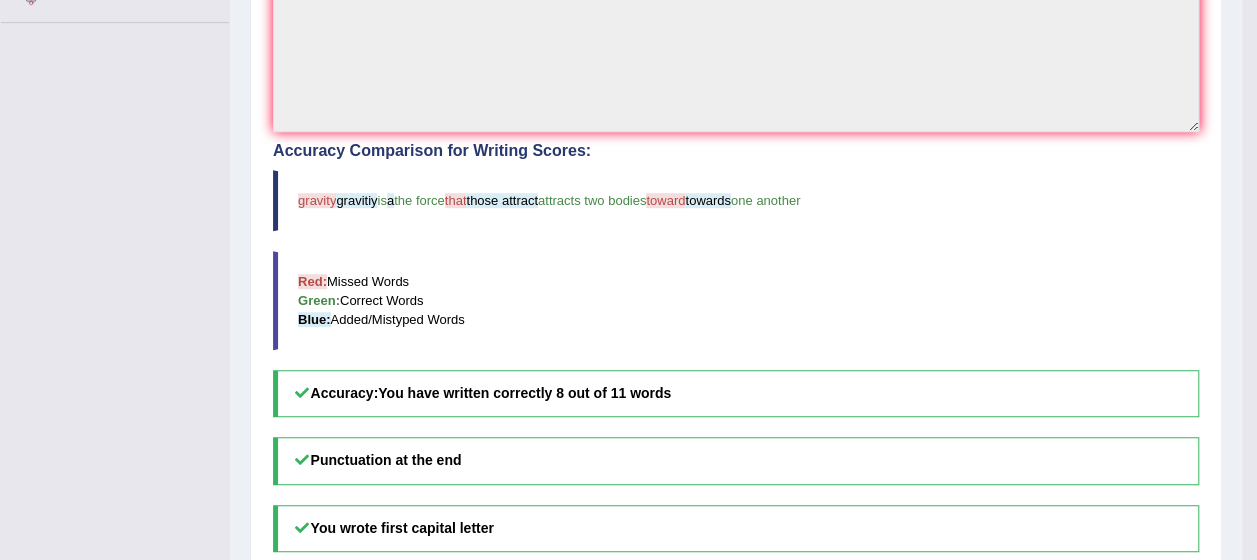 click on "is" at bounding box center [381, 200] 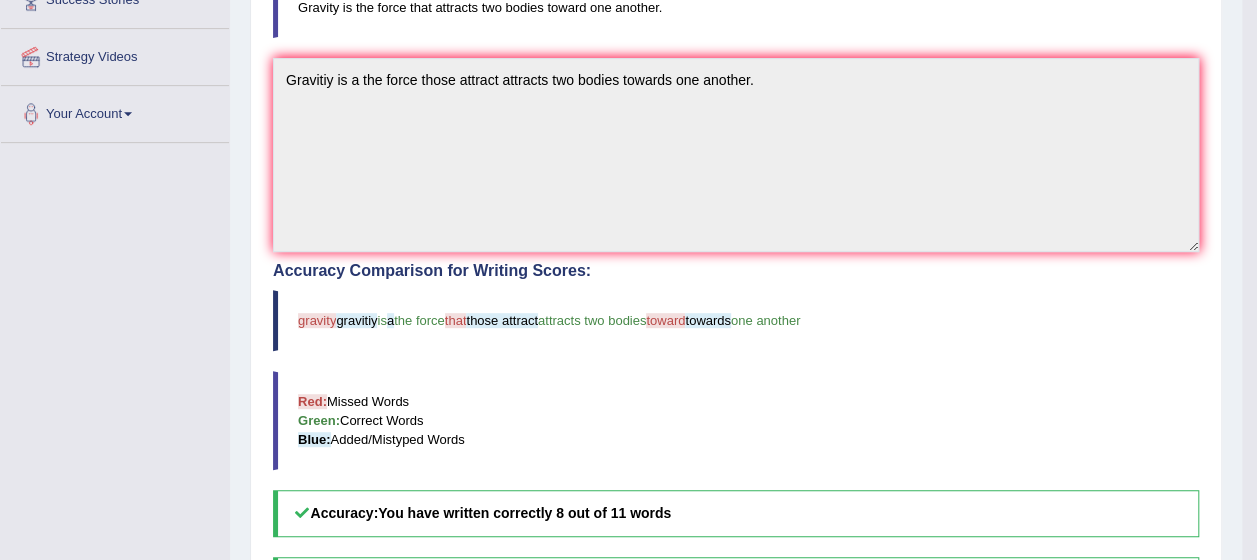 scroll, scrollTop: 432, scrollLeft: 0, axis: vertical 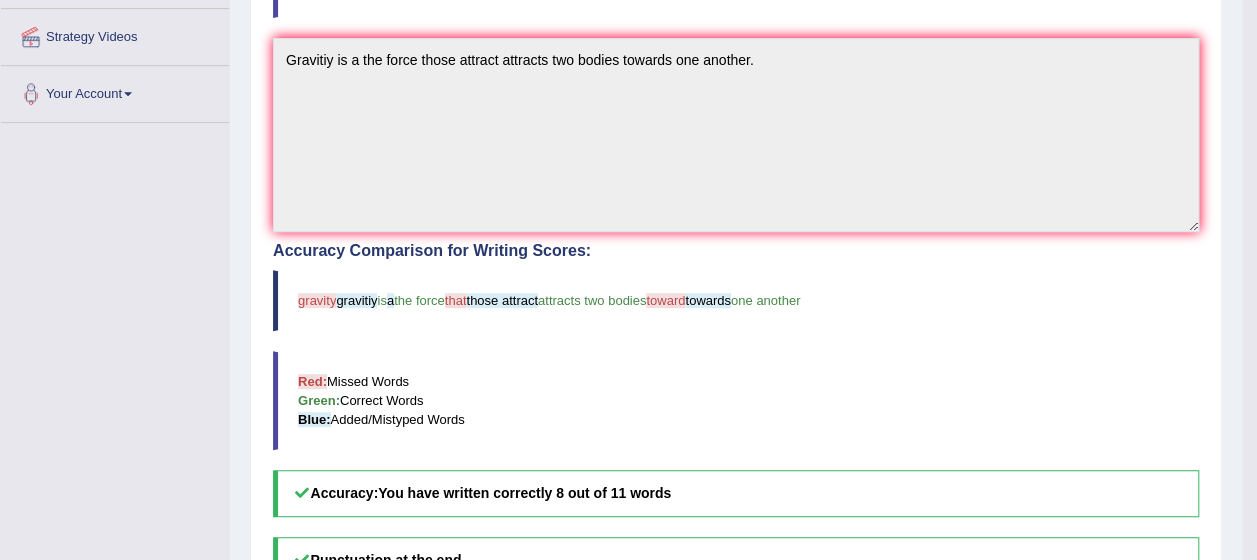 click on "gravity gravitiy  is  a  the force  that those attract  attracts two bodies  toward towards  one another" at bounding box center [736, 300] 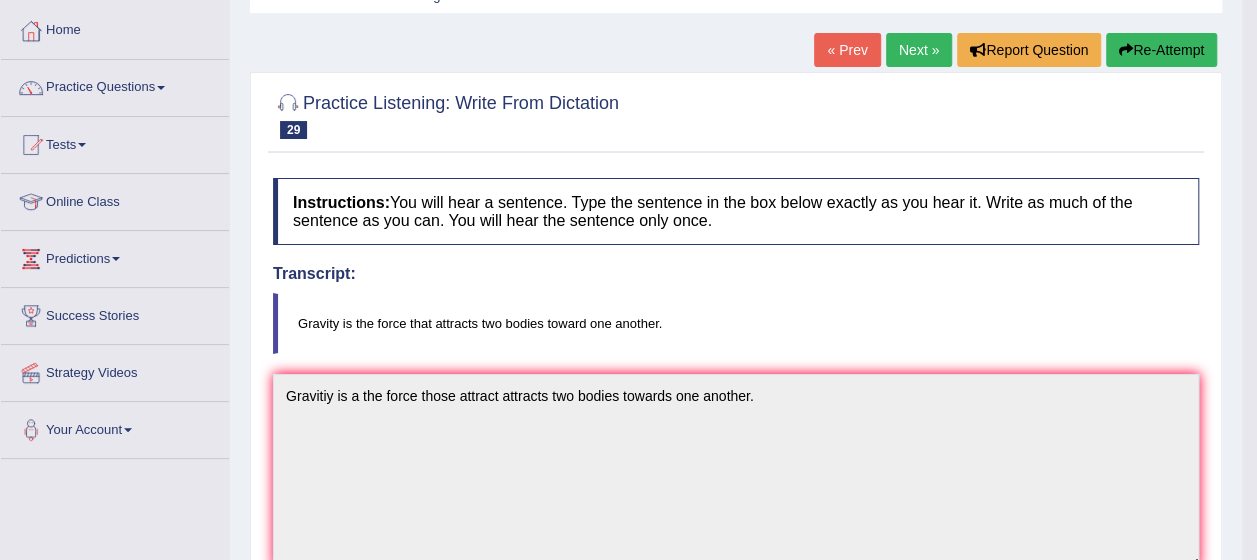scroll, scrollTop: 0, scrollLeft: 0, axis: both 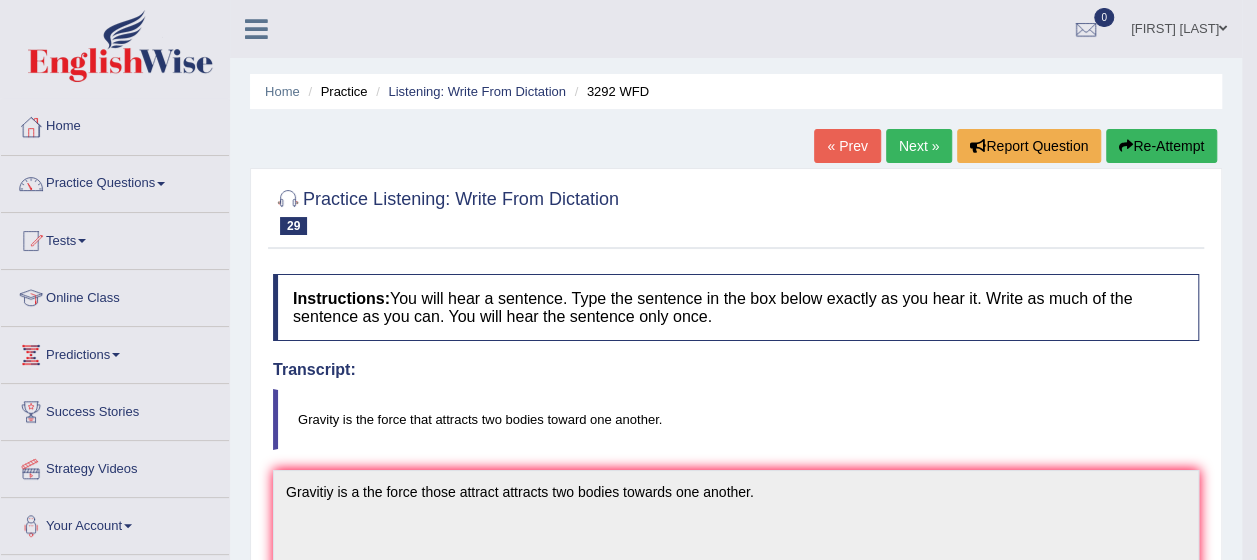 click on "Next »" at bounding box center (919, 146) 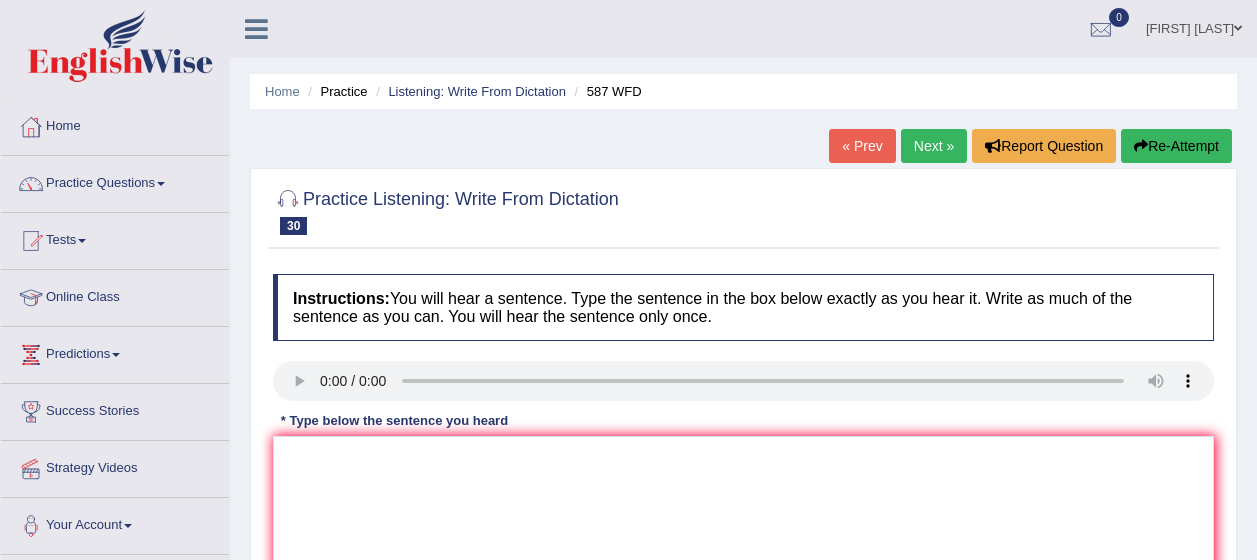 scroll, scrollTop: 100, scrollLeft: 0, axis: vertical 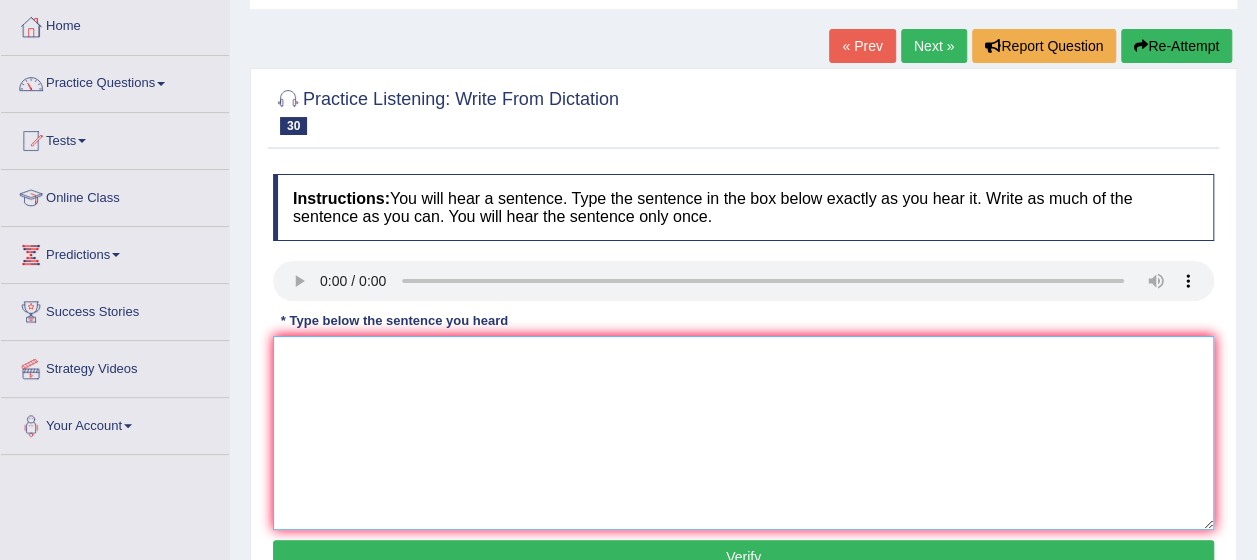 click at bounding box center [743, 433] 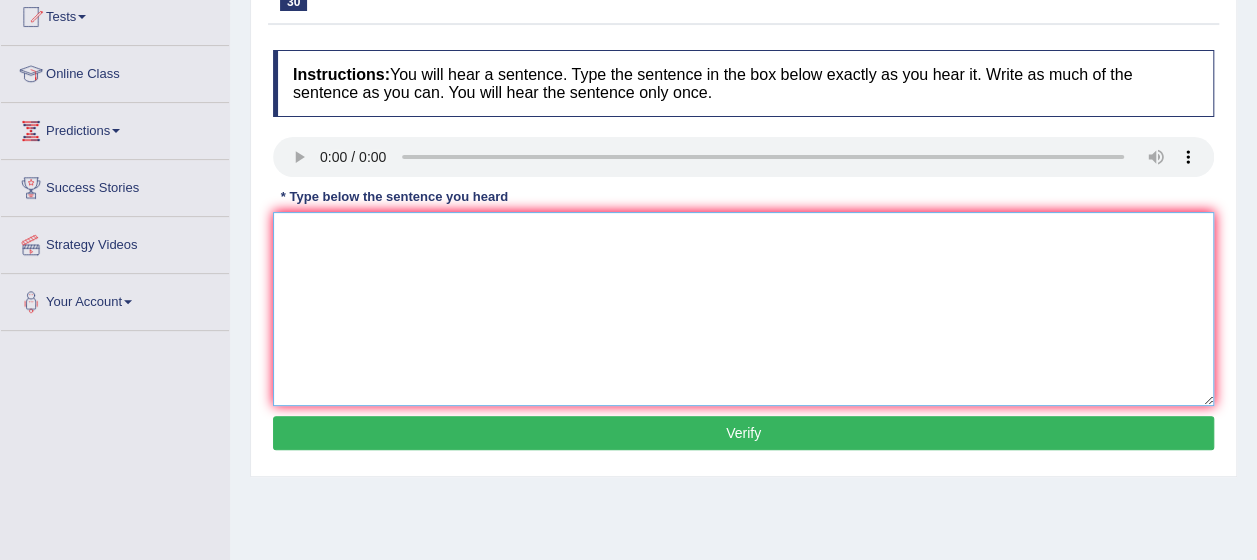 scroll, scrollTop: 300, scrollLeft: 0, axis: vertical 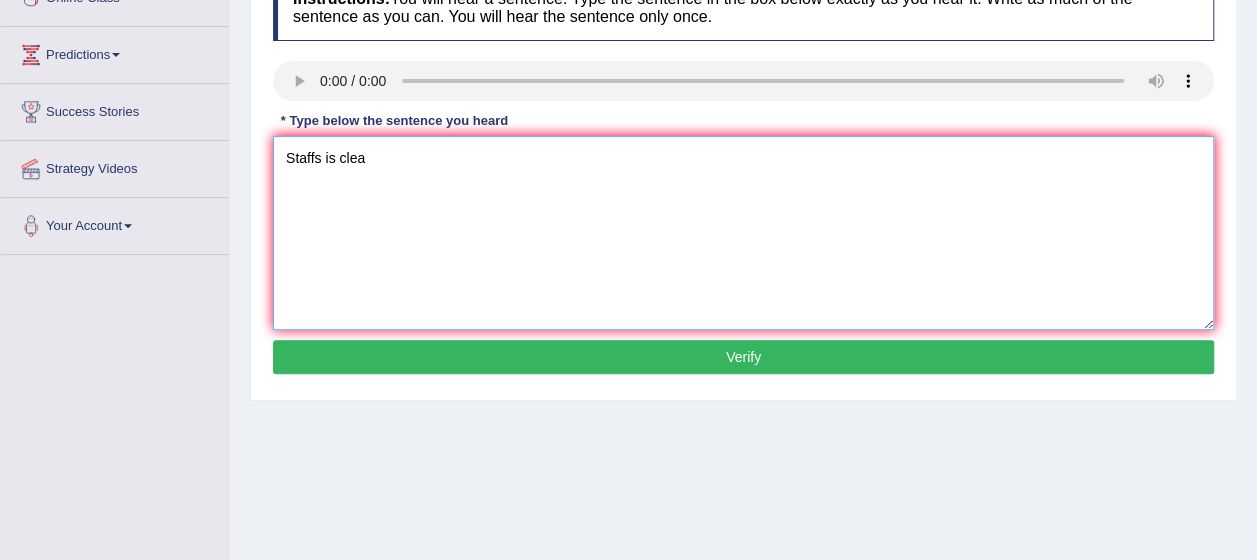 click on "Staffs is clea" at bounding box center (743, 233) 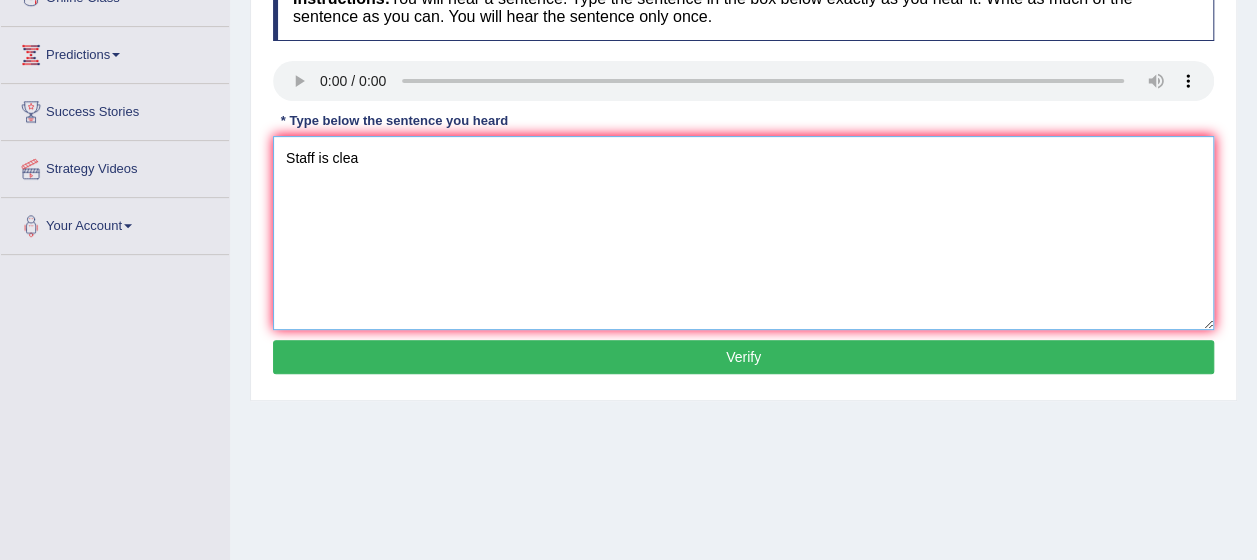 click on "Staff is clea" at bounding box center (743, 233) 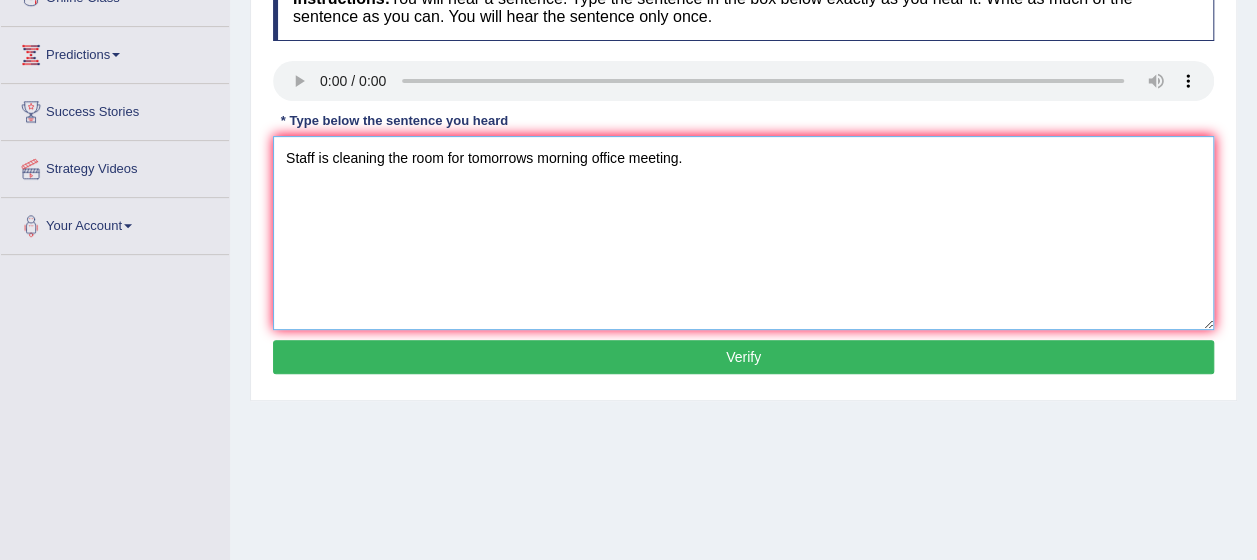 click on "Staff is cleaning the room for tomorrows morning office meeting." at bounding box center [743, 233] 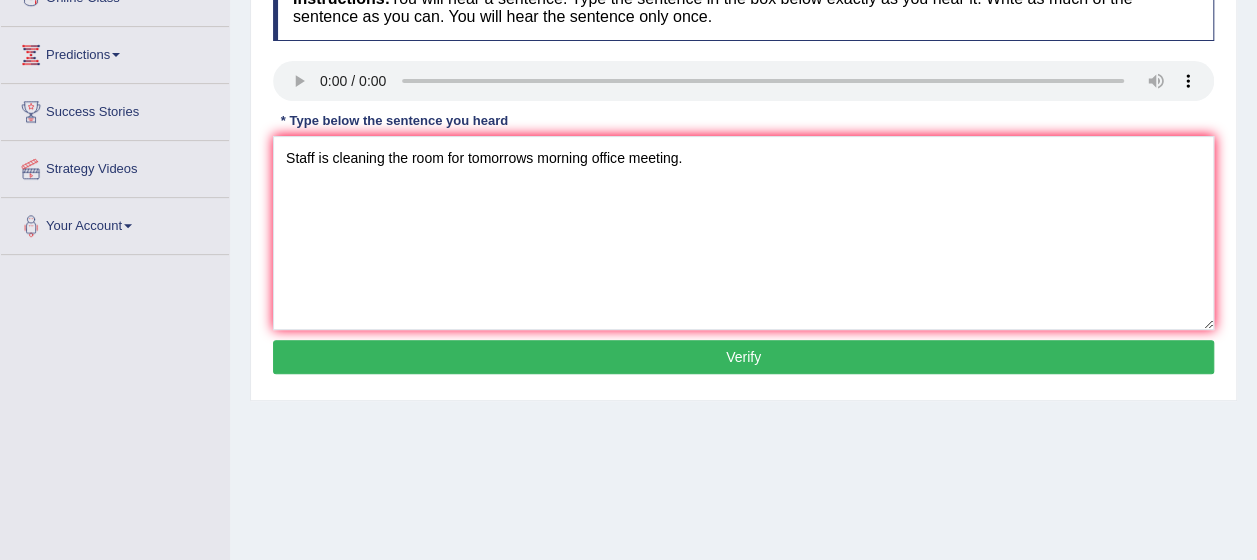 click on "Verify" at bounding box center (743, 357) 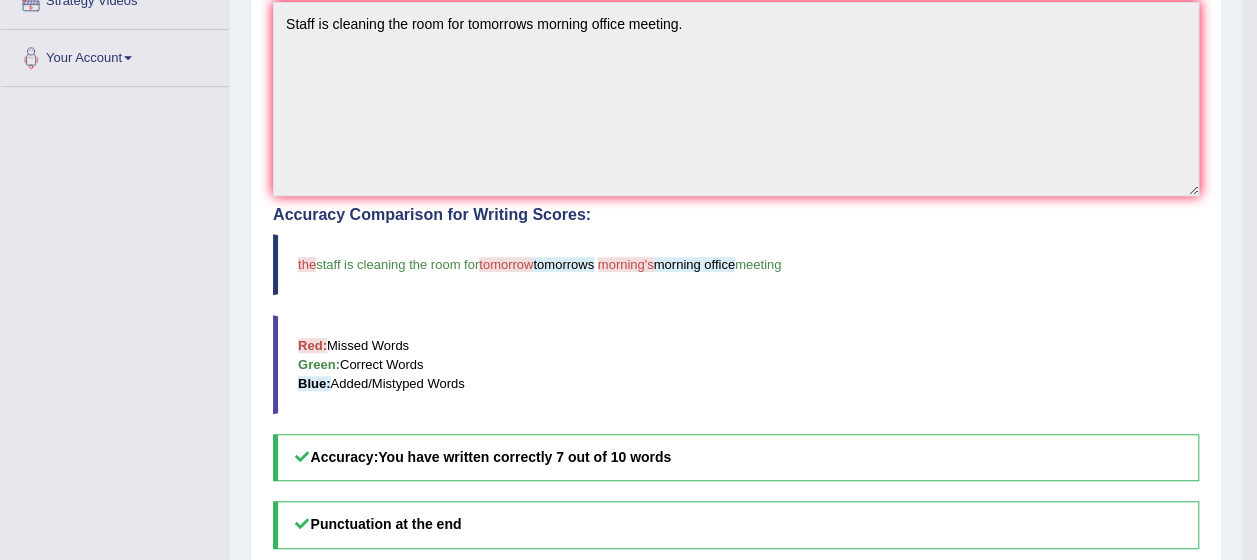 scroll, scrollTop: 500, scrollLeft: 0, axis: vertical 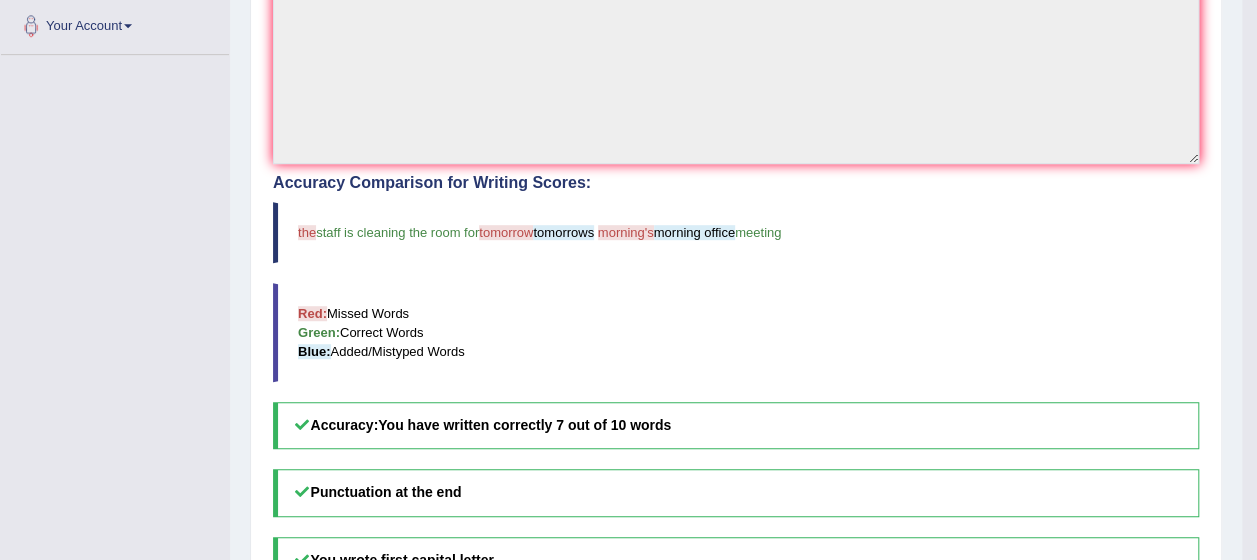 click on "staff is cleaning the room for" at bounding box center [397, 232] 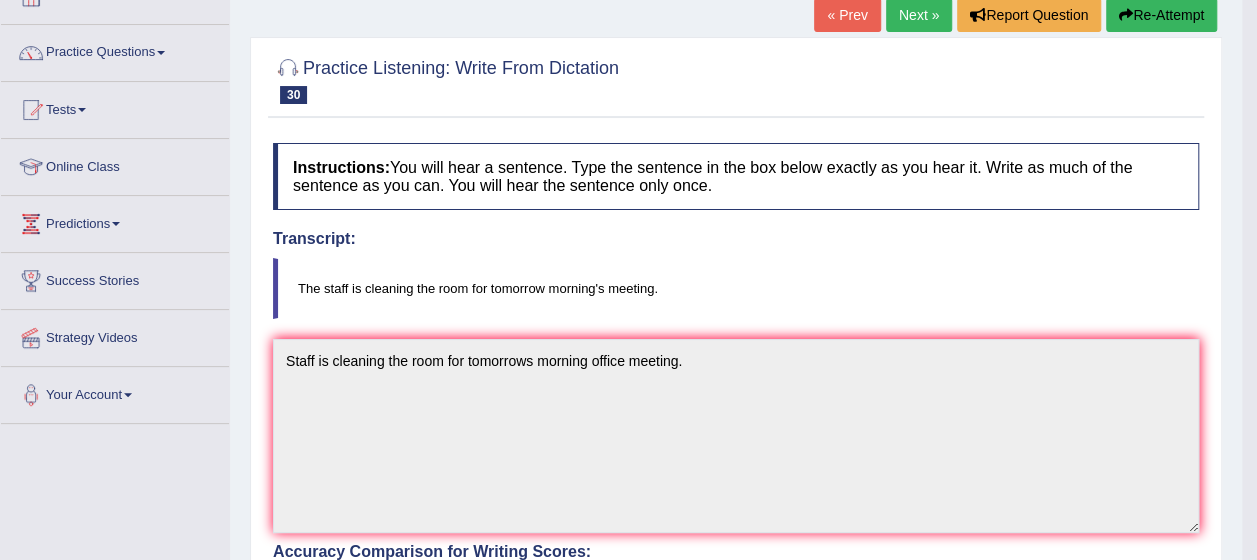 scroll, scrollTop: 100, scrollLeft: 0, axis: vertical 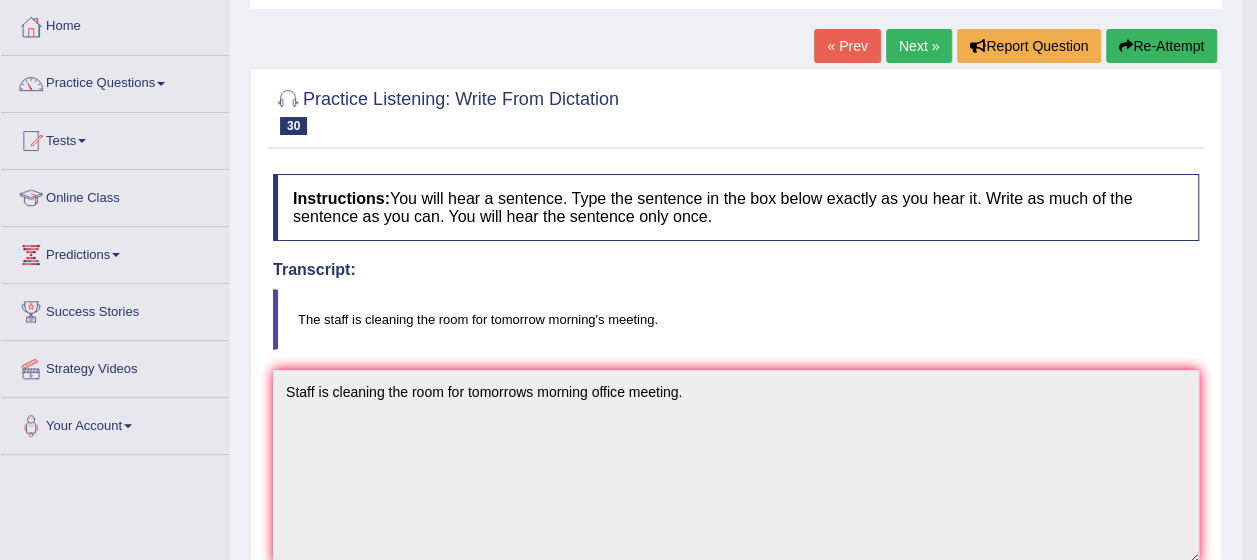 click on "Next »" at bounding box center (919, 46) 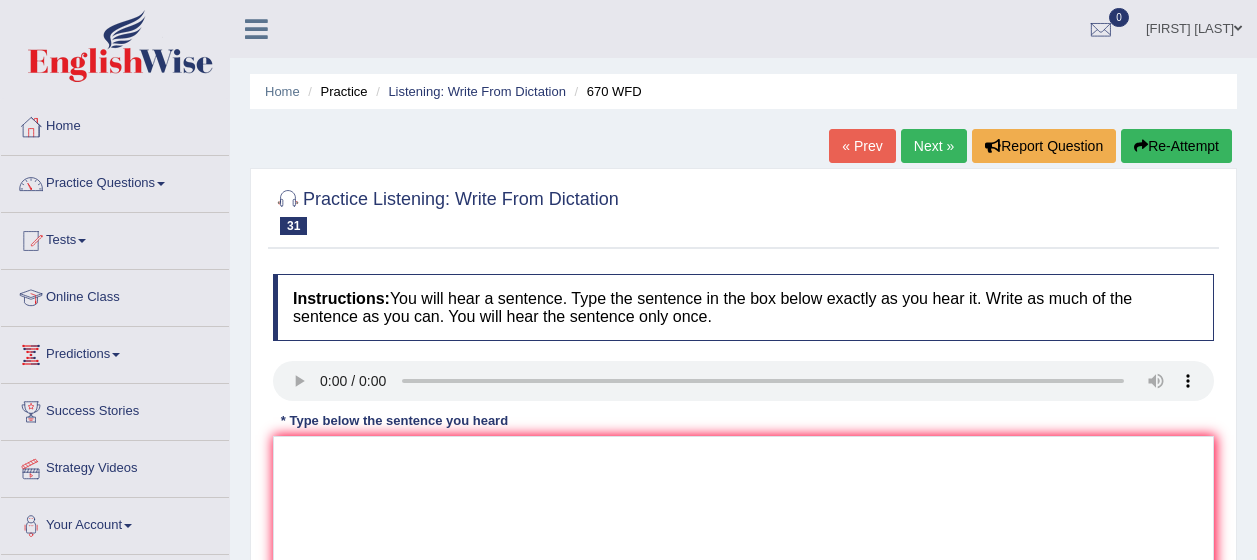 scroll, scrollTop: 0, scrollLeft: 0, axis: both 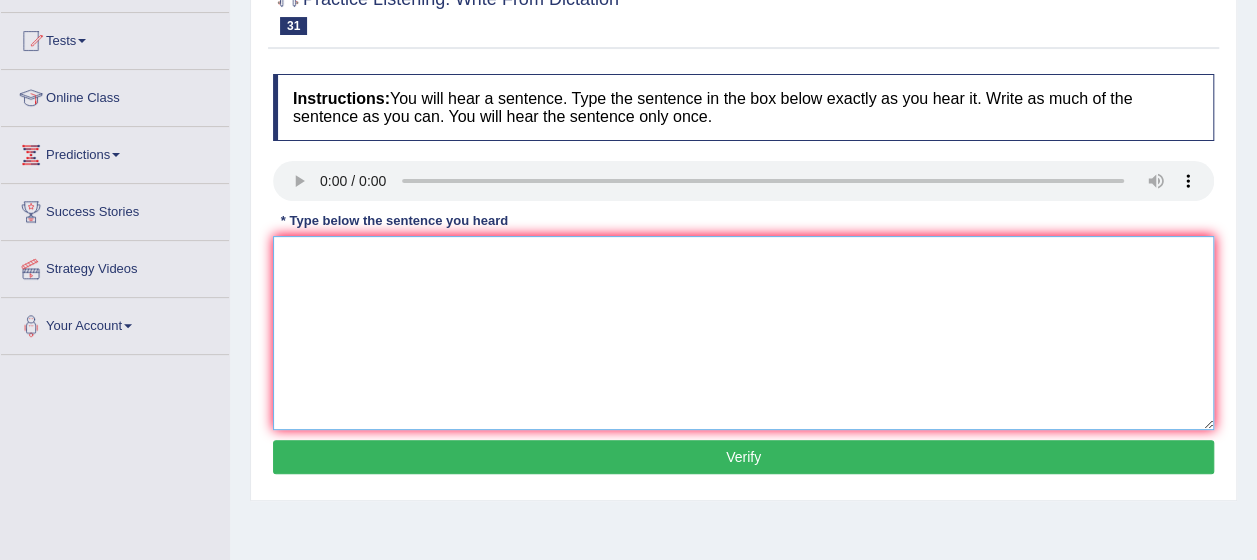 click at bounding box center (743, 333) 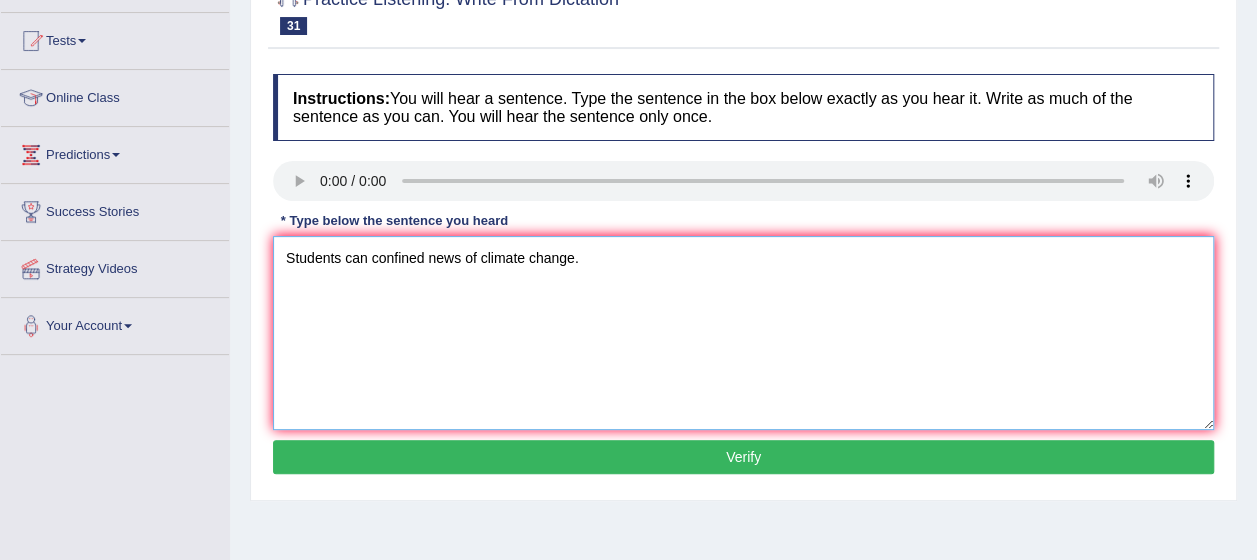 type on "Students can confined news of climate change." 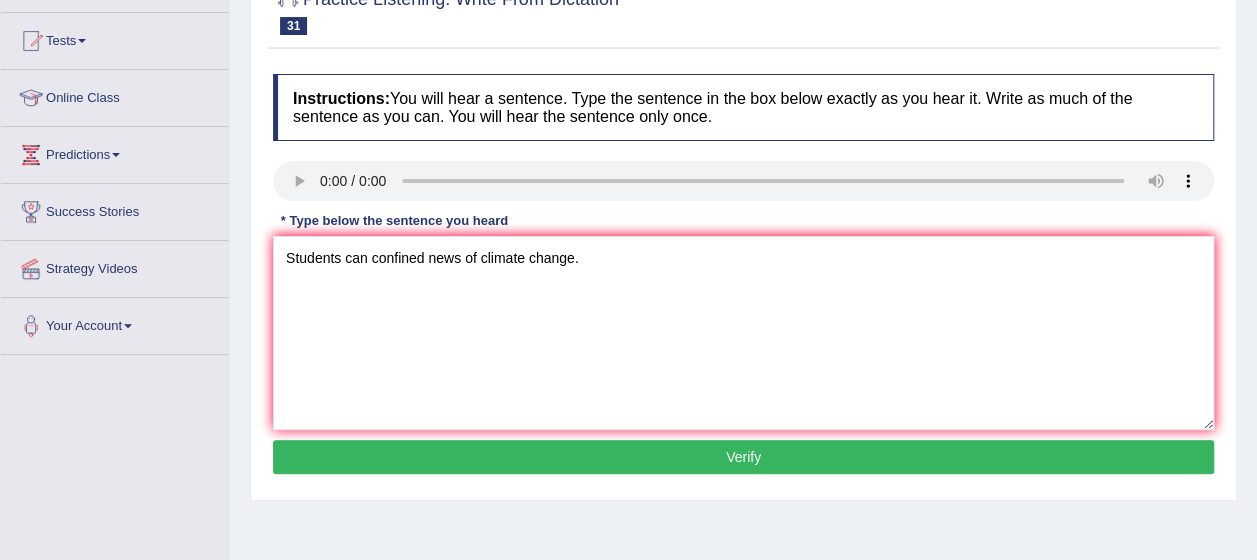 click on "Verify" at bounding box center [743, 457] 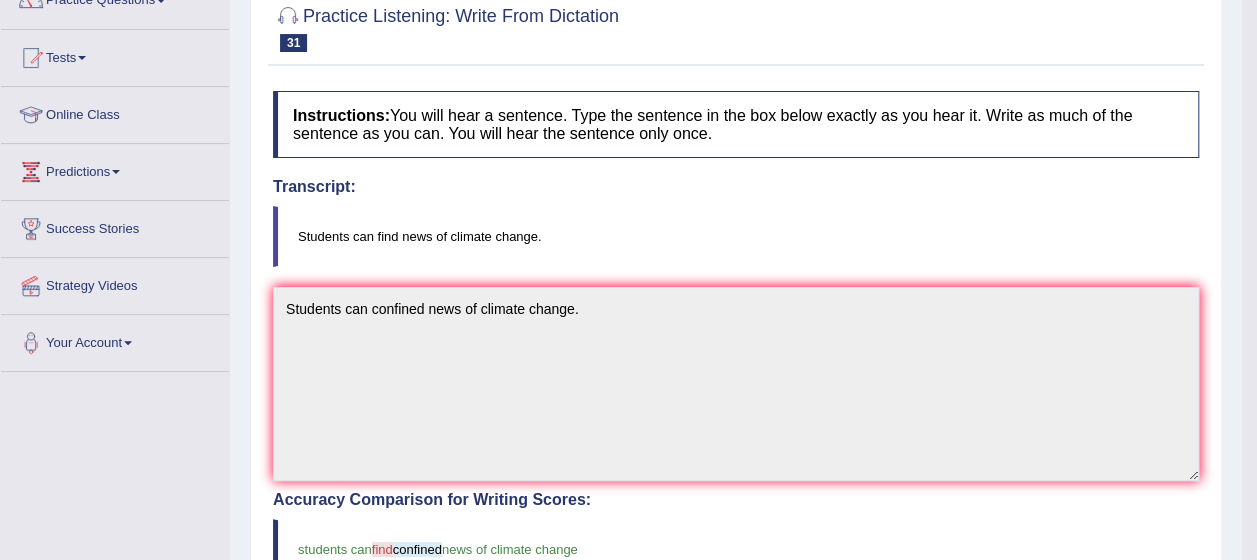 scroll, scrollTop: 0, scrollLeft: 0, axis: both 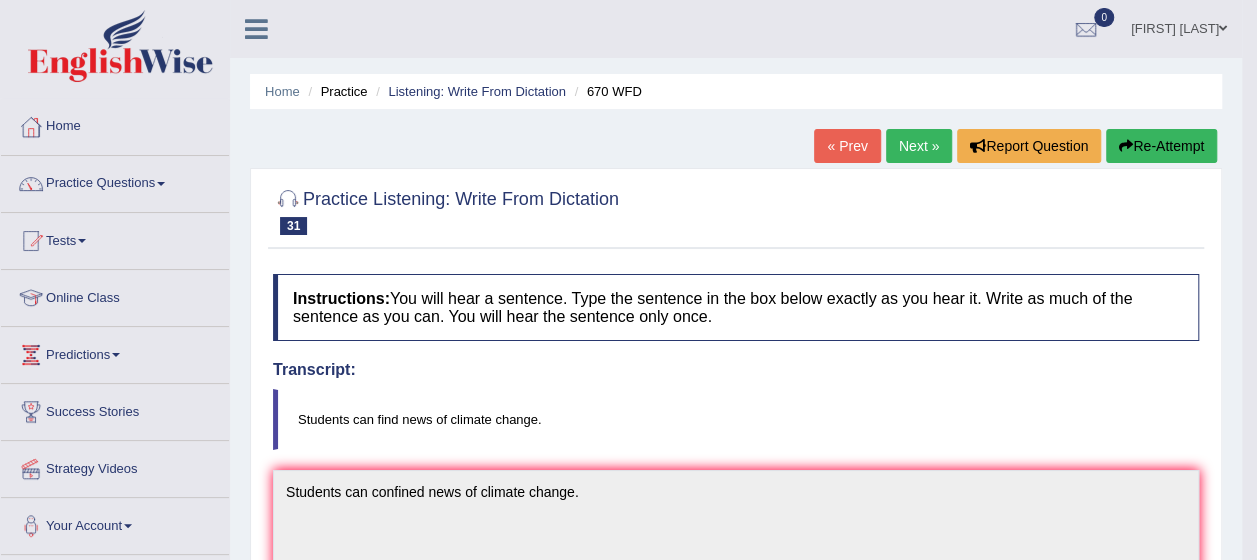 click on "Next »" at bounding box center [919, 146] 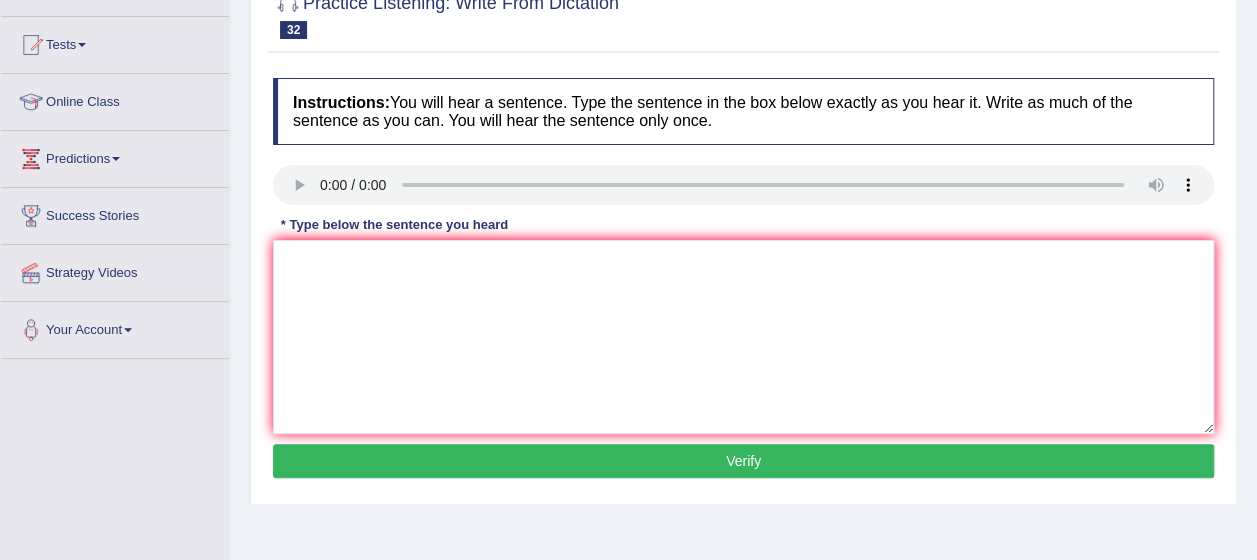 scroll, scrollTop: 0, scrollLeft: 0, axis: both 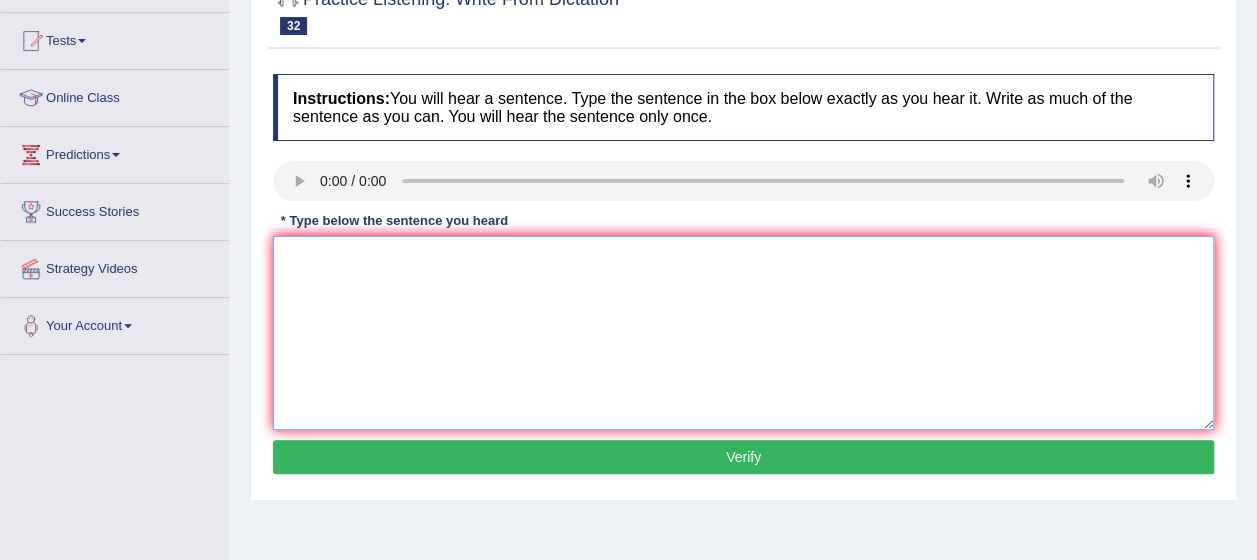 click at bounding box center (743, 333) 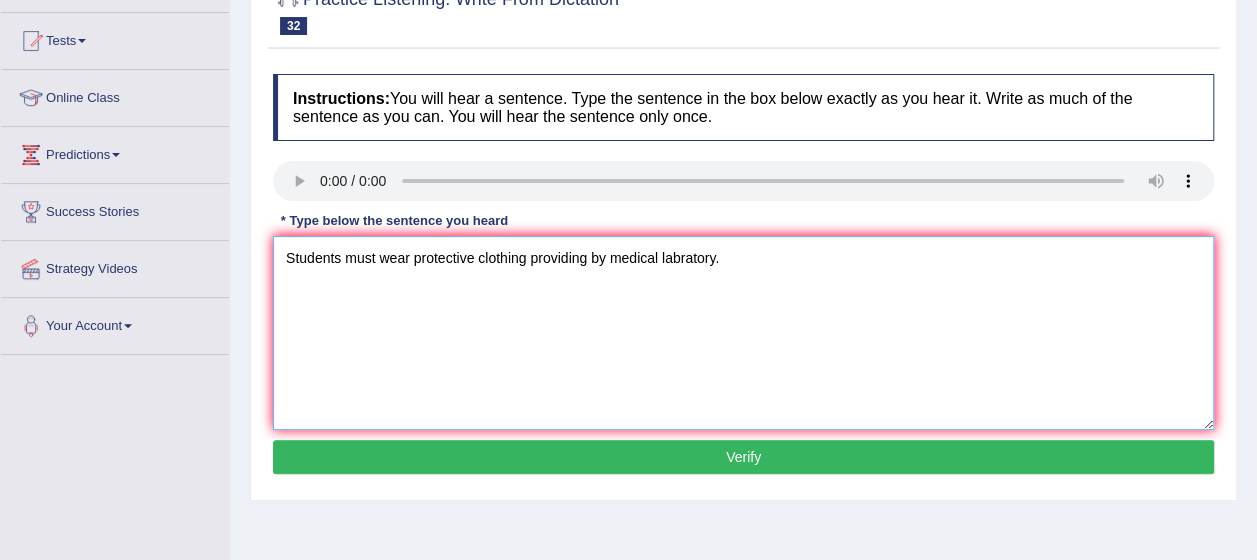 type on "Students must wear protective clothing providing by medical labratory." 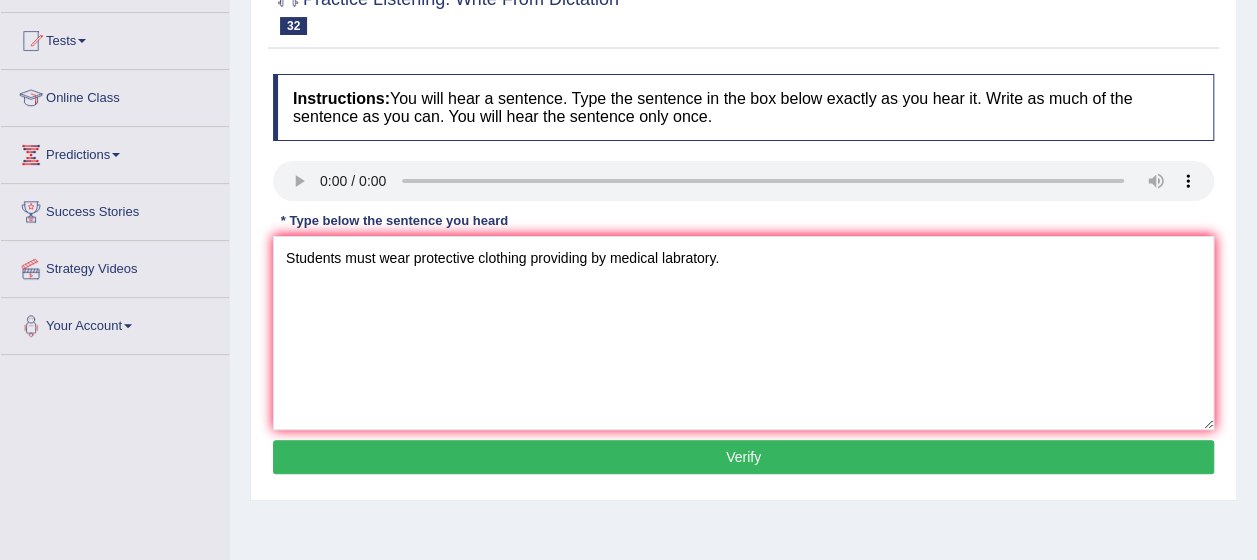 click on "Verify" at bounding box center (743, 457) 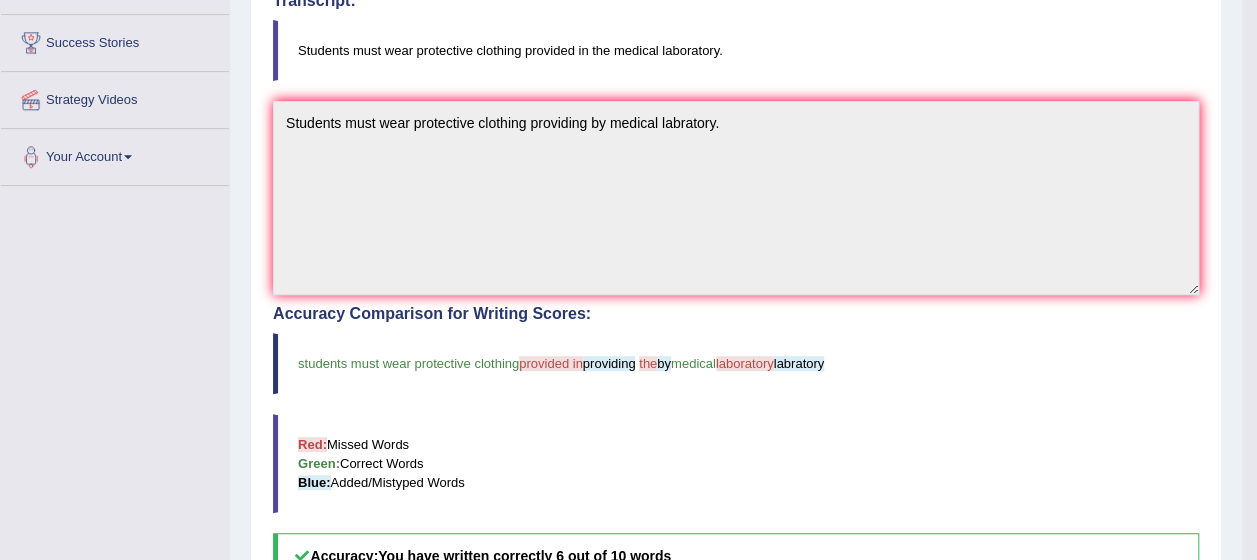 scroll, scrollTop: 400, scrollLeft: 0, axis: vertical 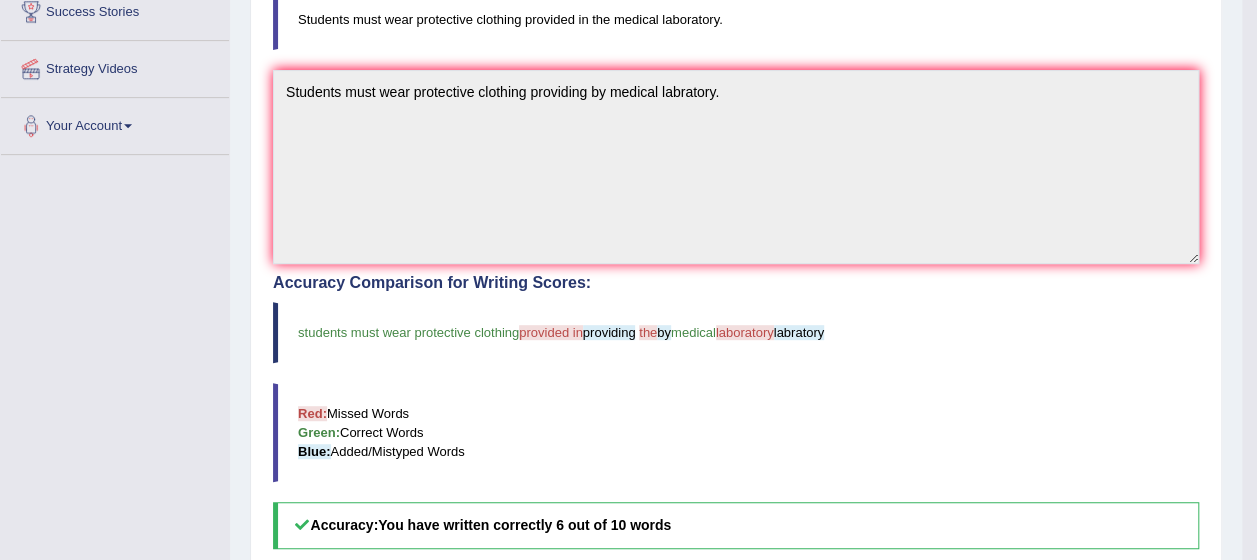 drag, startPoint x: 530, startPoint y: 331, endPoint x: 628, endPoint y: 333, distance: 98.02041 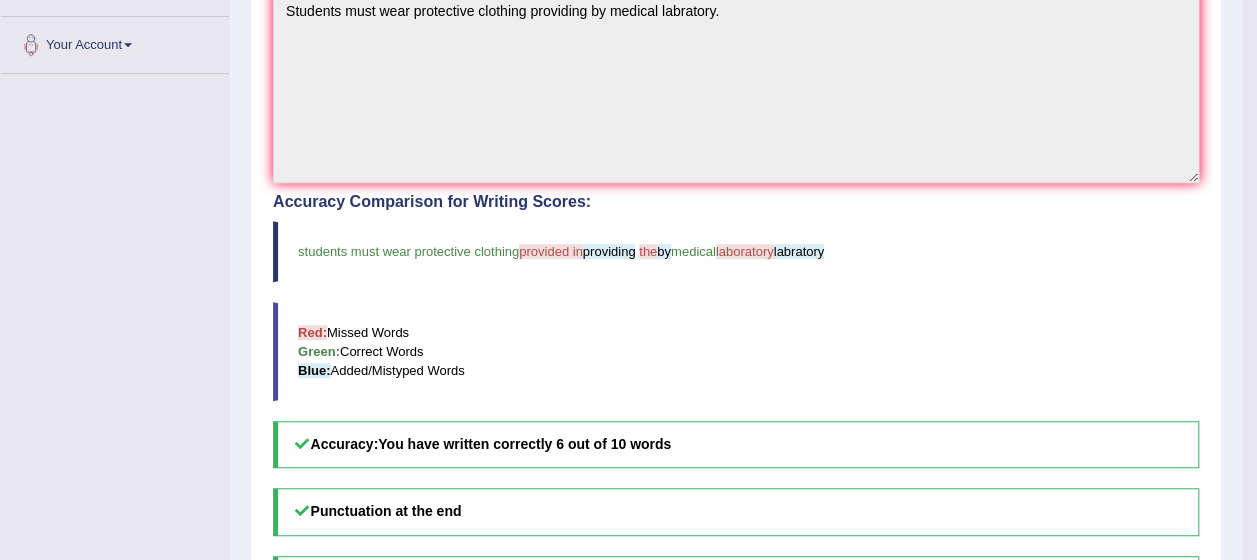 scroll, scrollTop: 500, scrollLeft: 0, axis: vertical 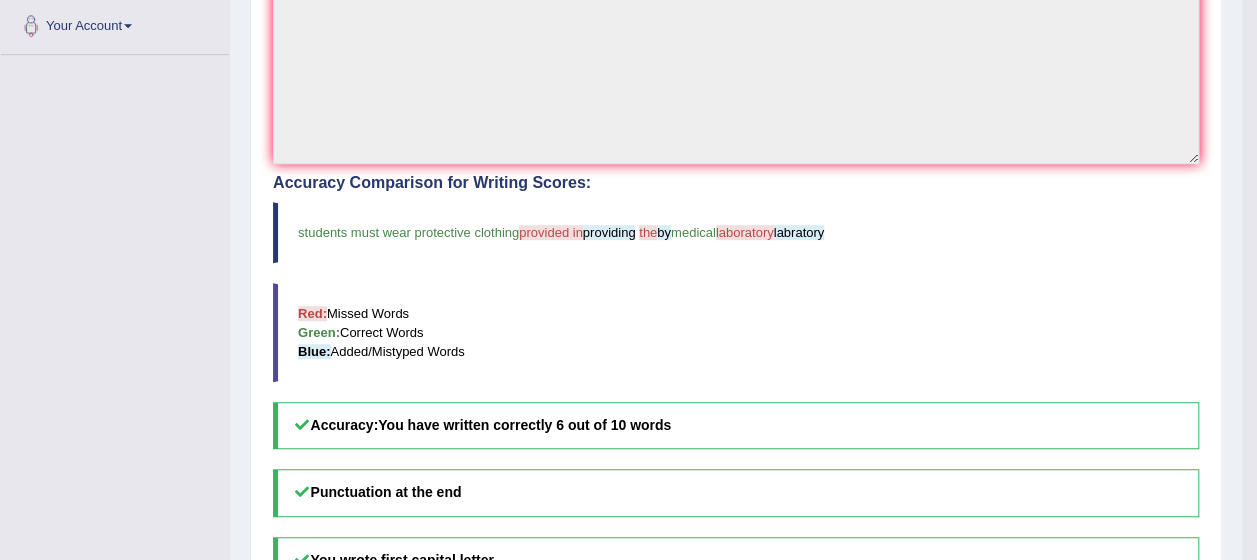 drag, startPoint x: 669, startPoint y: 233, endPoint x: 742, endPoint y: 226, distance: 73.33485 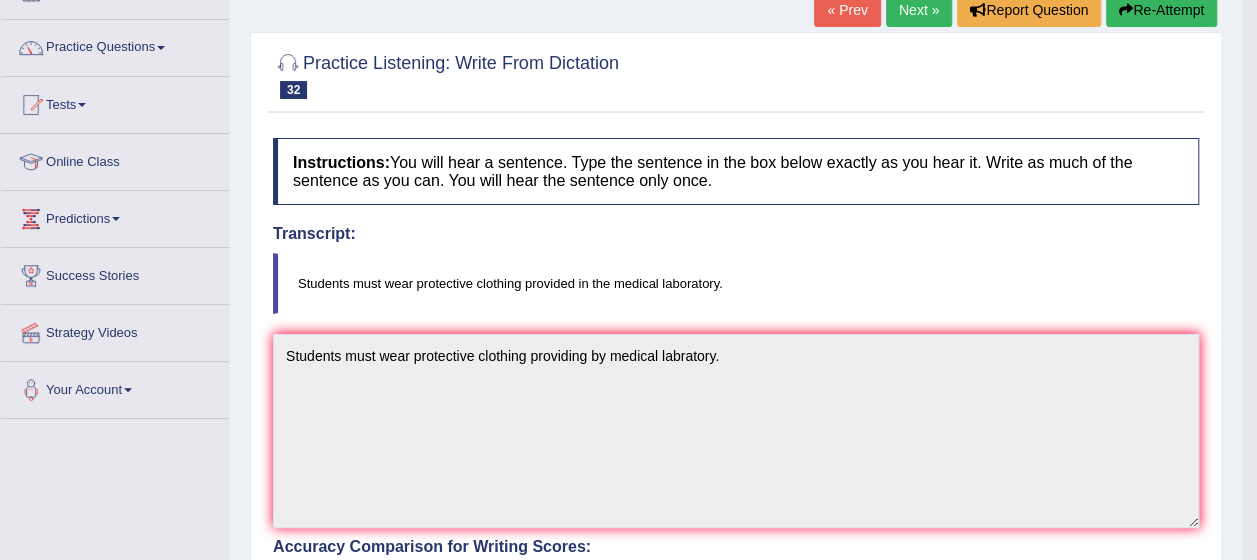 scroll, scrollTop: 0, scrollLeft: 0, axis: both 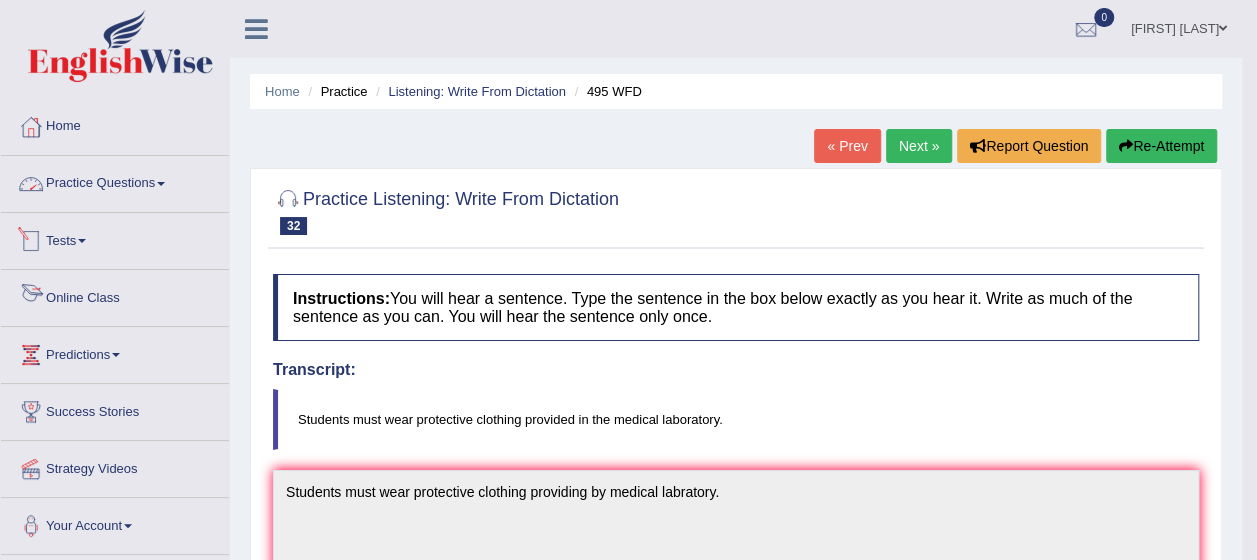 click on "Practice Questions" at bounding box center [115, 181] 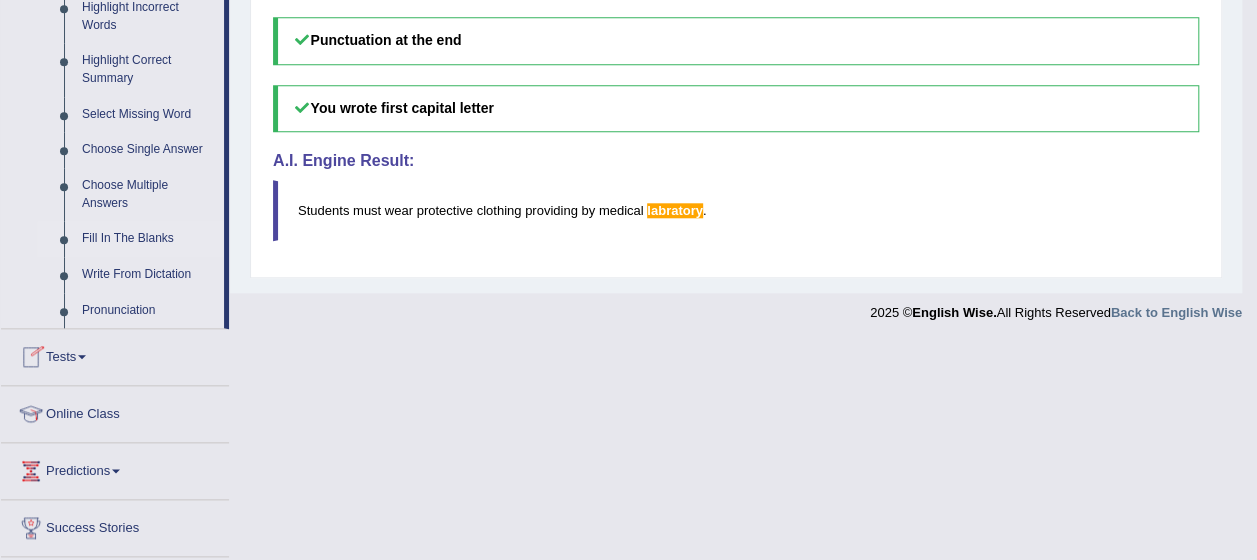 click on "Fill In The Blanks" at bounding box center (148, 239) 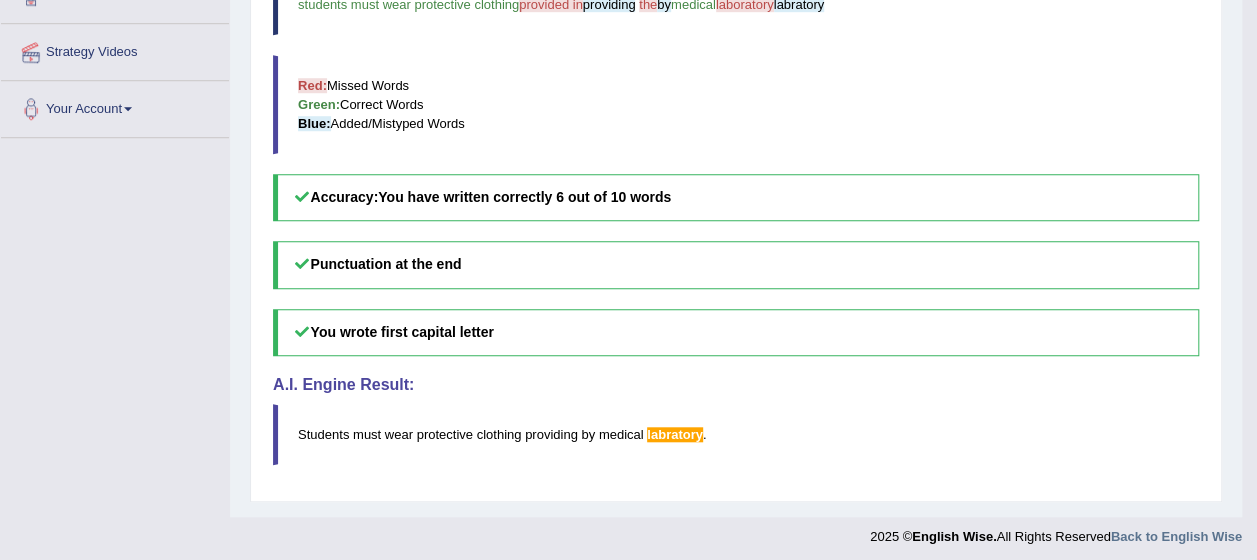 scroll, scrollTop: 304, scrollLeft: 0, axis: vertical 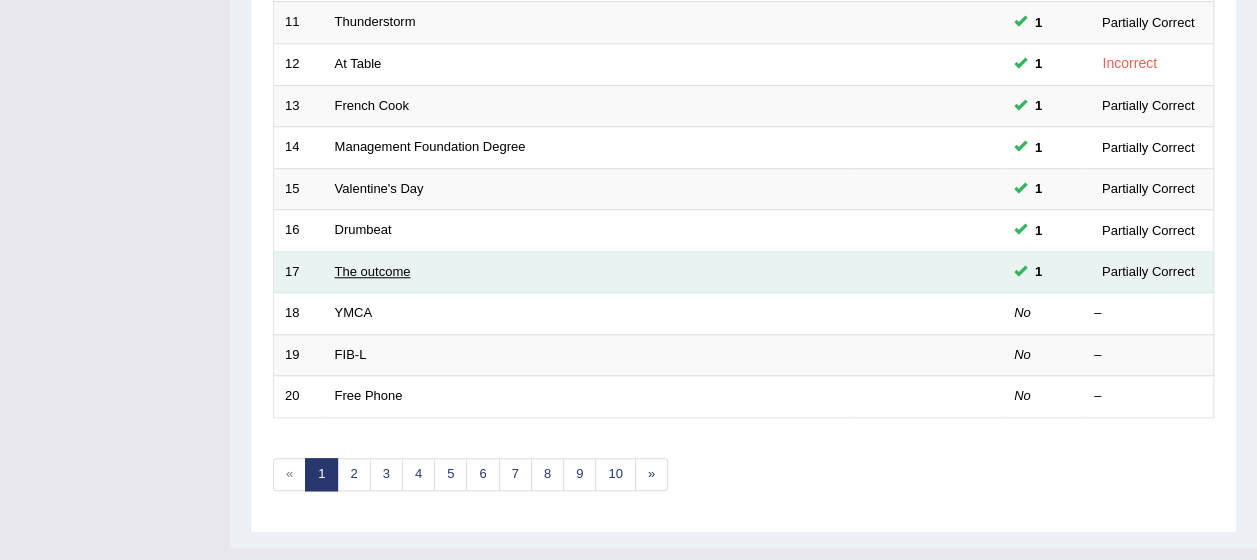 click on "The outcome" at bounding box center (373, 271) 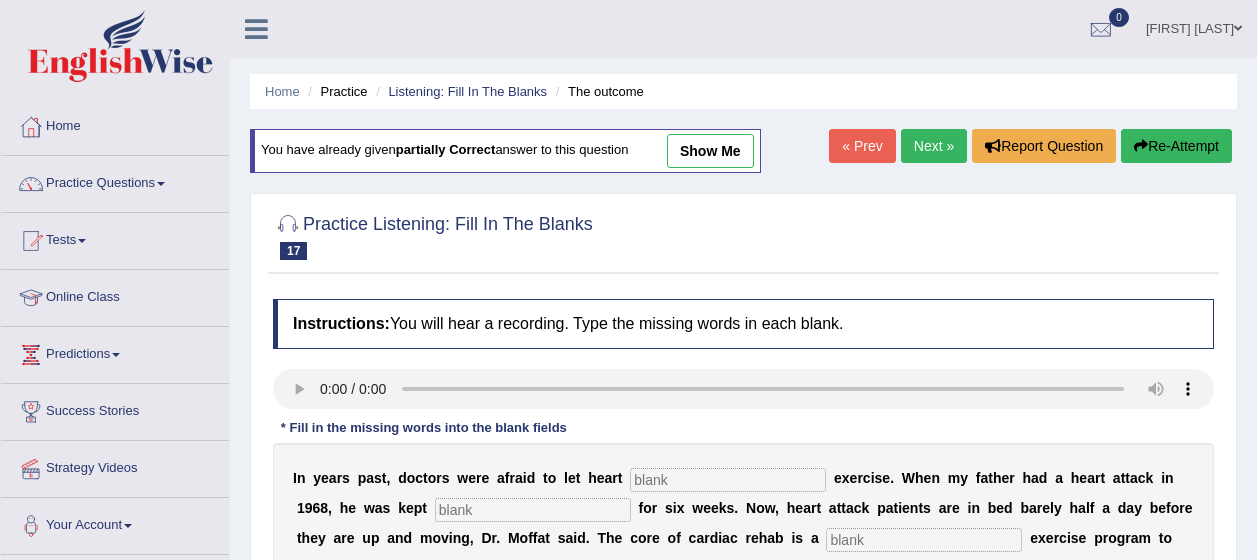 scroll, scrollTop: 0, scrollLeft: 0, axis: both 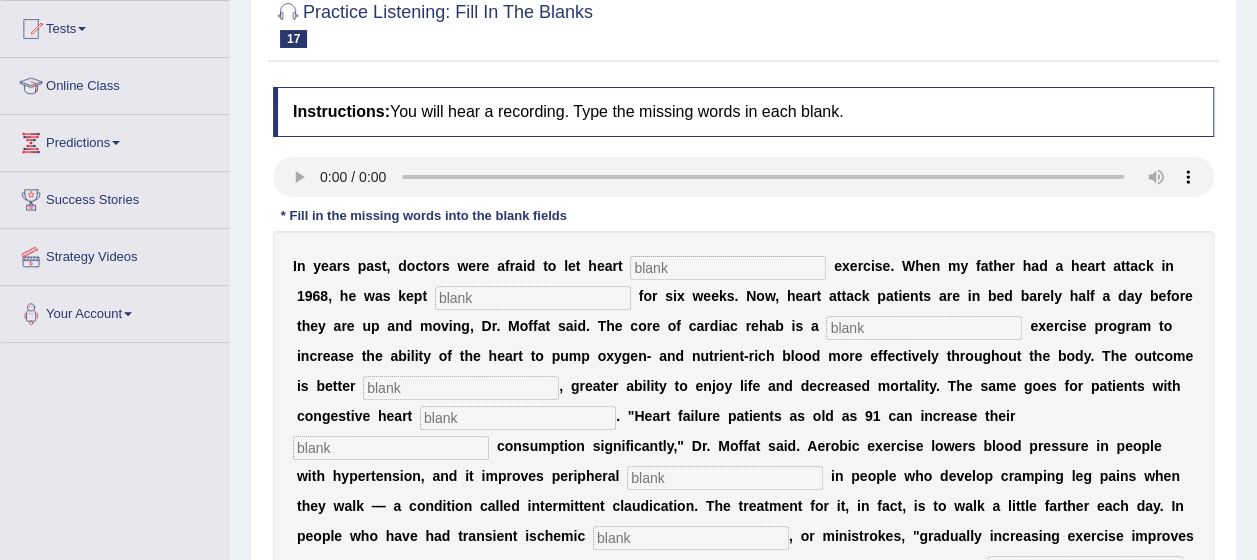 click at bounding box center [728, 268] 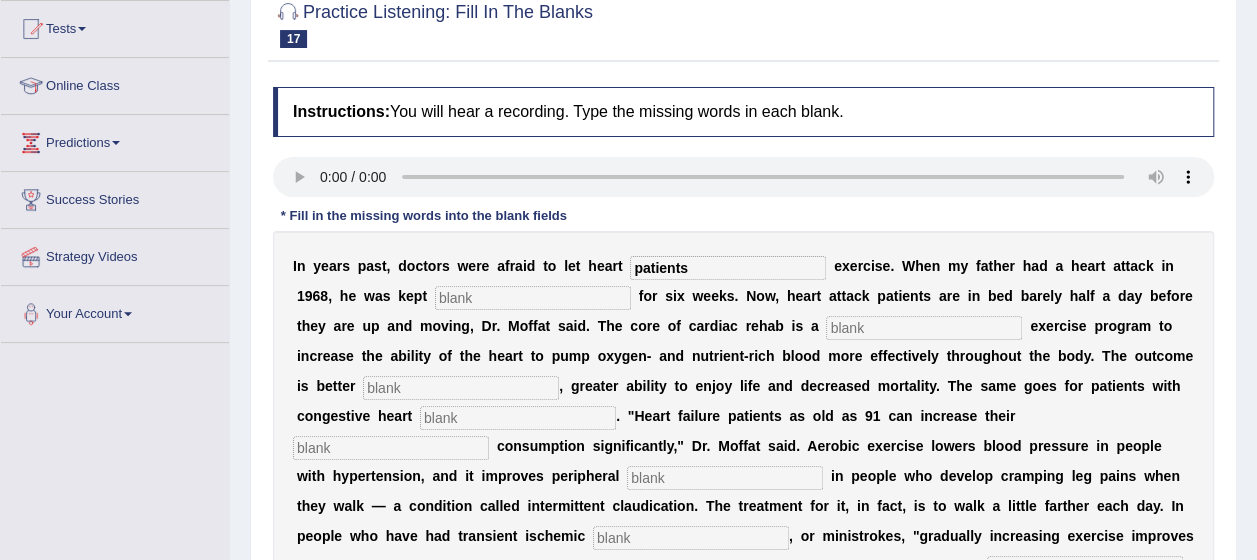 type on "patients" 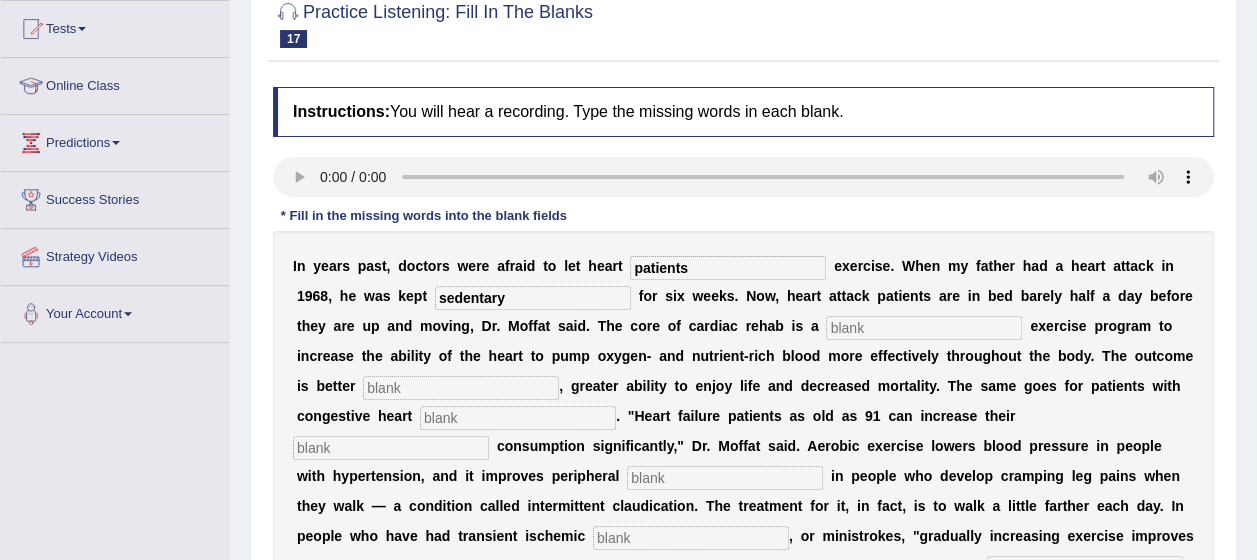 type on "sedentary" 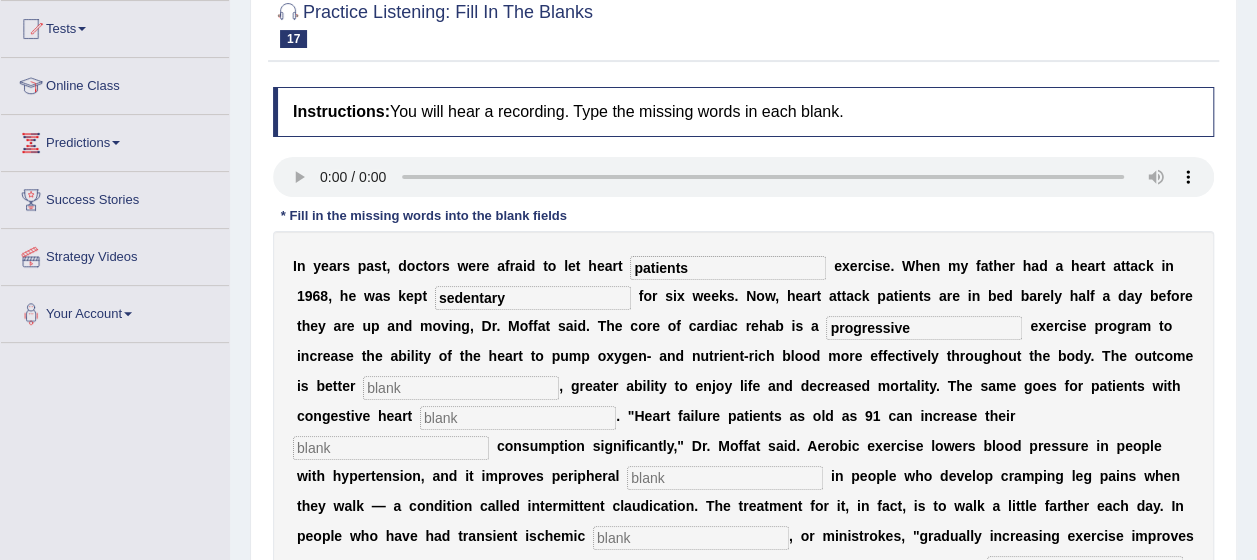 type on "progressive" 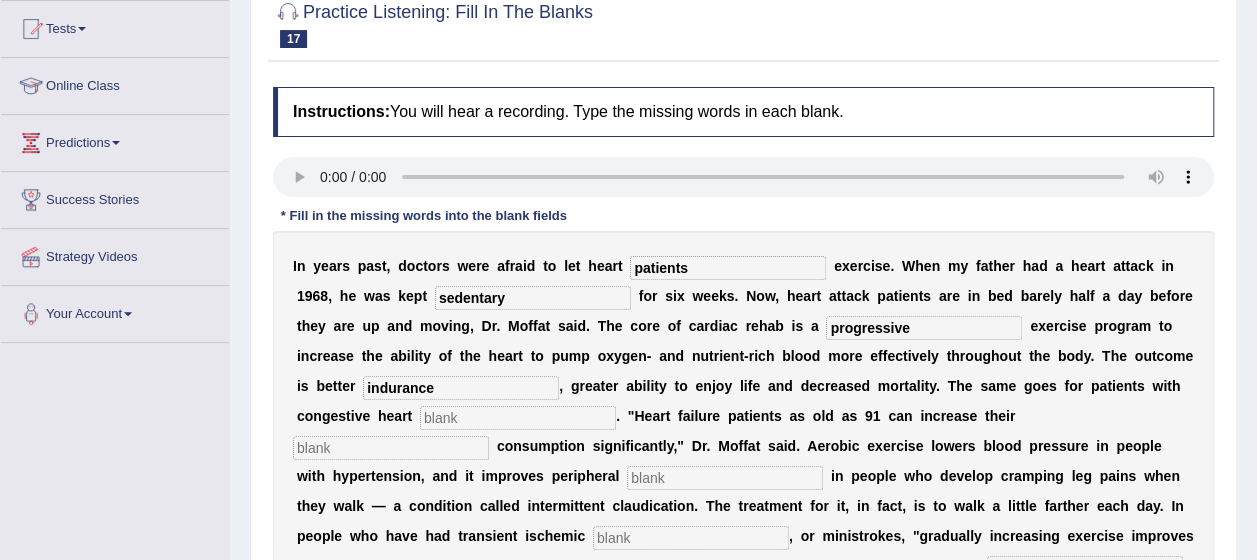type on "indurance" 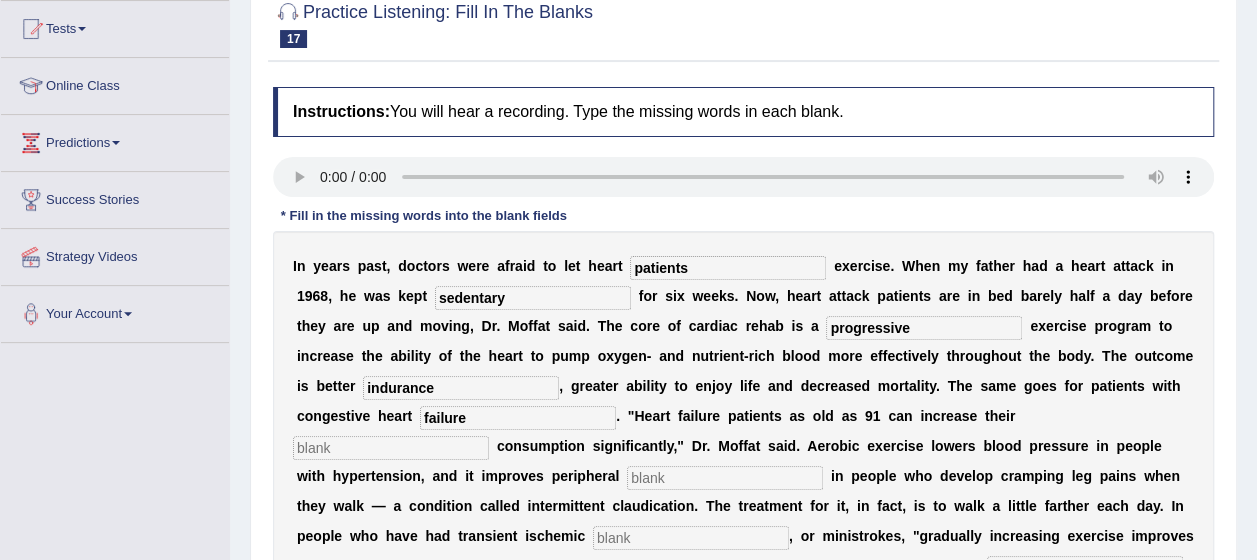 type on "failure" 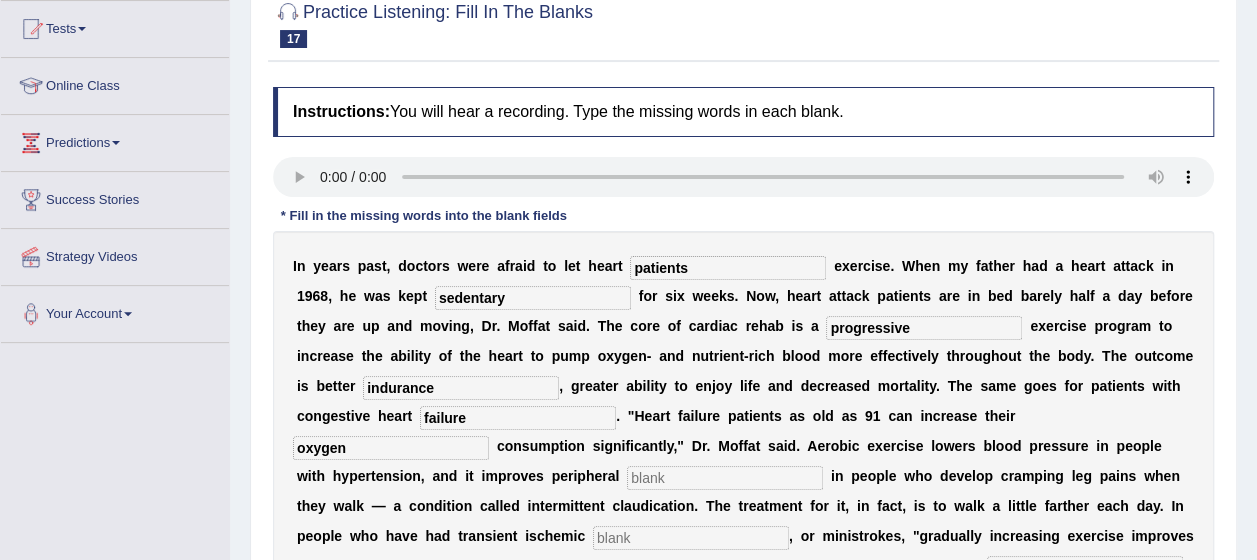 type on "oxygen" 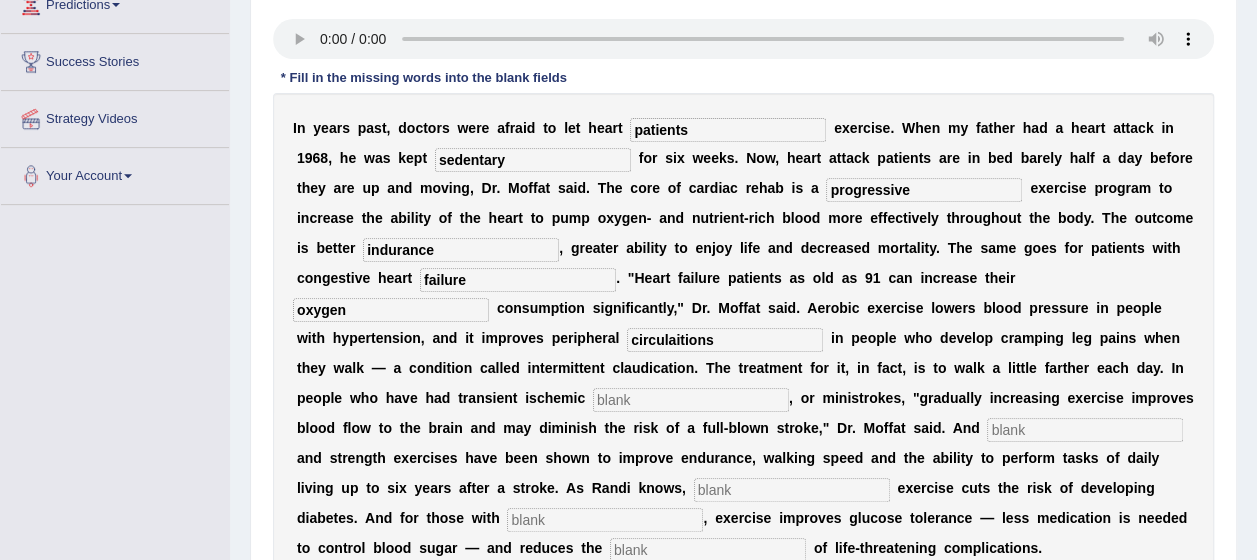 scroll, scrollTop: 354, scrollLeft: 0, axis: vertical 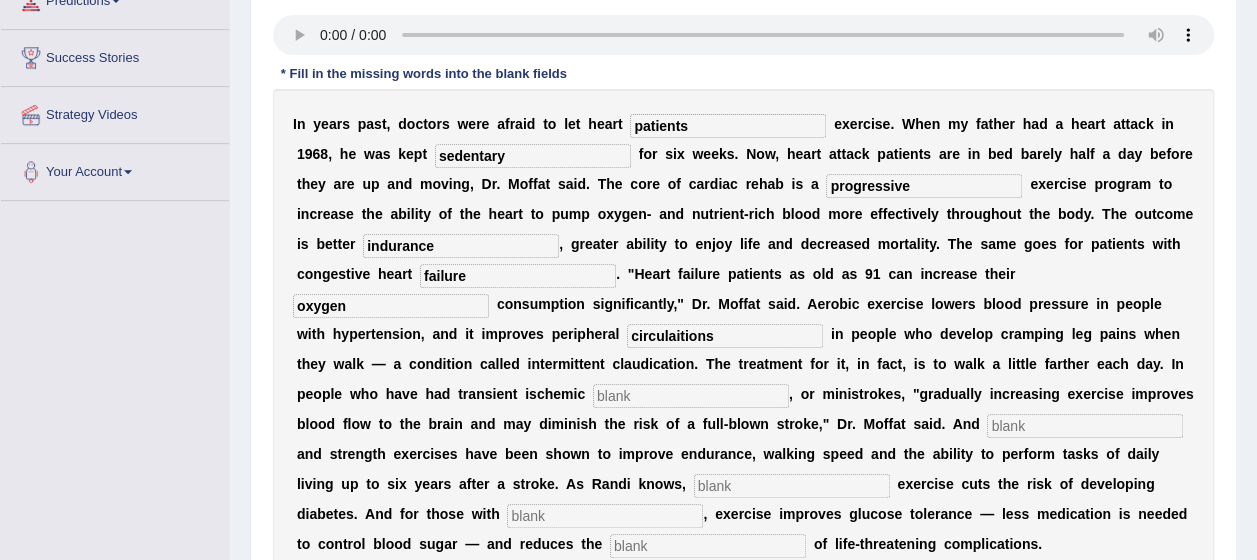 type on "circulaitions" 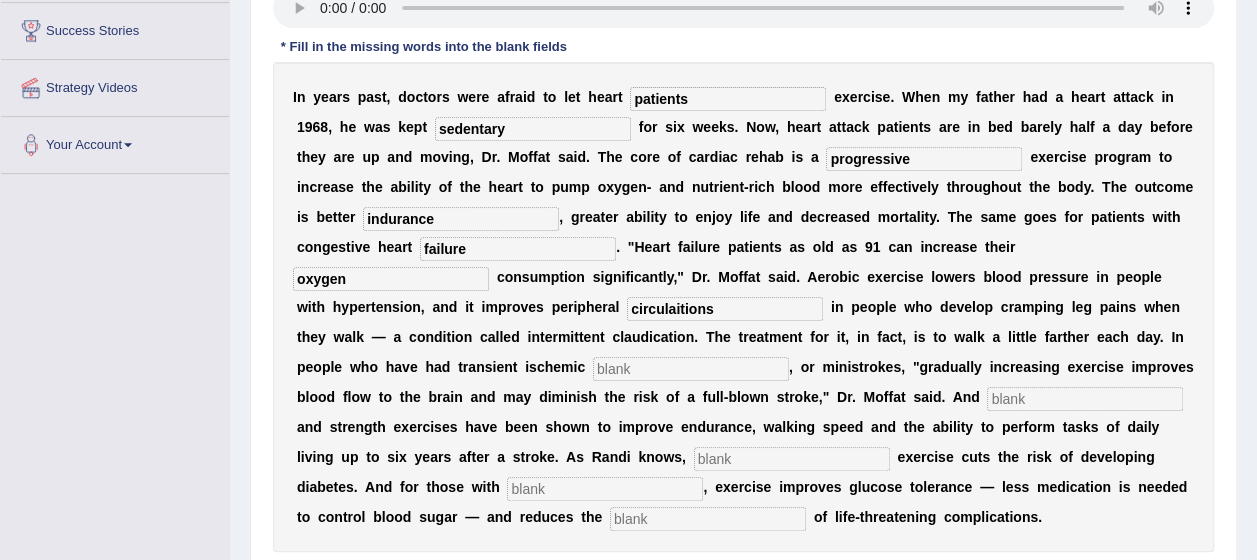 scroll, scrollTop: 384, scrollLeft: 0, axis: vertical 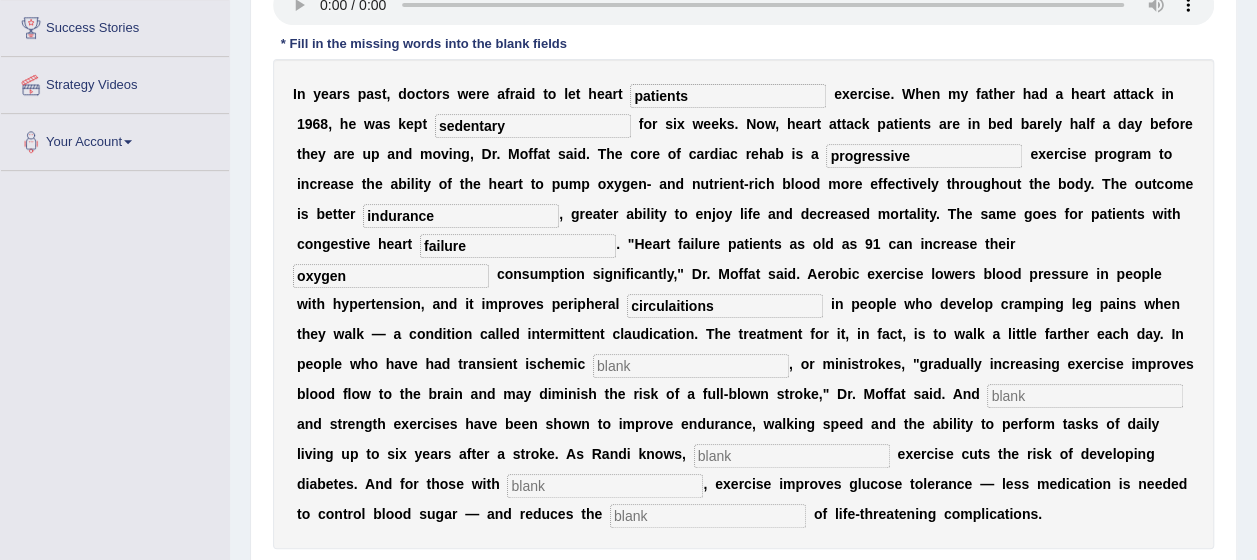 click at bounding box center (691, 366) 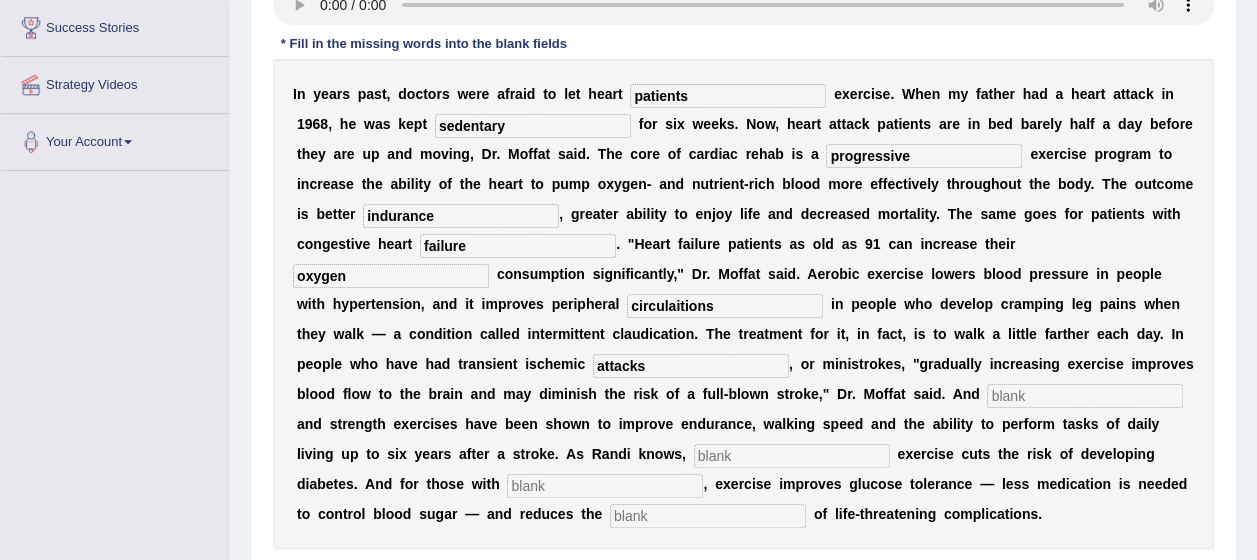 type on "attacks" 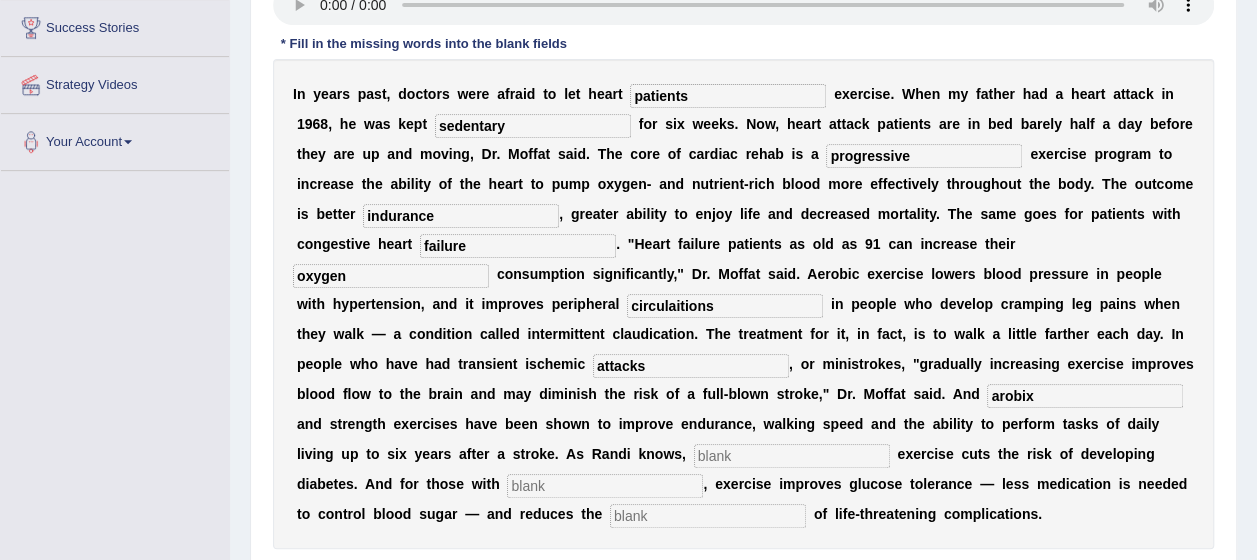 type on "arobix" 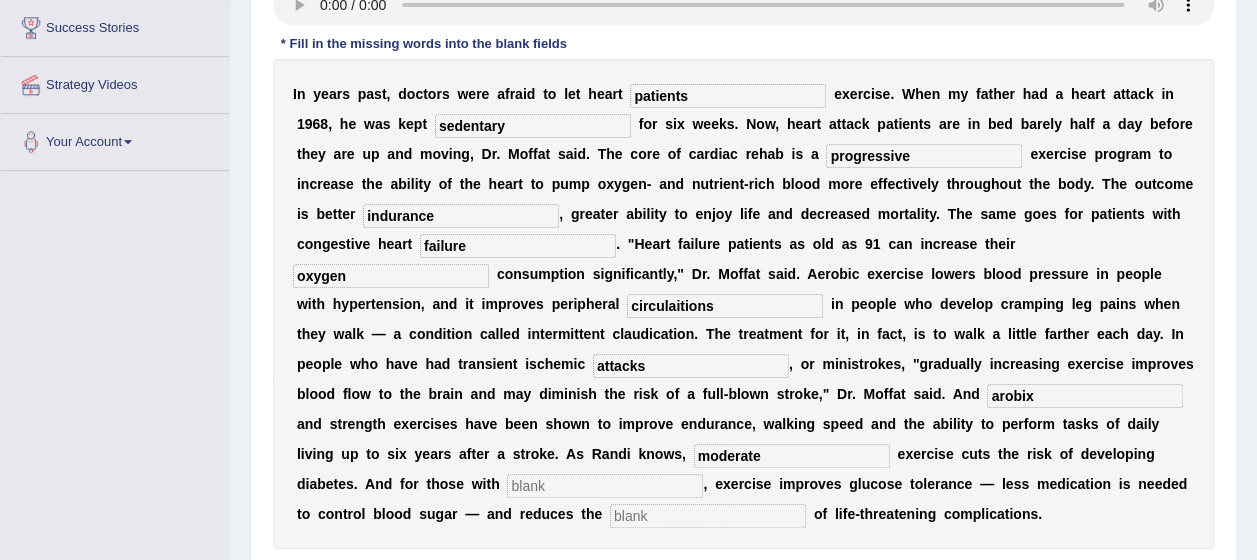 type on "moderate" 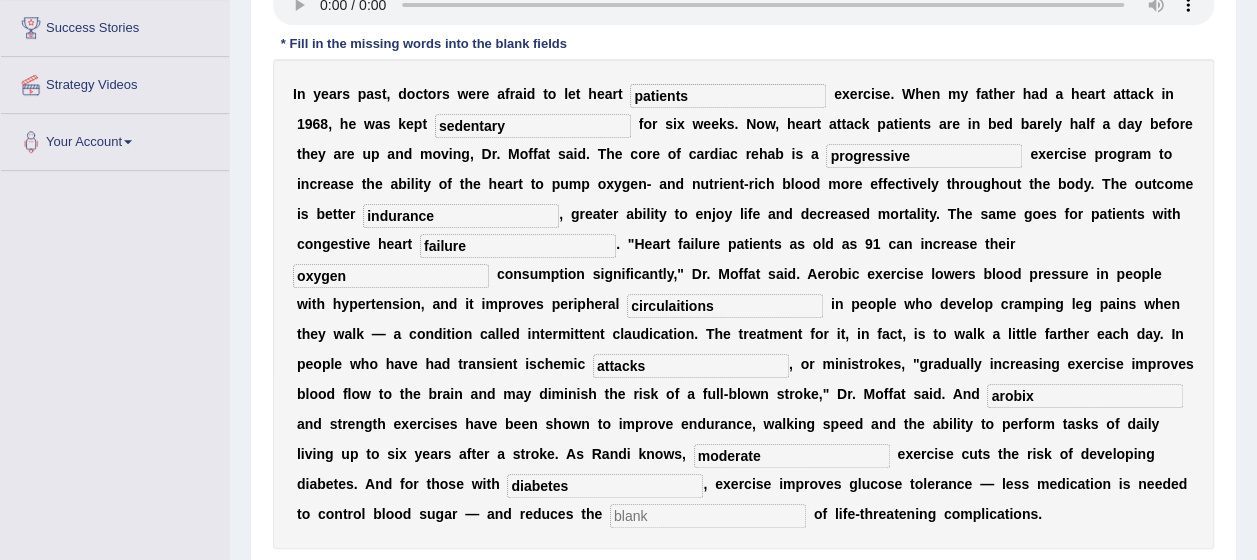 type on "diabetes" 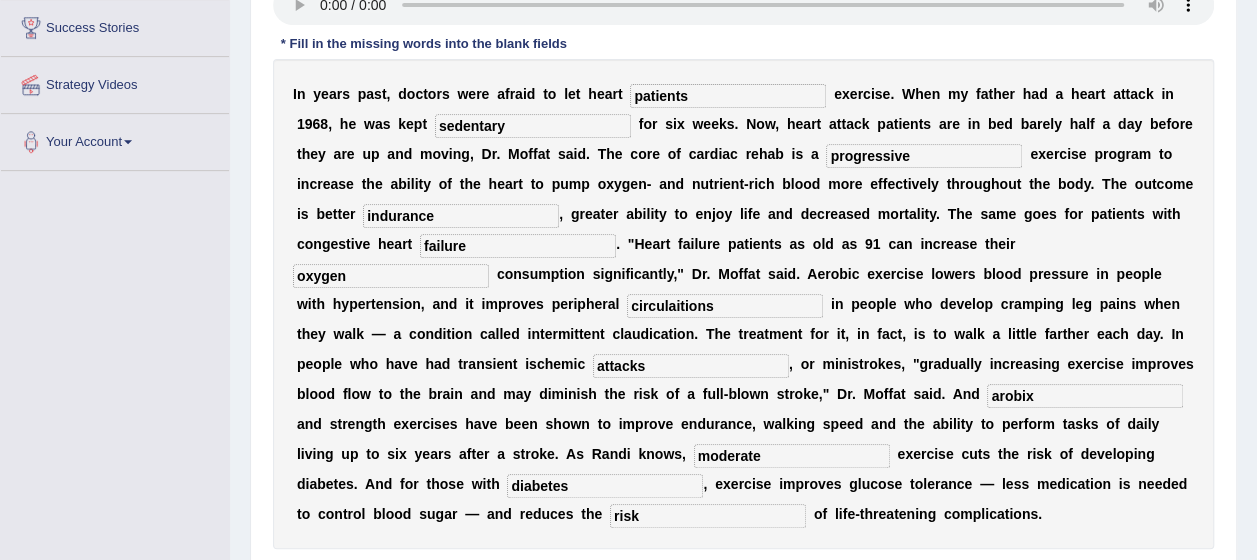 type on "risk" 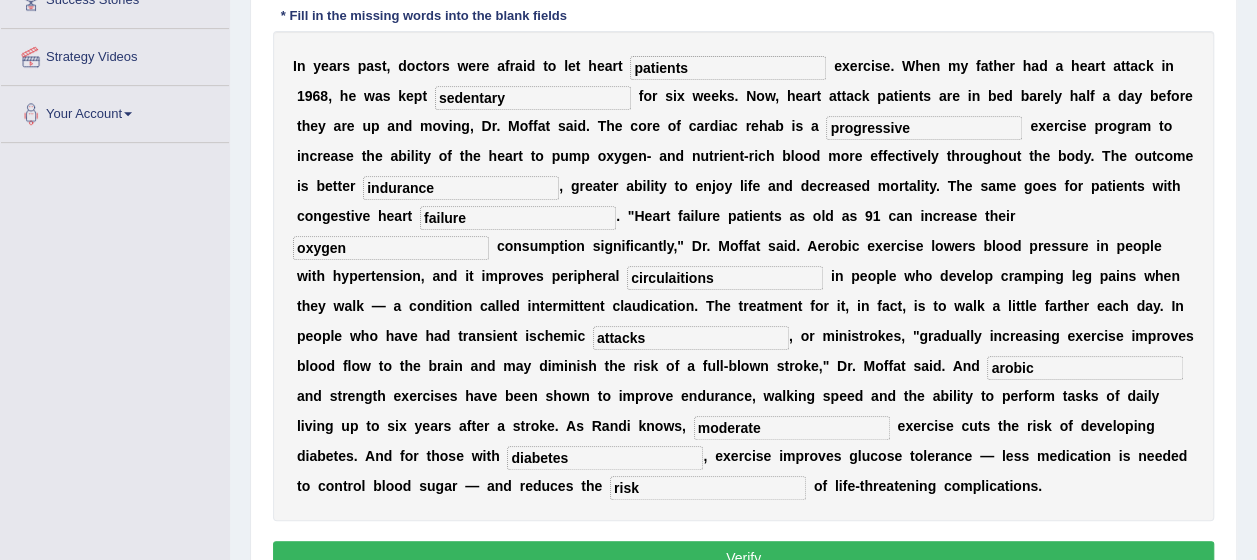 scroll, scrollTop: 421, scrollLeft: 0, axis: vertical 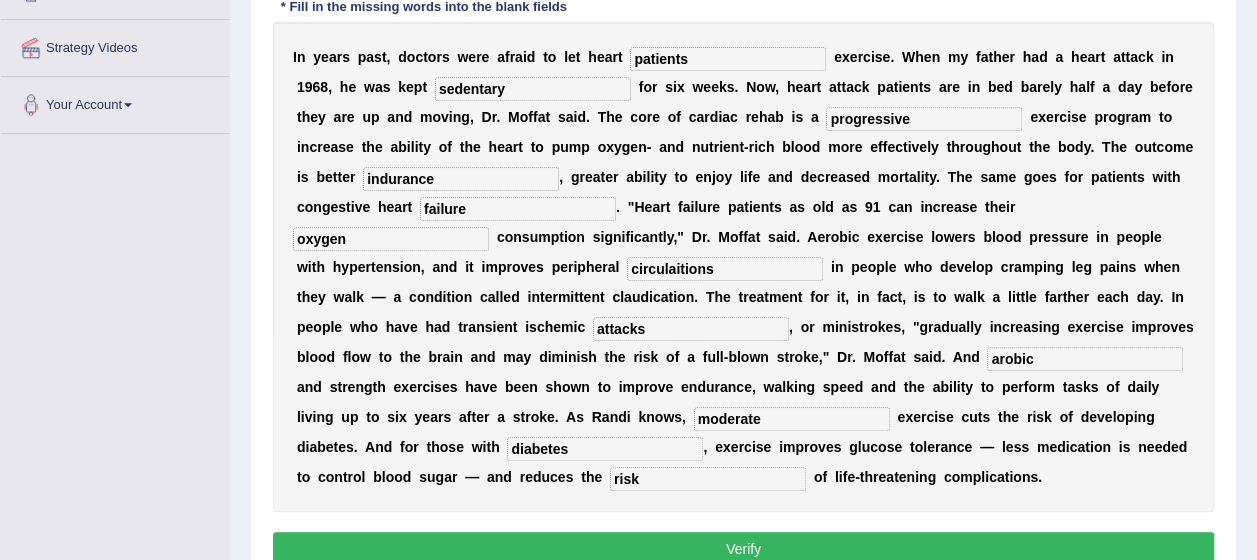 type on "arobic" 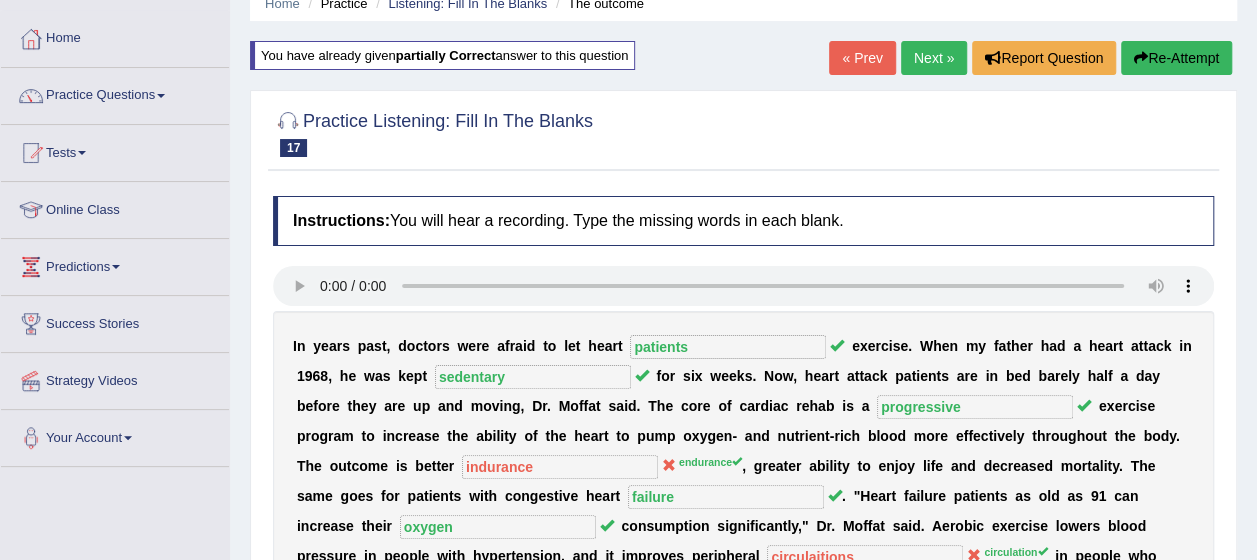 scroll, scrollTop: 86, scrollLeft: 0, axis: vertical 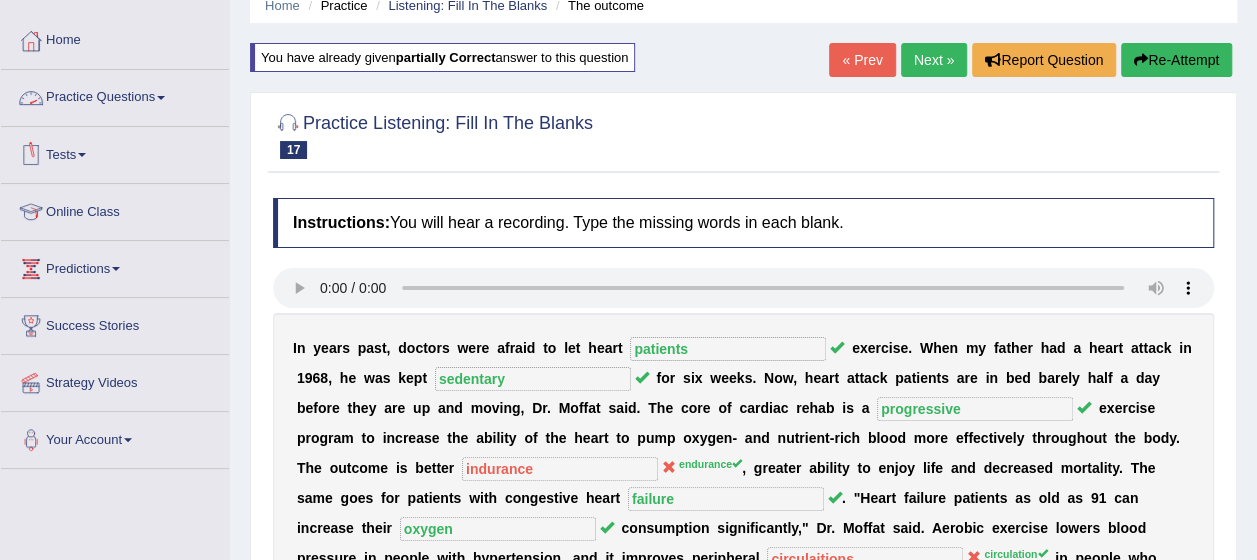 click on "Practice Questions" at bounding box center [115, 95] 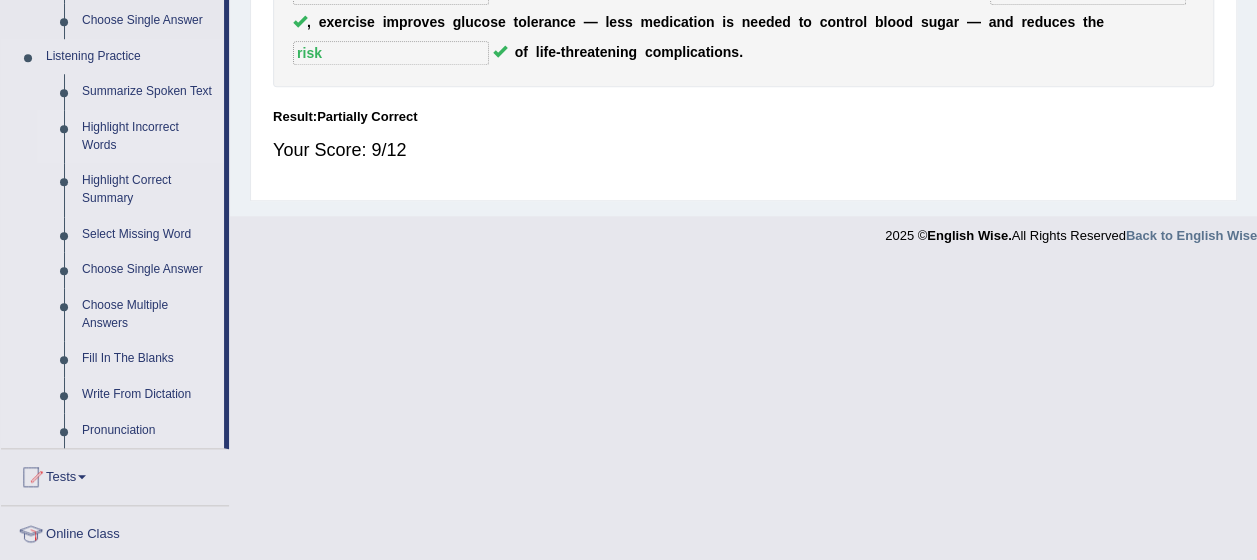 scroll, scrollTop: 833, scrollLeft: 0, axis: vertical 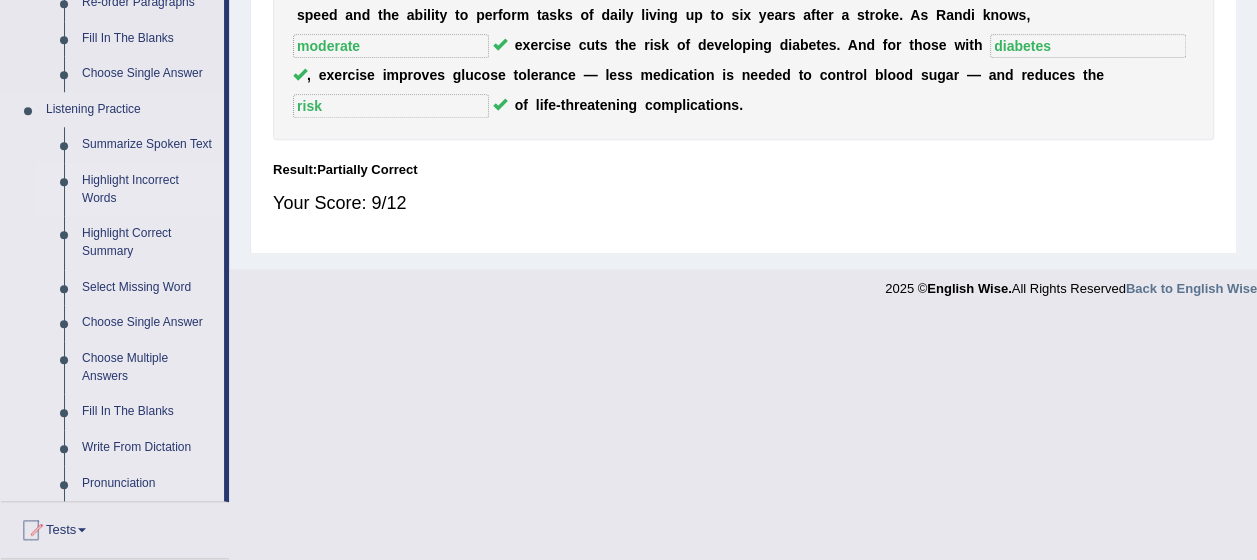 click on "Highlight Incorrect Words" at bounding box center (148, 189) 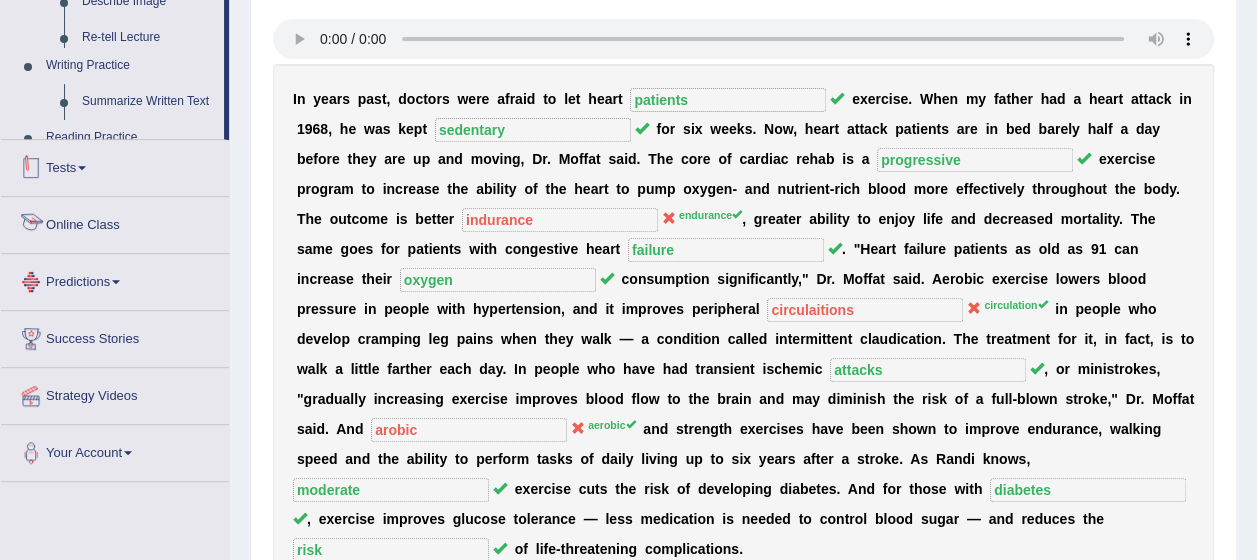 scroll, scrollTop: 506, scrollLeft: 0, axis: vertical 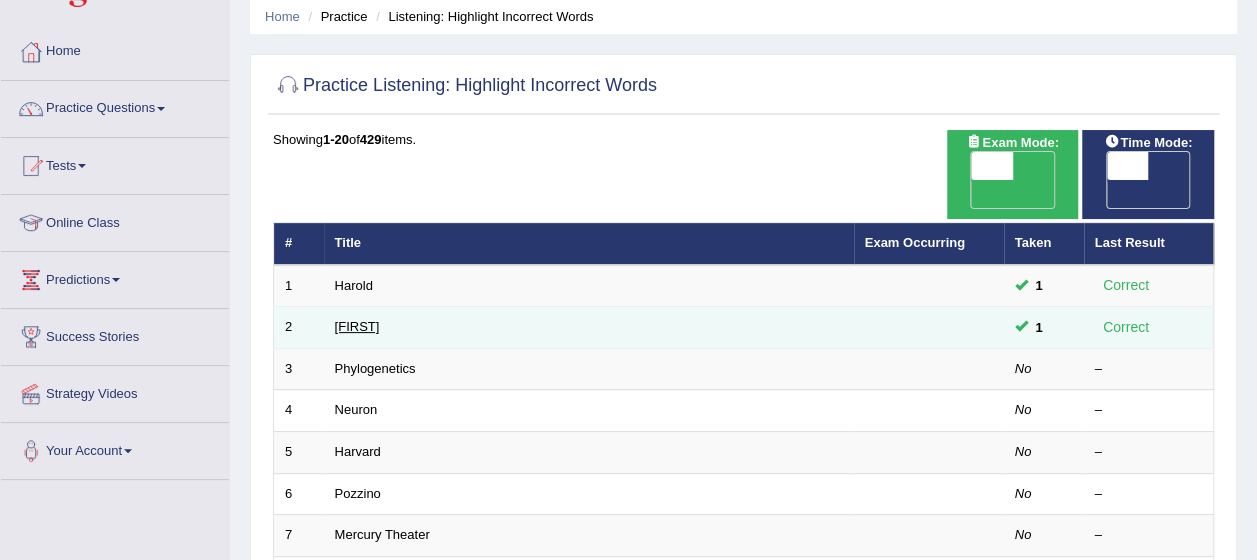 click on "[NAME]" at bounding box center (357, 326) 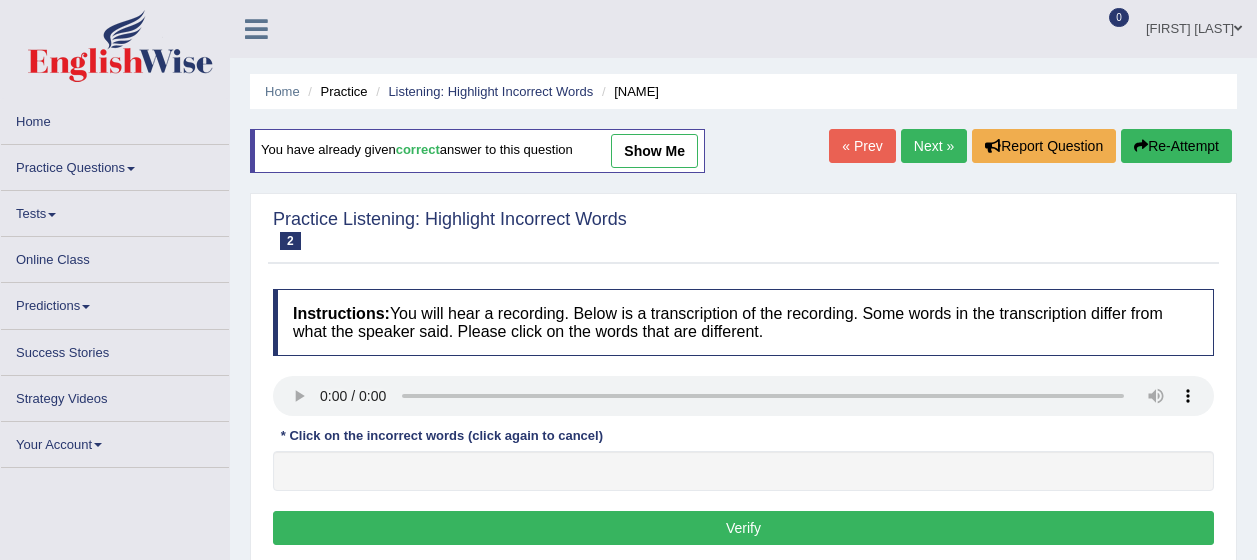 scroll, scrollTop: 0, scrollLeft: 0, axis: both 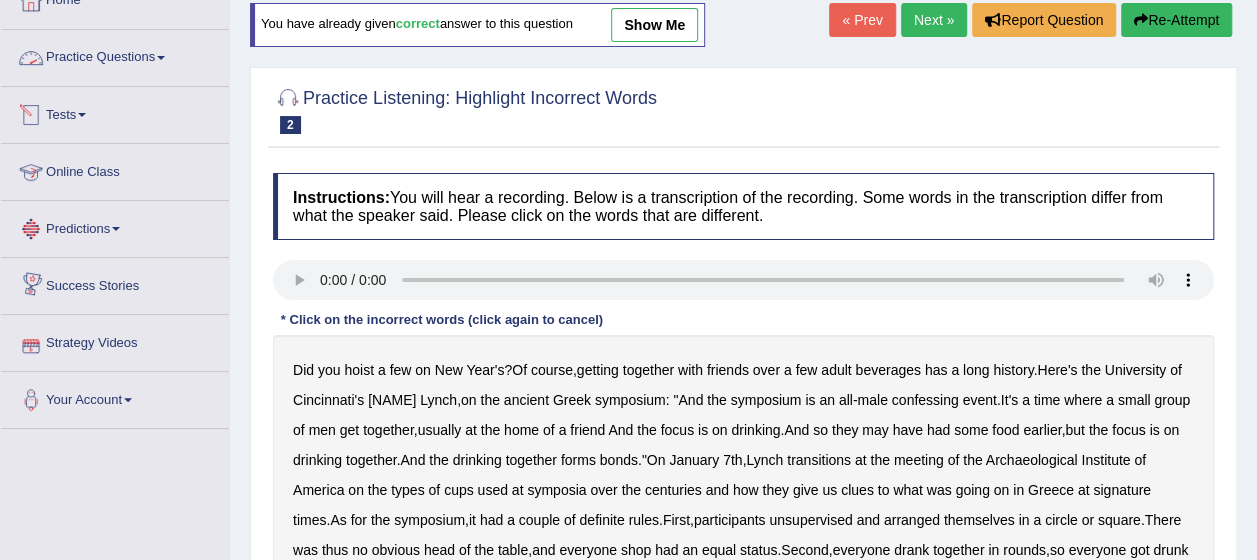 click on "Practice Questions" at bounding box center [115, 55] 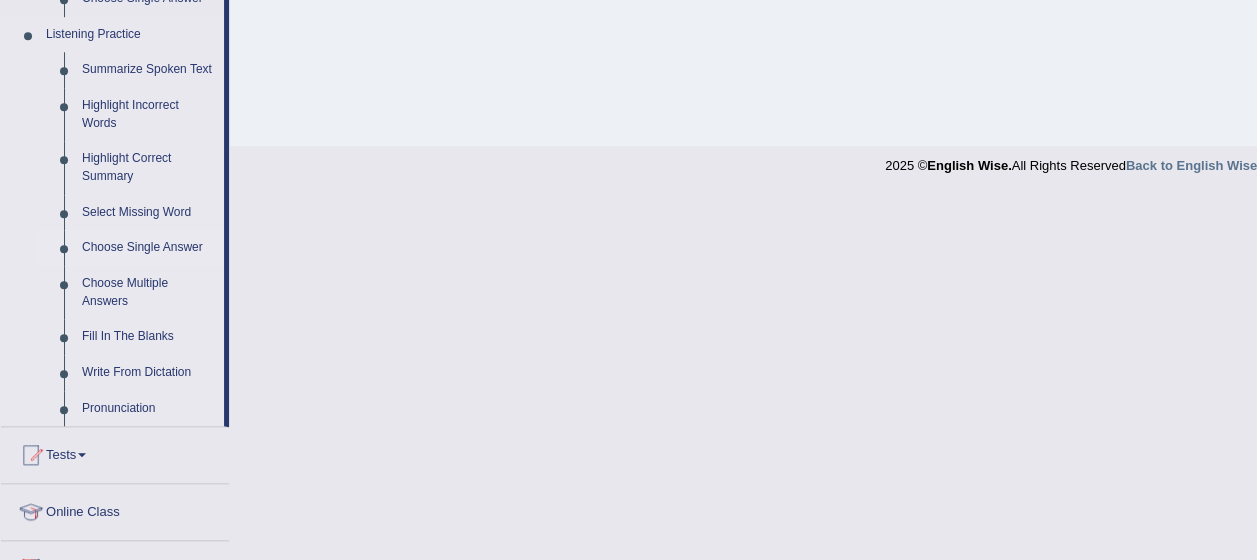 scroll, scrollTop: 866, scrollLeft: 0, axis: vertical 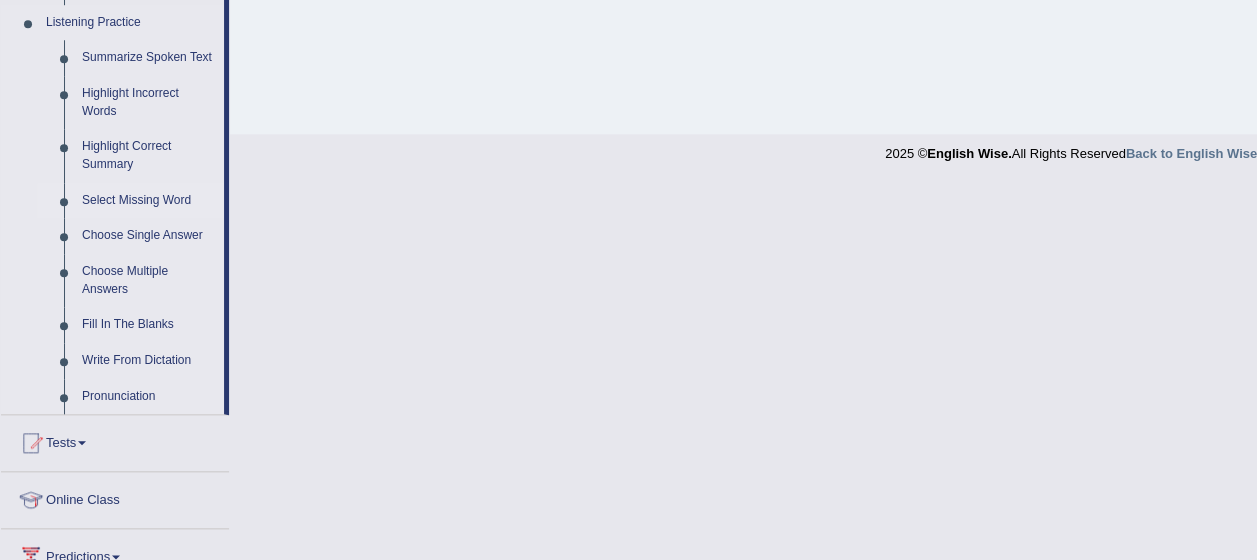 click on "Select Missing Word" at bounding box center [148, 201] 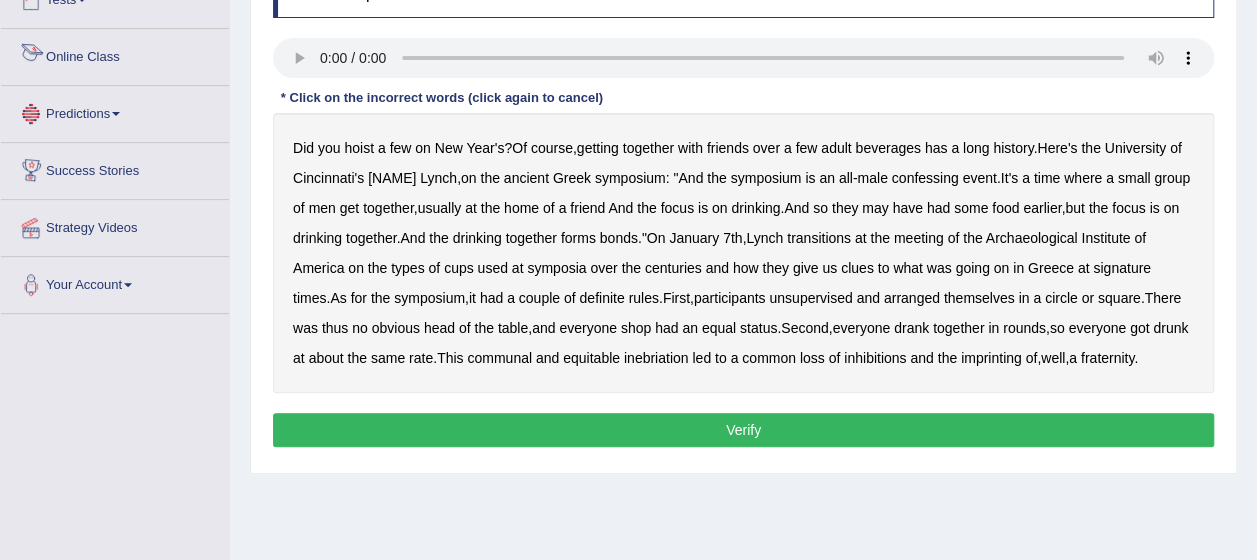 scroll, scrollTop: 1058, scrollLeft: 0, axis: vertical 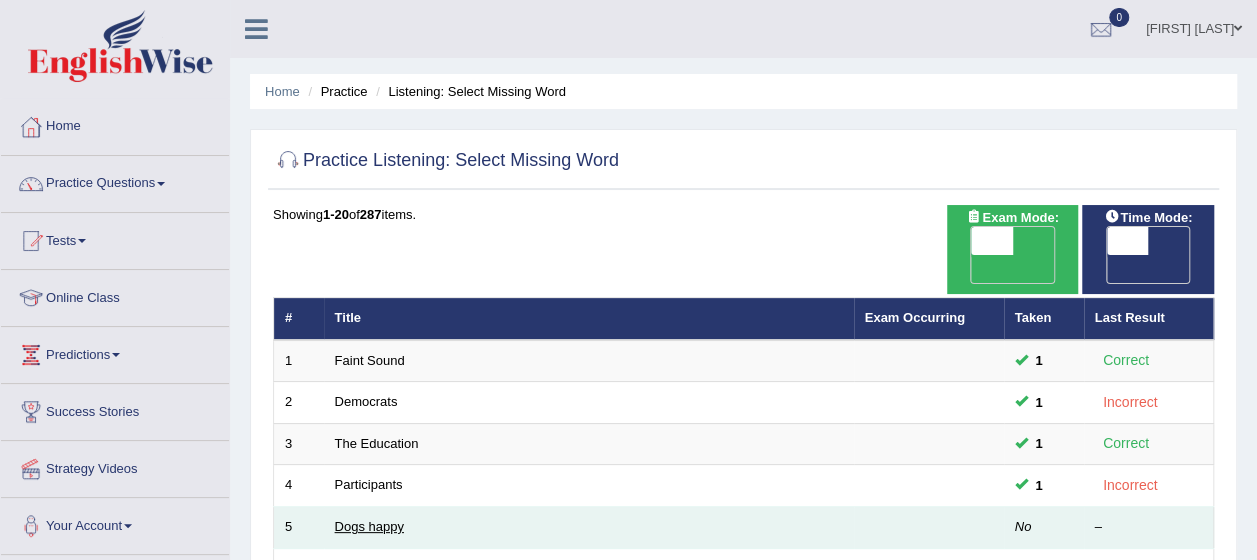 click on "Dogs happy" at bounding box center (369, 526) 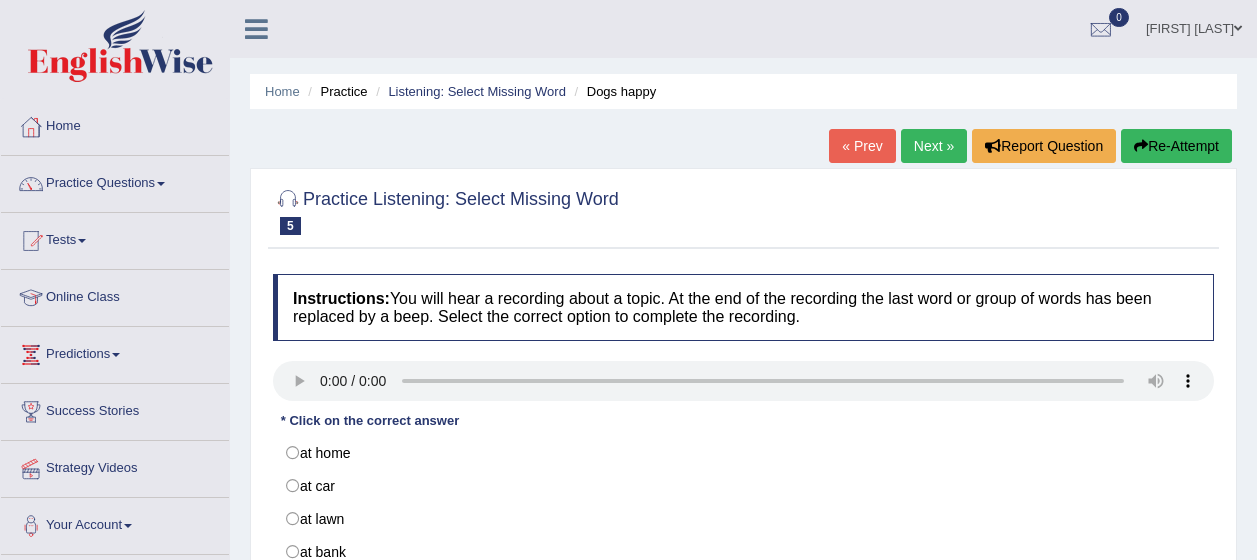 scroll, scrollTop: 0, scrollLeft: 0, axis: both 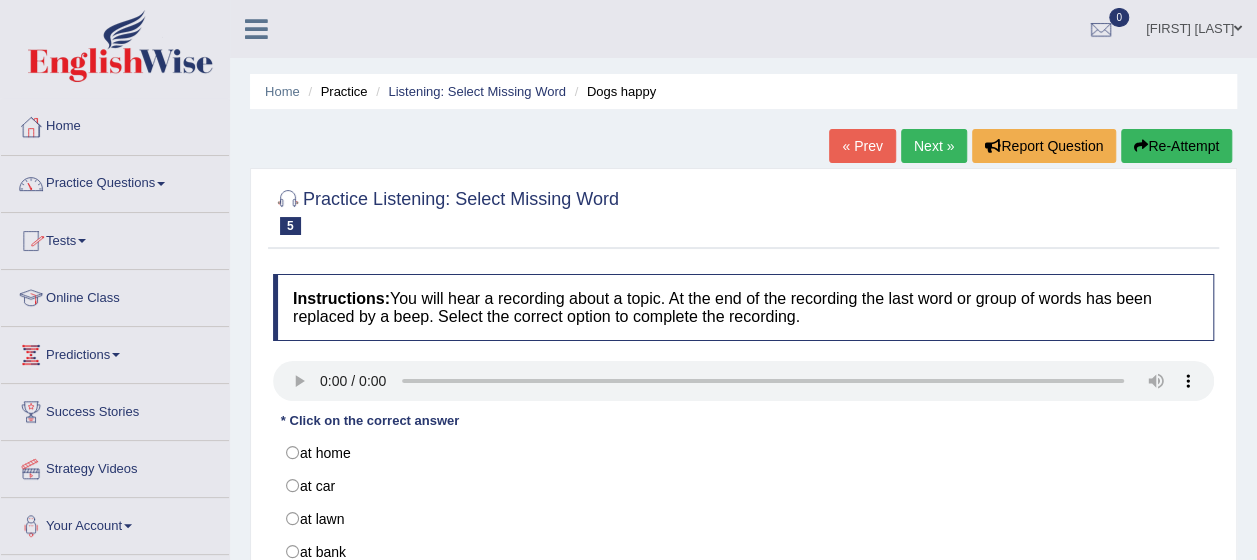click on "Practice Questions" at bounding box center (115, 181) 